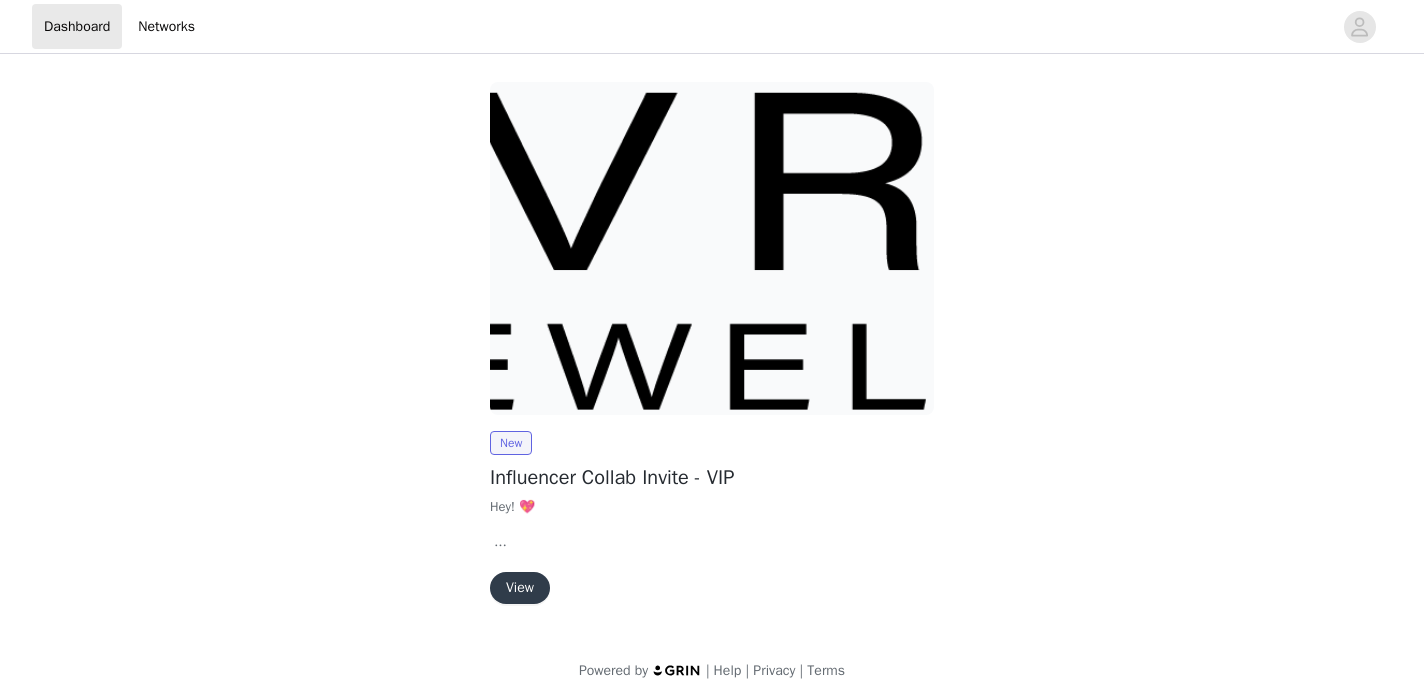 scroll, scrollTop: 0, scrollLeft: 0, axis: both 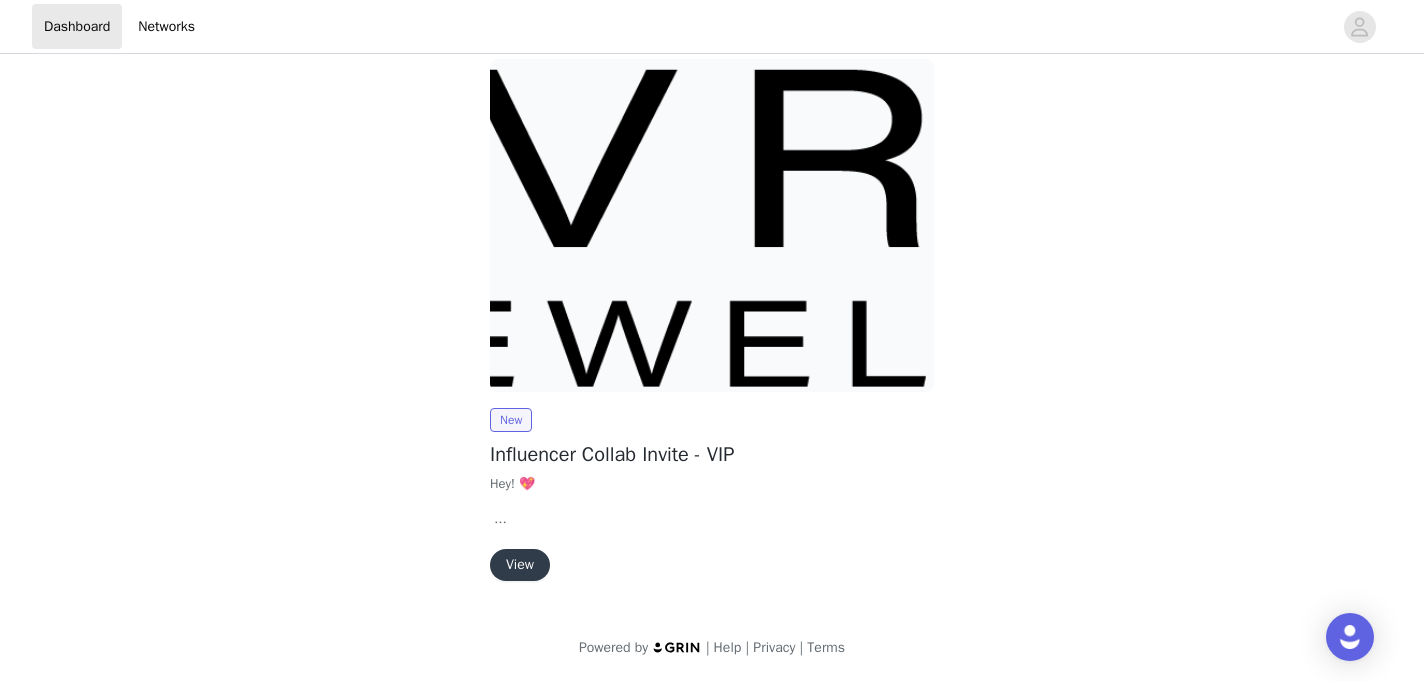 click on "View" at bounding box center [520, 565] 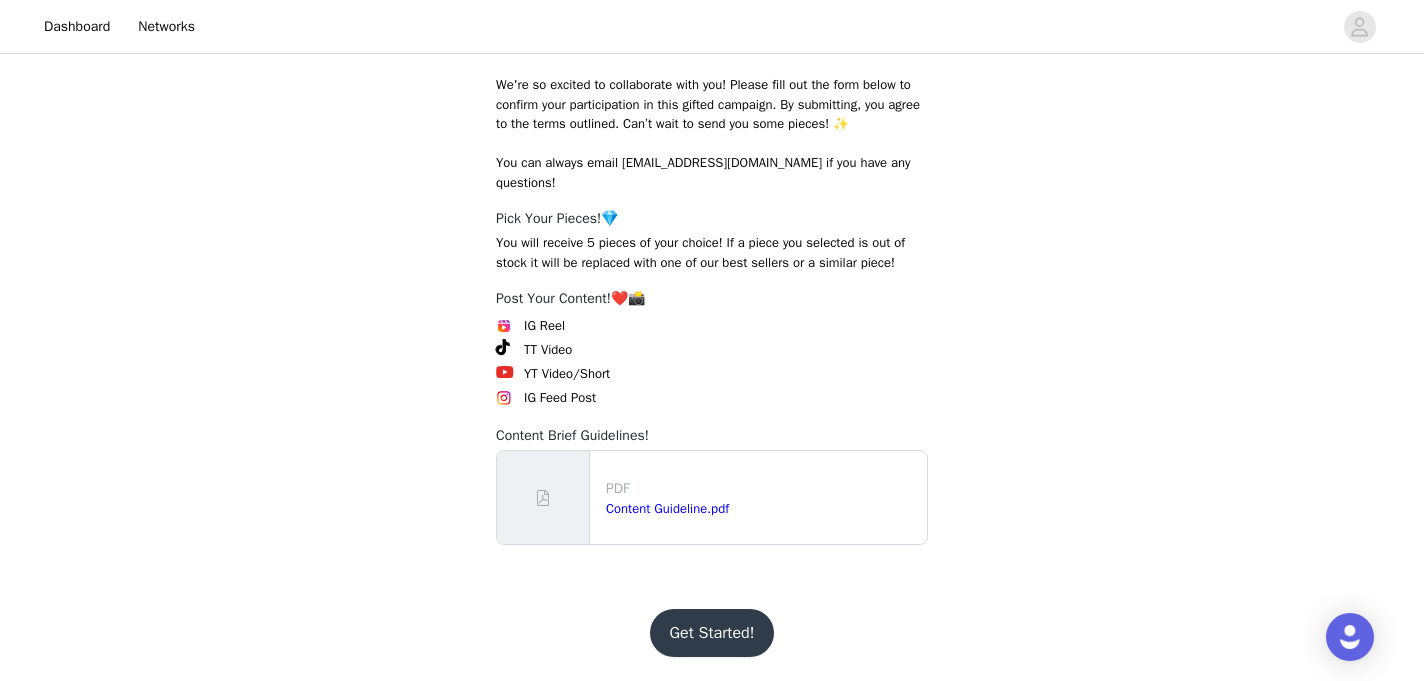 scroll, scrollTop: 382, scrollLeft: 0, axis: vertical 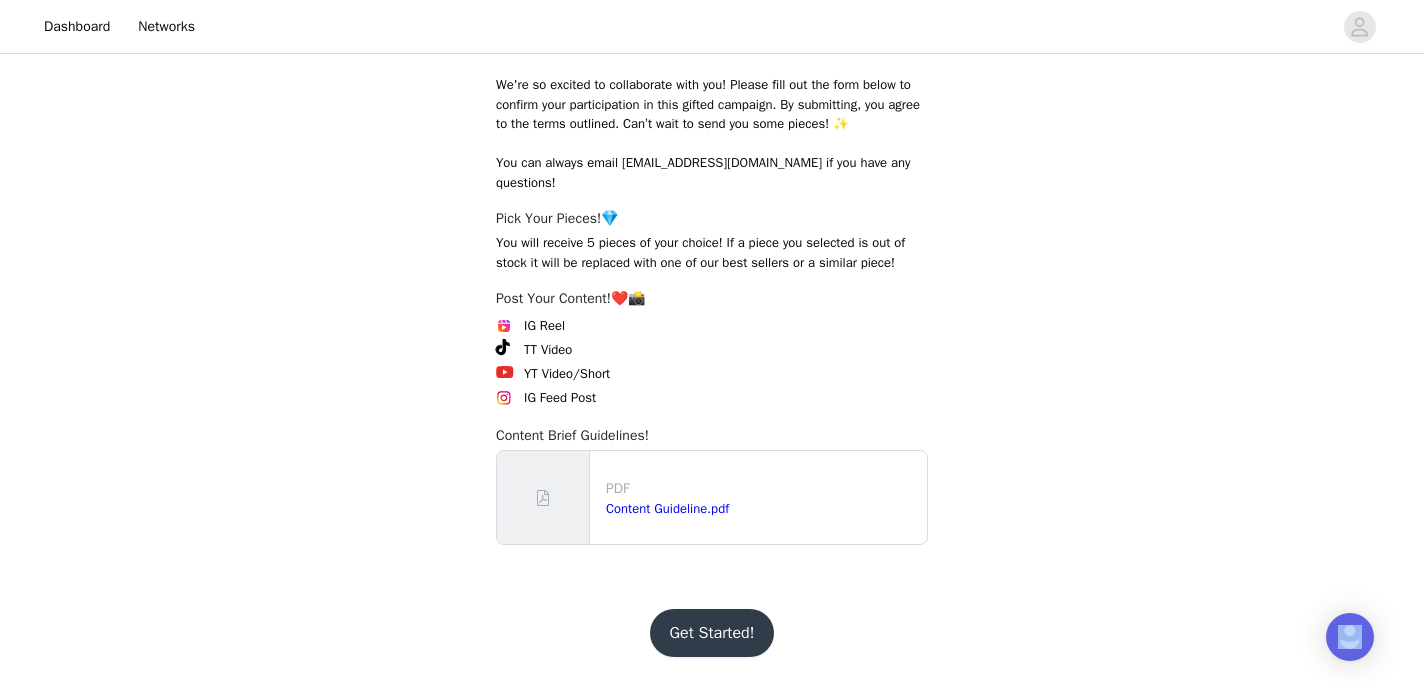 click on "Get Started!" at bounding box center (712, 633) 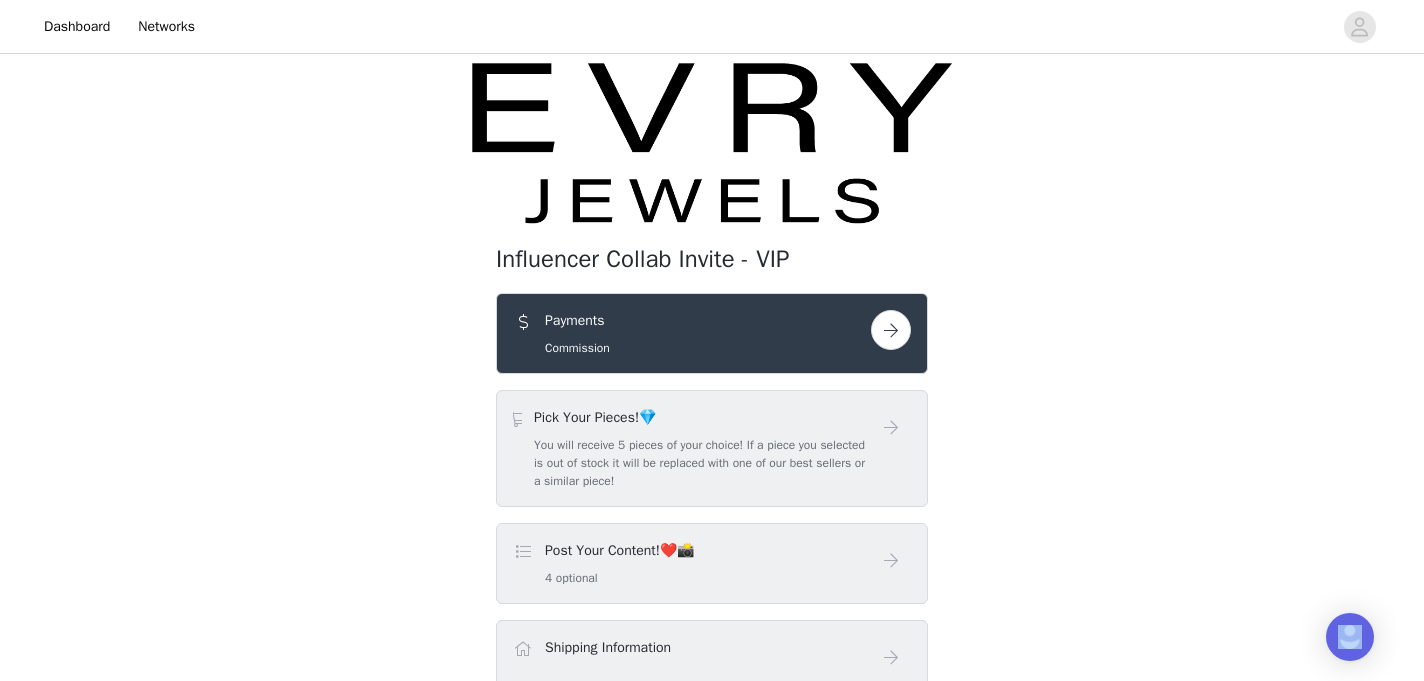 scroll, scrollTop: 0, scrollLeft: 0, axis: both 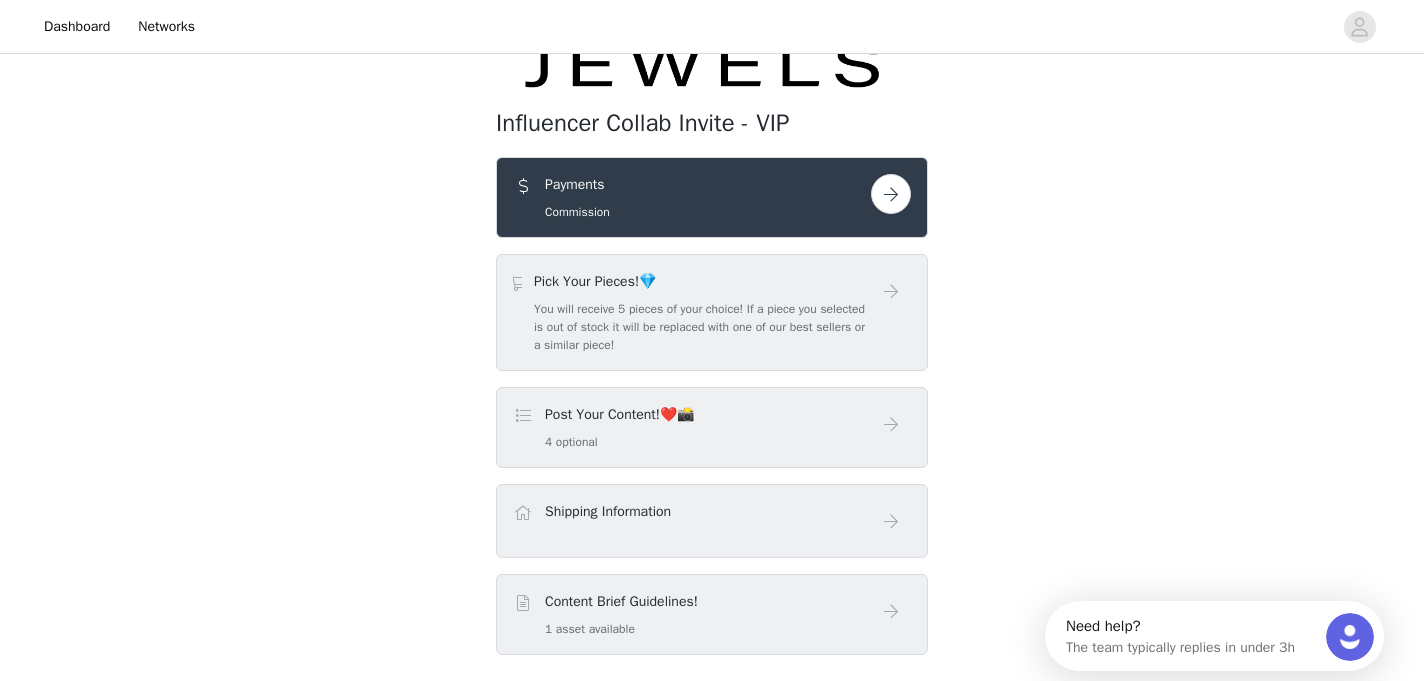 click on "You will receive 5 pieces of your choice! If a piece you selected is out of stock it will be replaced with one of our best sellers or a similar piece!" at bounding box center (702, 327) 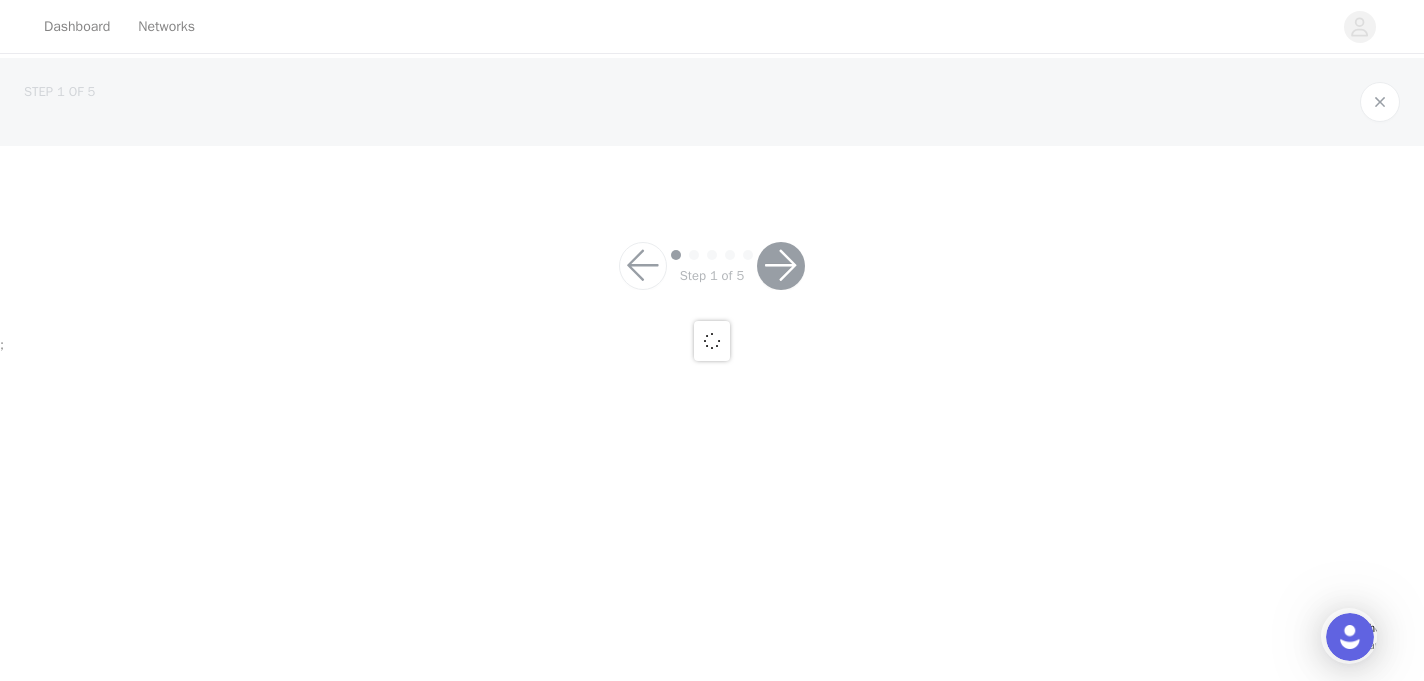 scroll, scrollTop: 0, scrollLeft: 0, axis: both 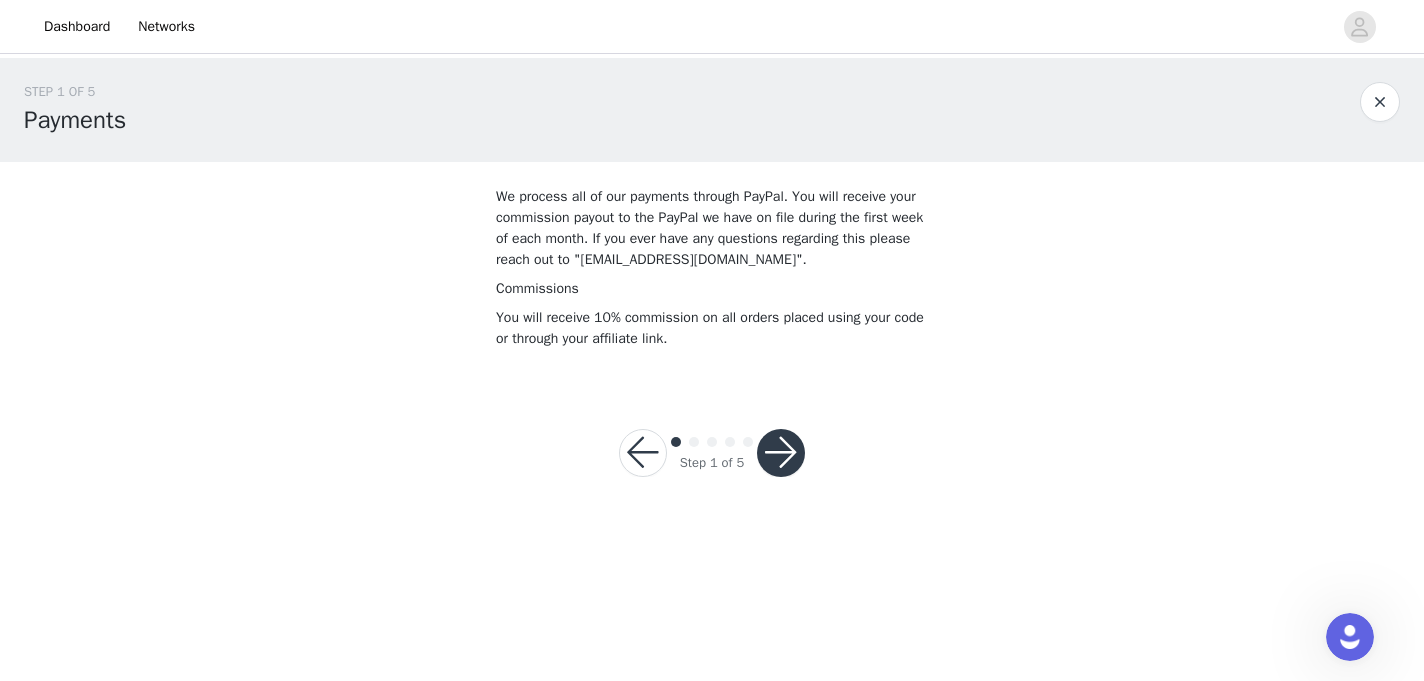 click at bounding box center [781, 453] 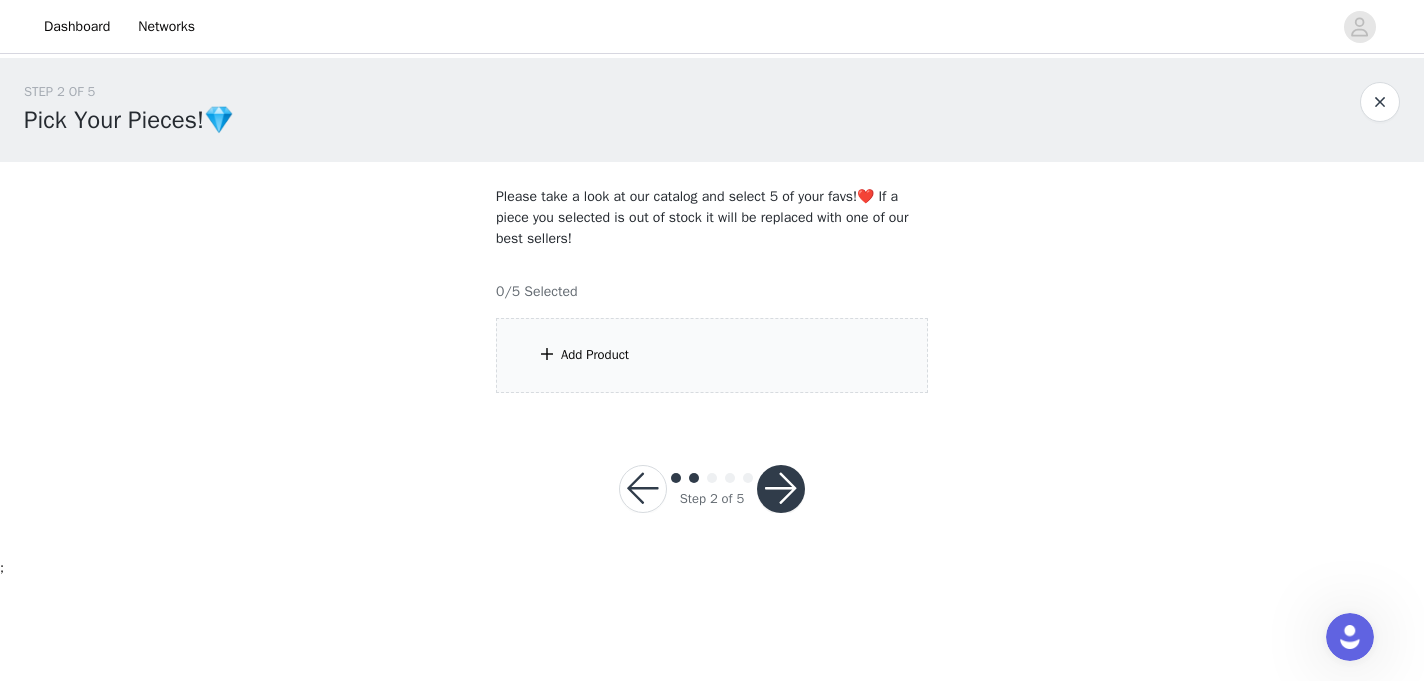 scroll, scrollTop: 0, scrollLeft: 0, axis: both 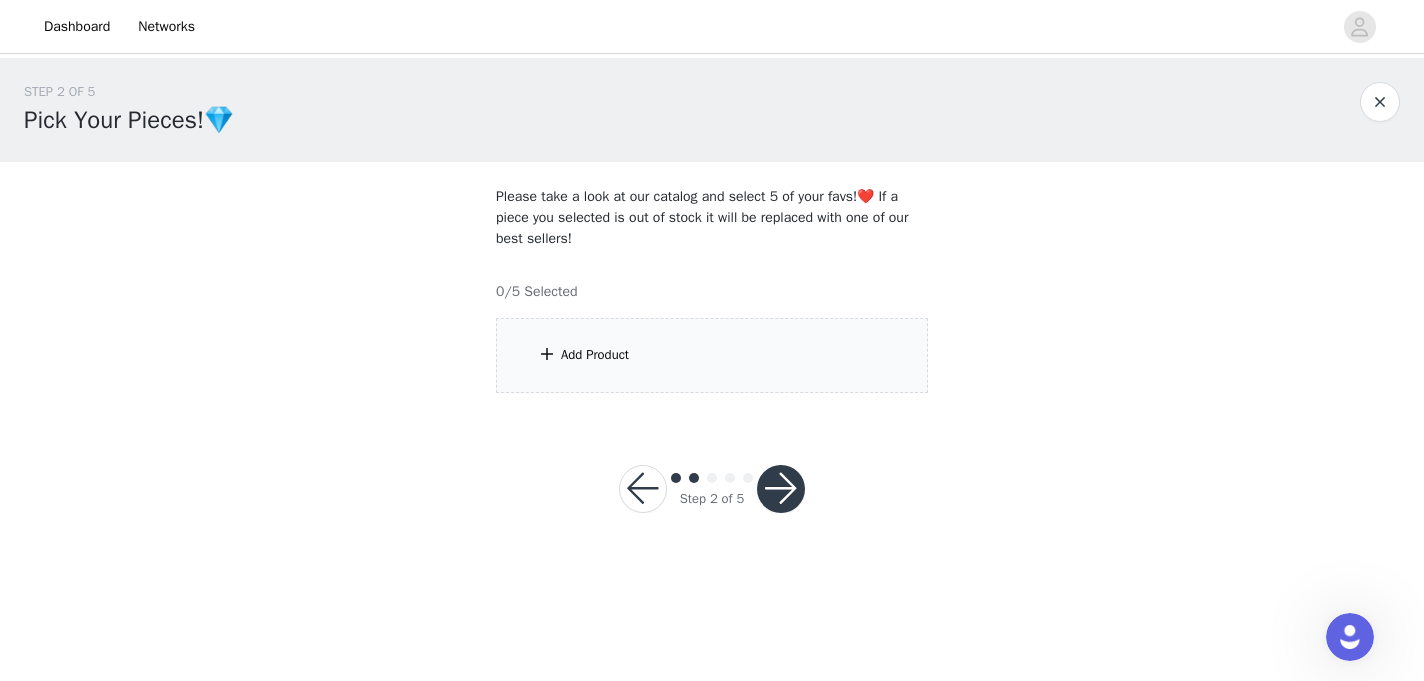 click on "Add Product" at bounding box center (712, 355) 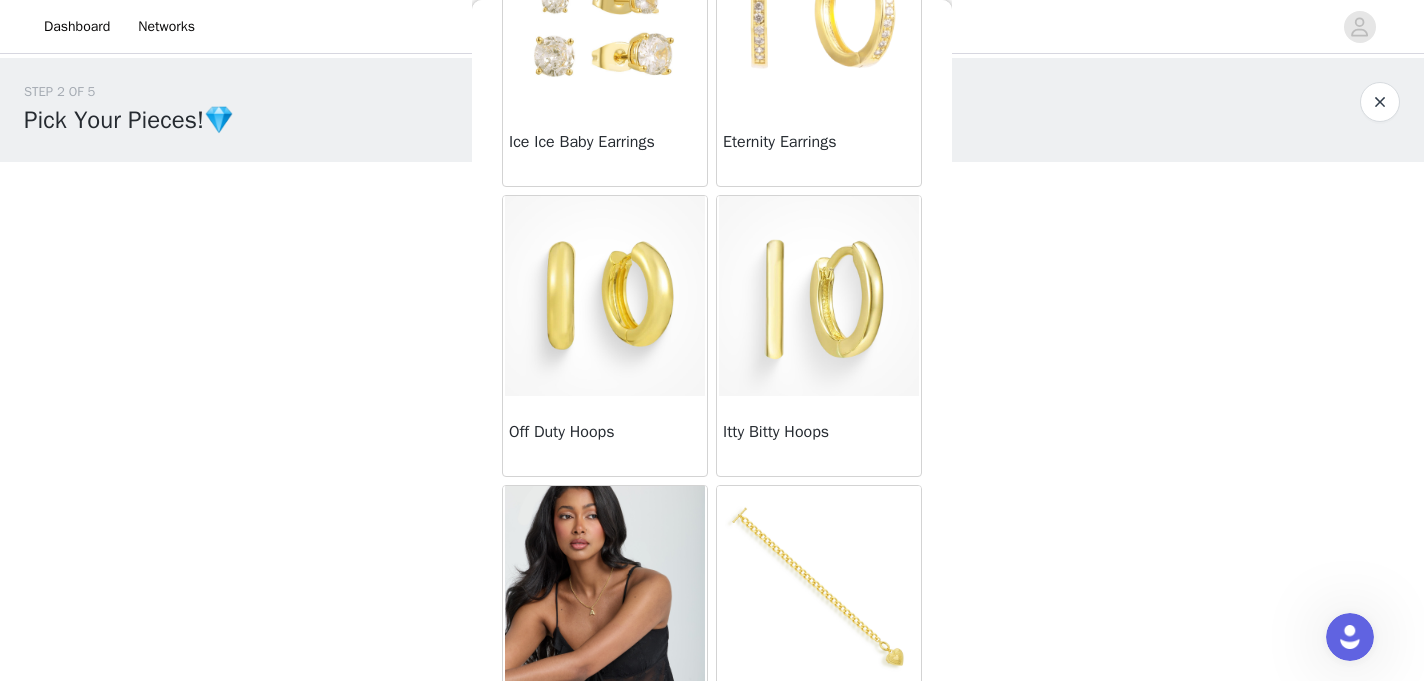 scroll, scrollTop: 2025, scrollLeft: 0, axis: vertical 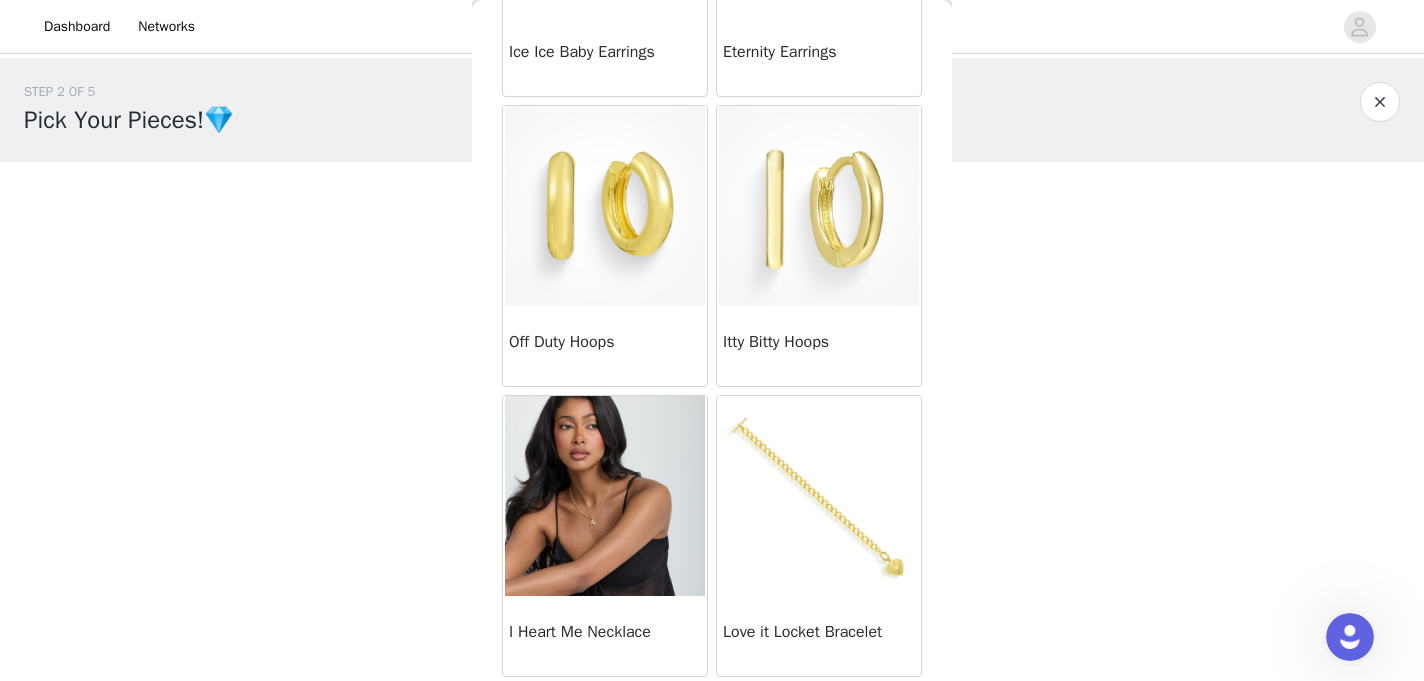 click at bounding box center (605, 496) 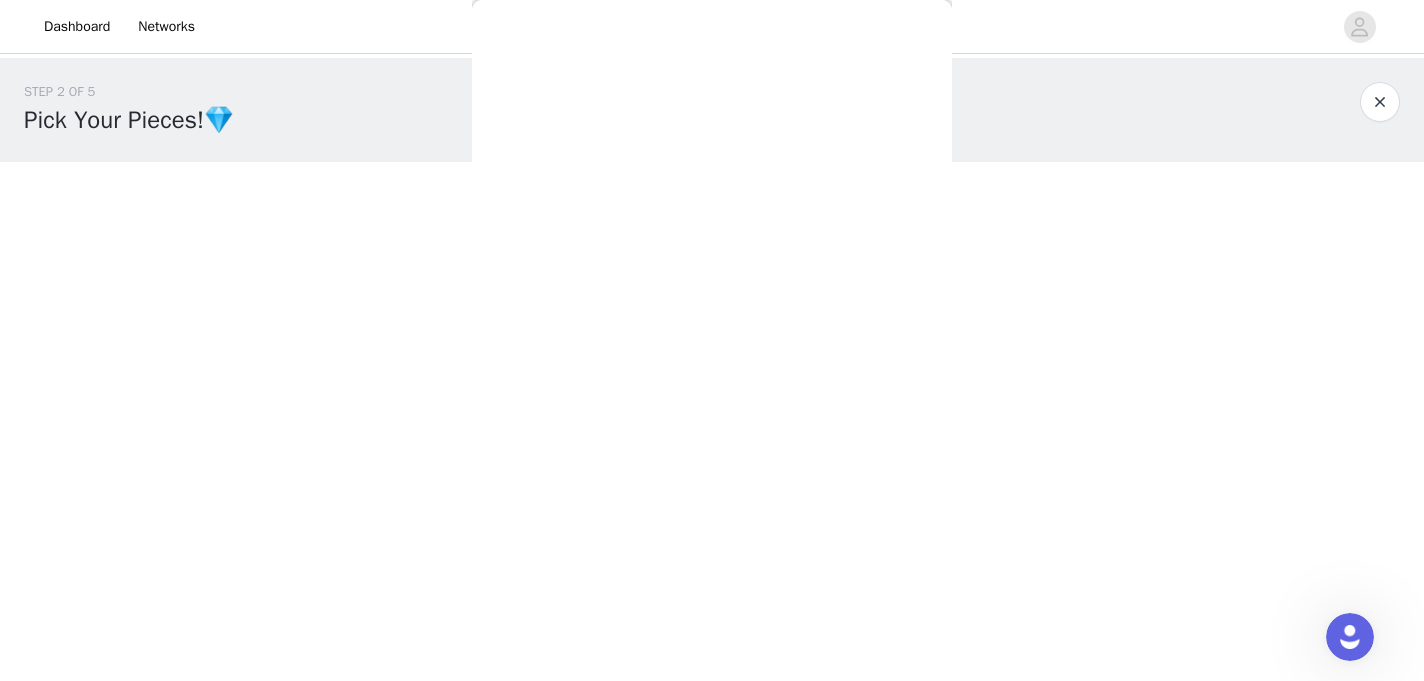 scroll, scrollTop: 268, scrollLeft: 0, axis: vertical 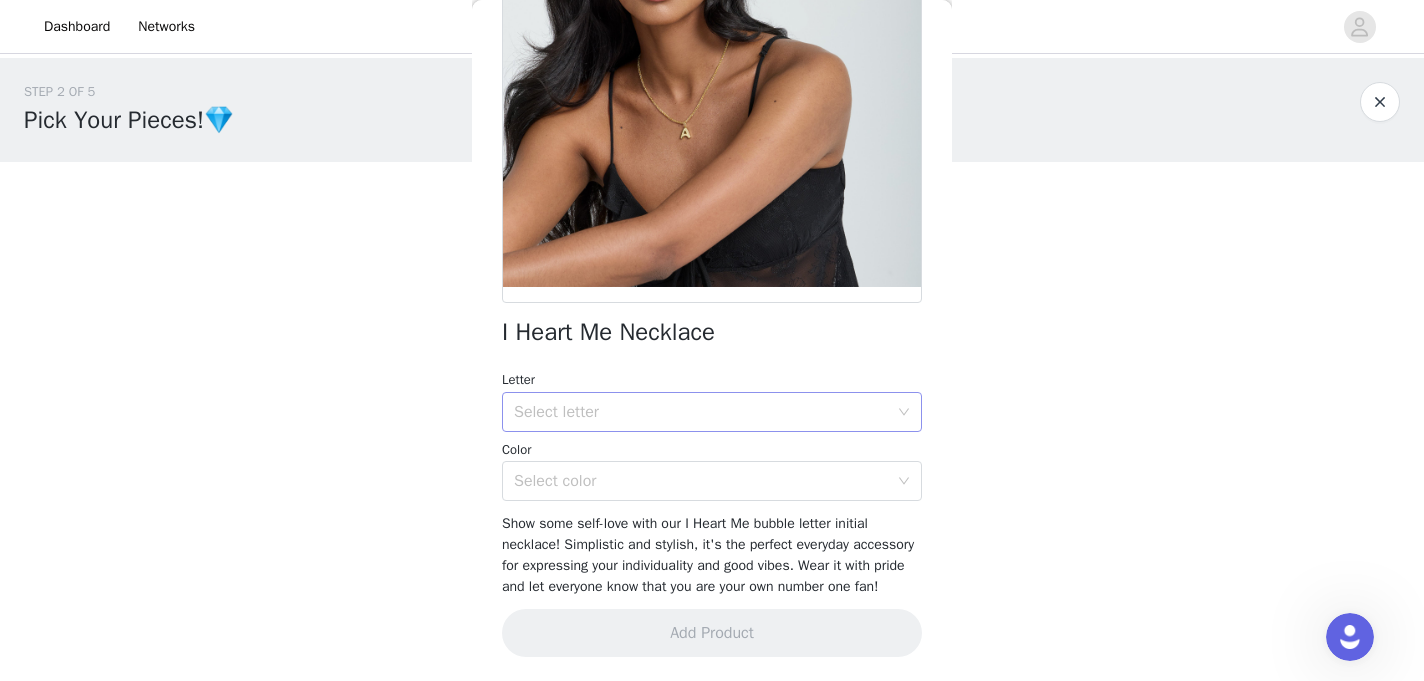 click on "Select letter" at bounding box center (701, 412) 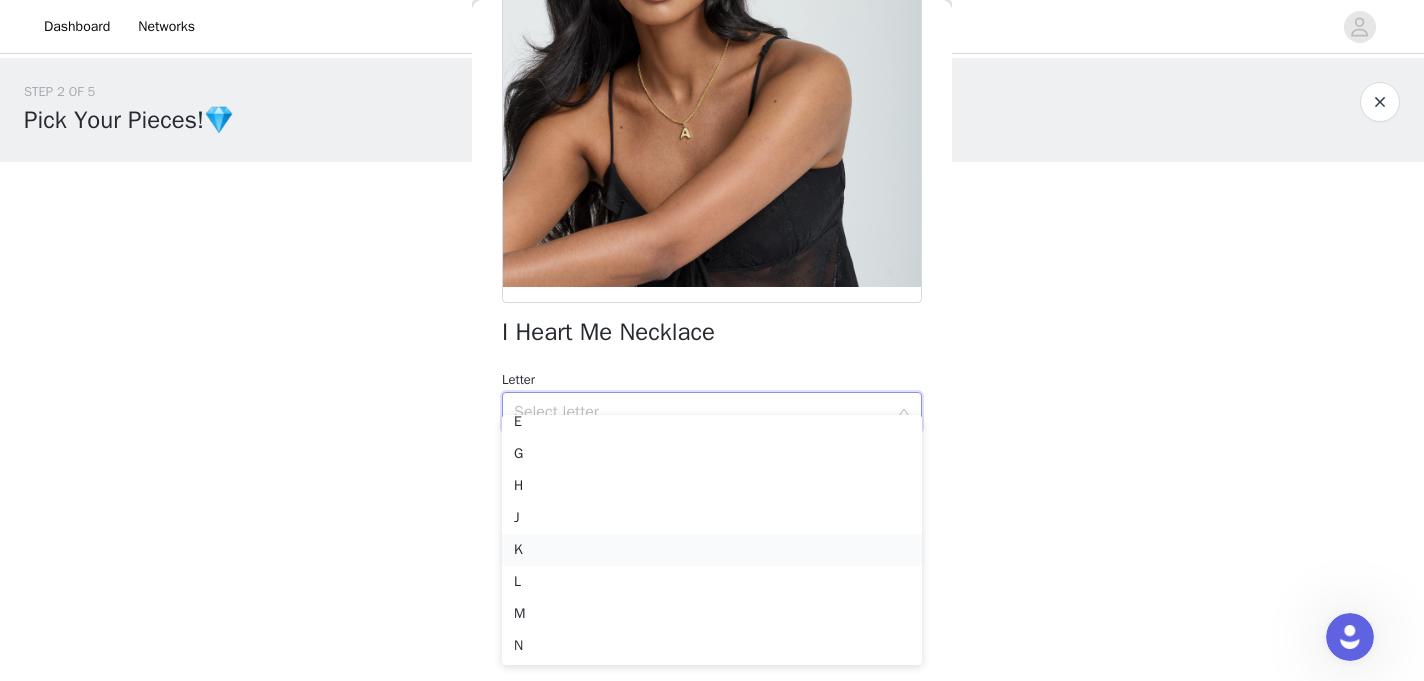 scroll, scrollTop: 148, scrollLeft: 0, axis: vertical 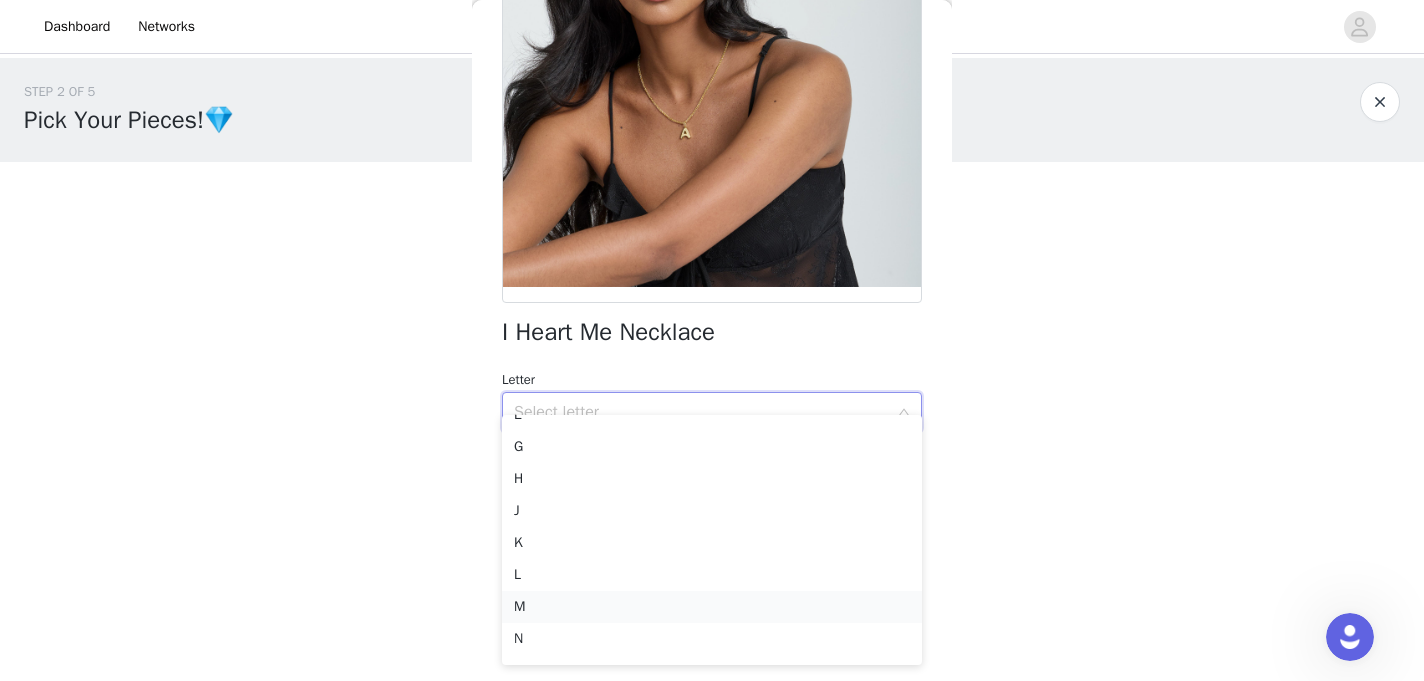 click on "M" at bounding box center (712, 607) 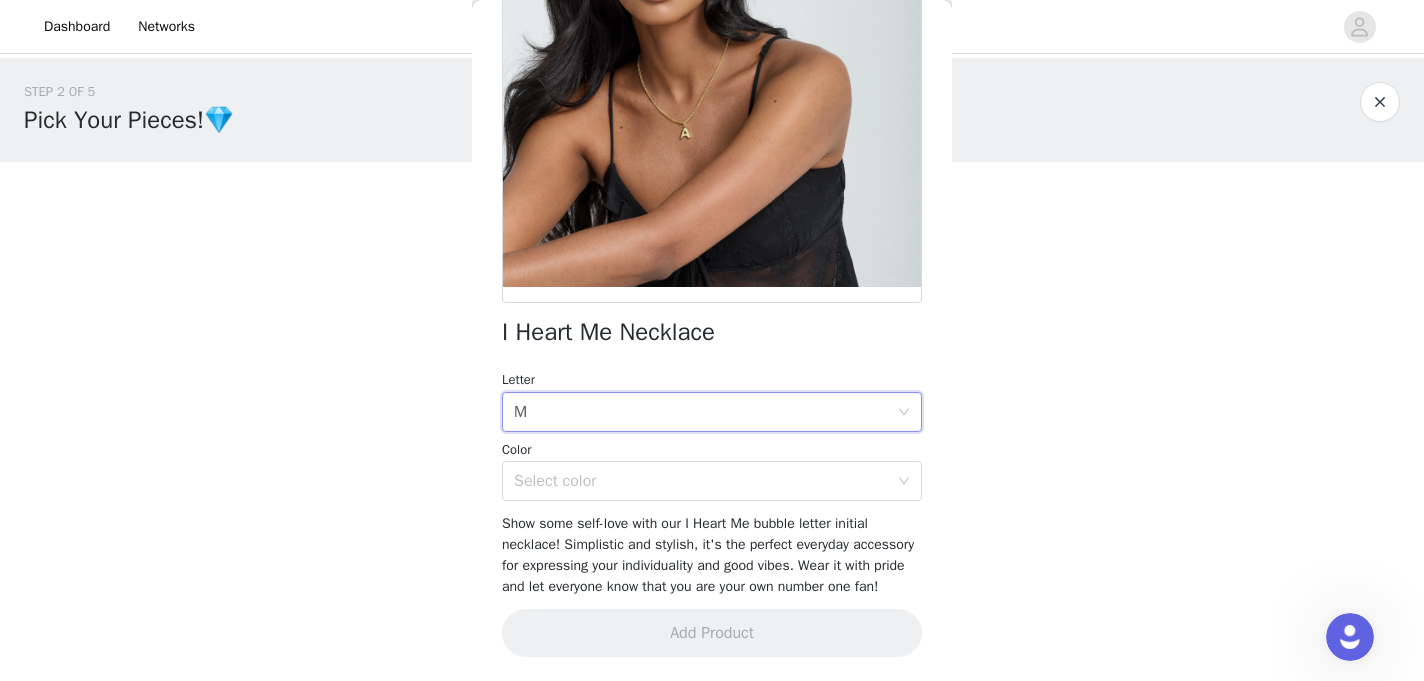click on "I Heart Me Necklace               Letter   Select letter M Color   Select color   Show some self-love with our I Heart Me bubble letter initial necklace! Simplistic and stylish, it's the perfect everyday accessory for expressing your individuality and good vibes. Wear it with pride and let everyone know that you are your own number one fan!   Add Product" at bounding box center [712, 267] 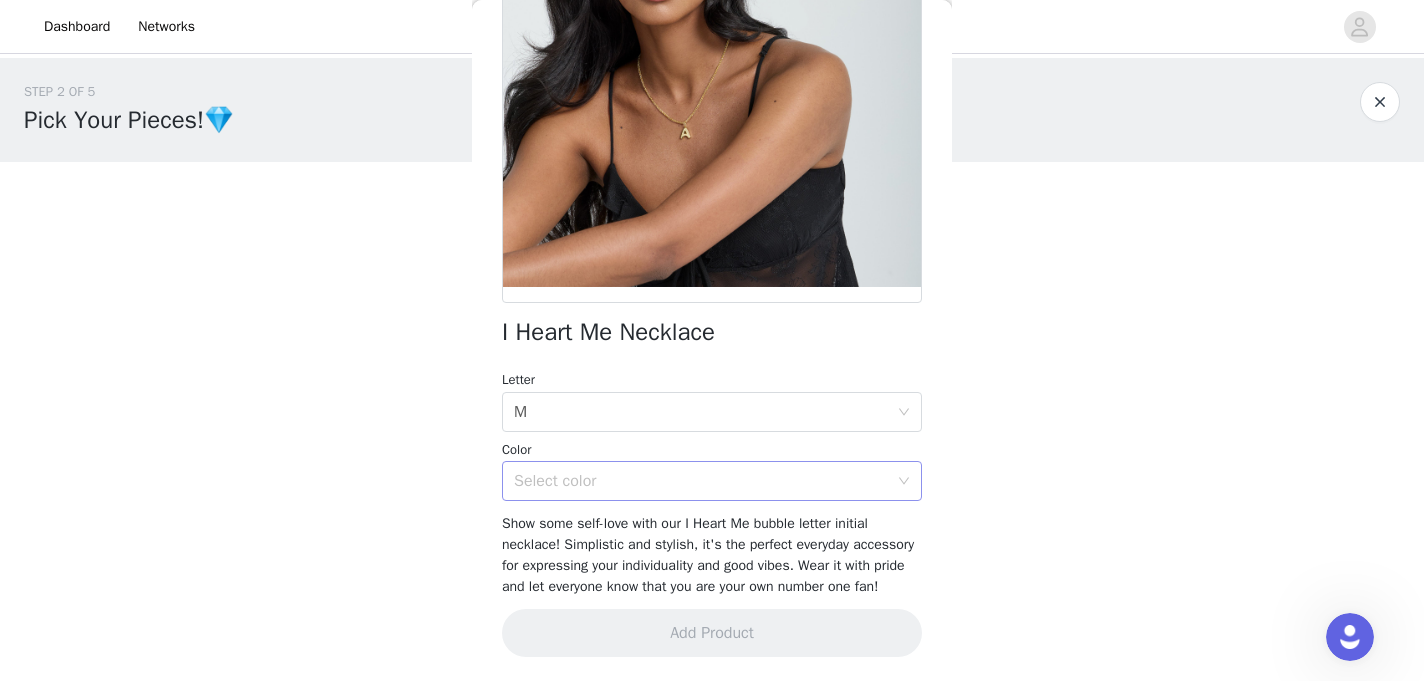 click on "Select color" at bounding box center [701, 481] 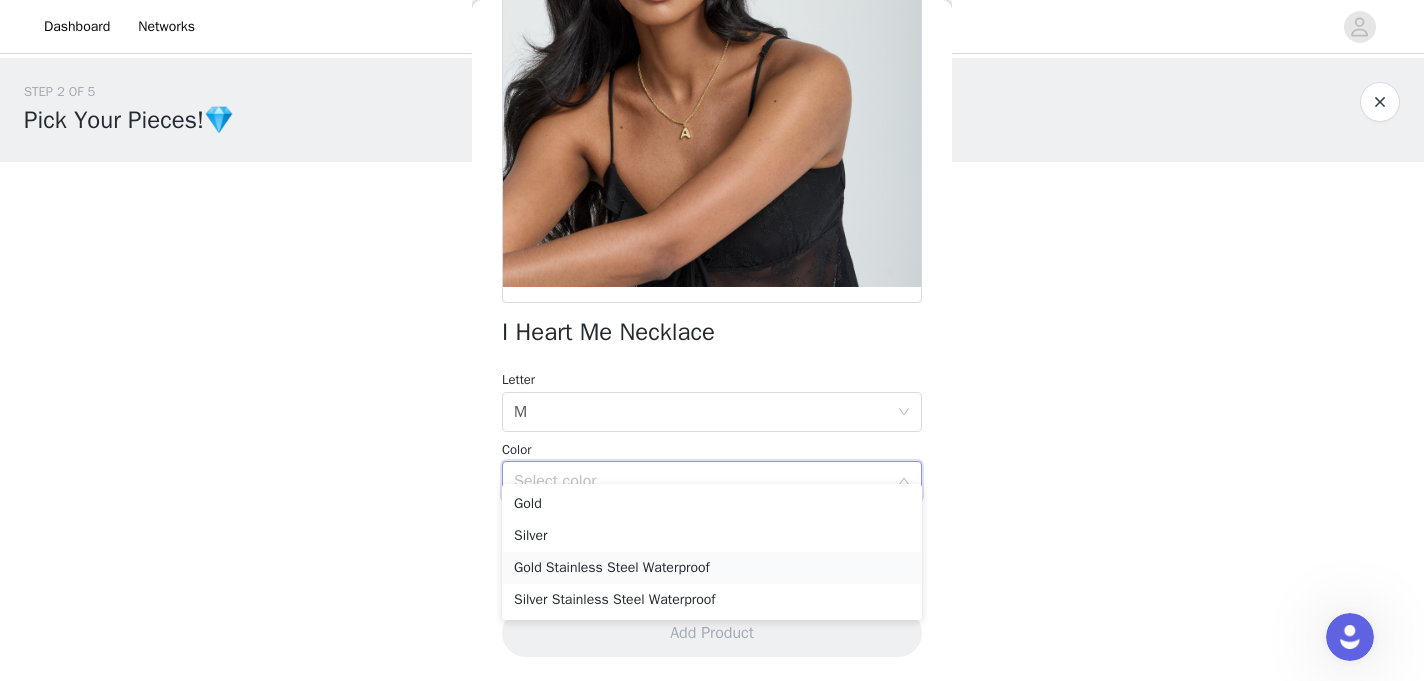 click on "Gold Stainless Steel Waterproof" at bounding box center [712, 568] 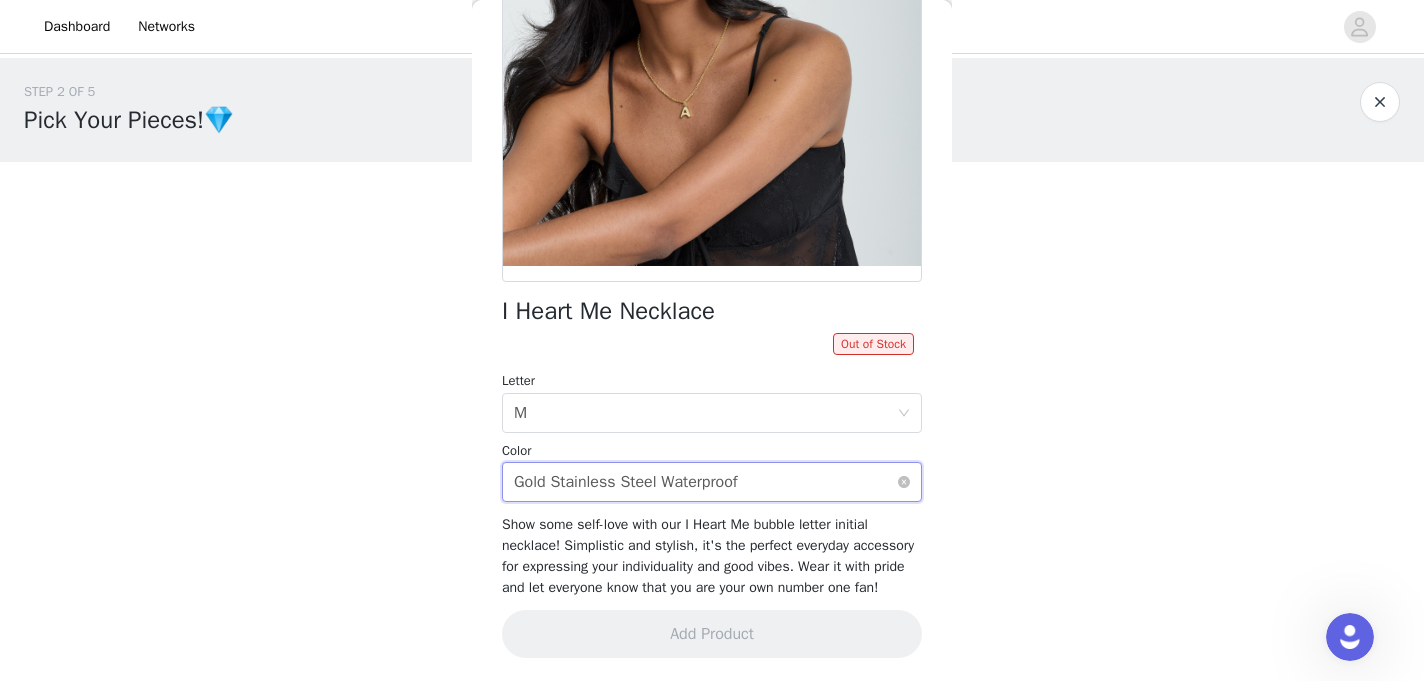 click on "Gold Stainless Steel Waterproof" at bounding box center (626, 482) 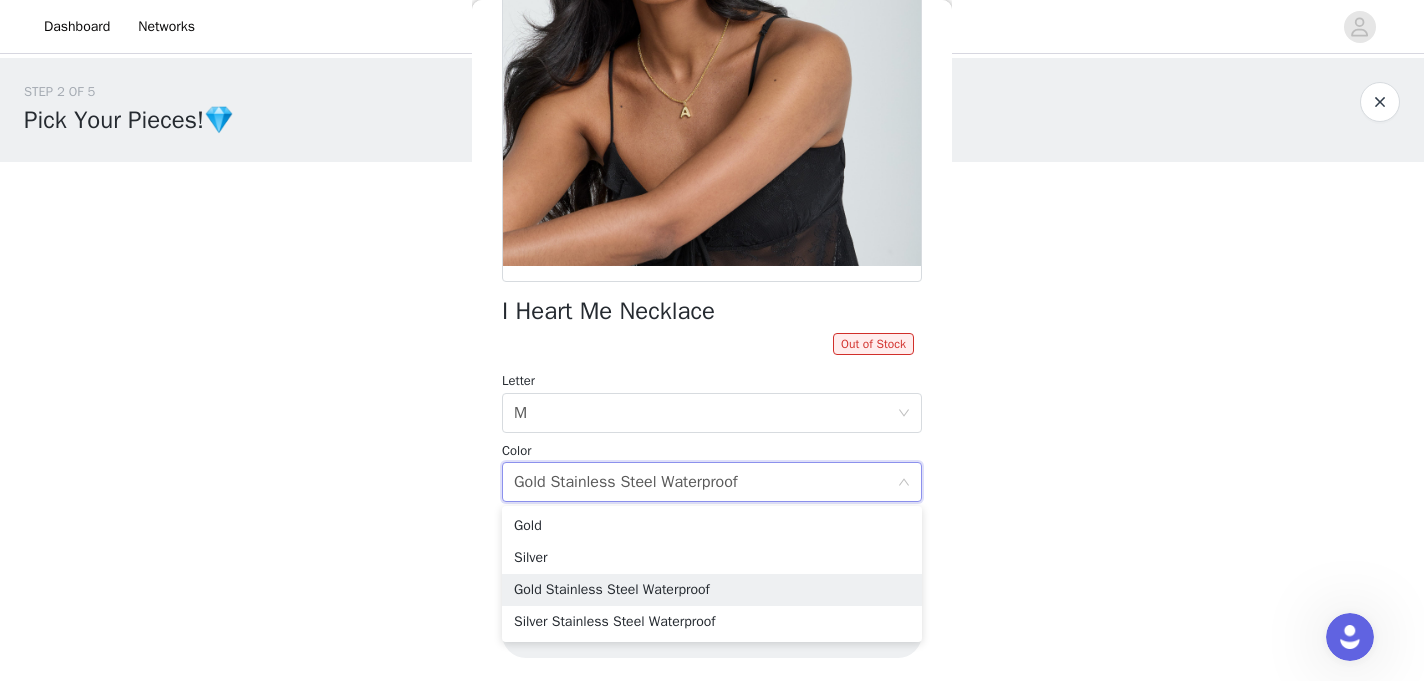 scroll, scrollTop: 290, scrollLeft: 0, axis: vertical 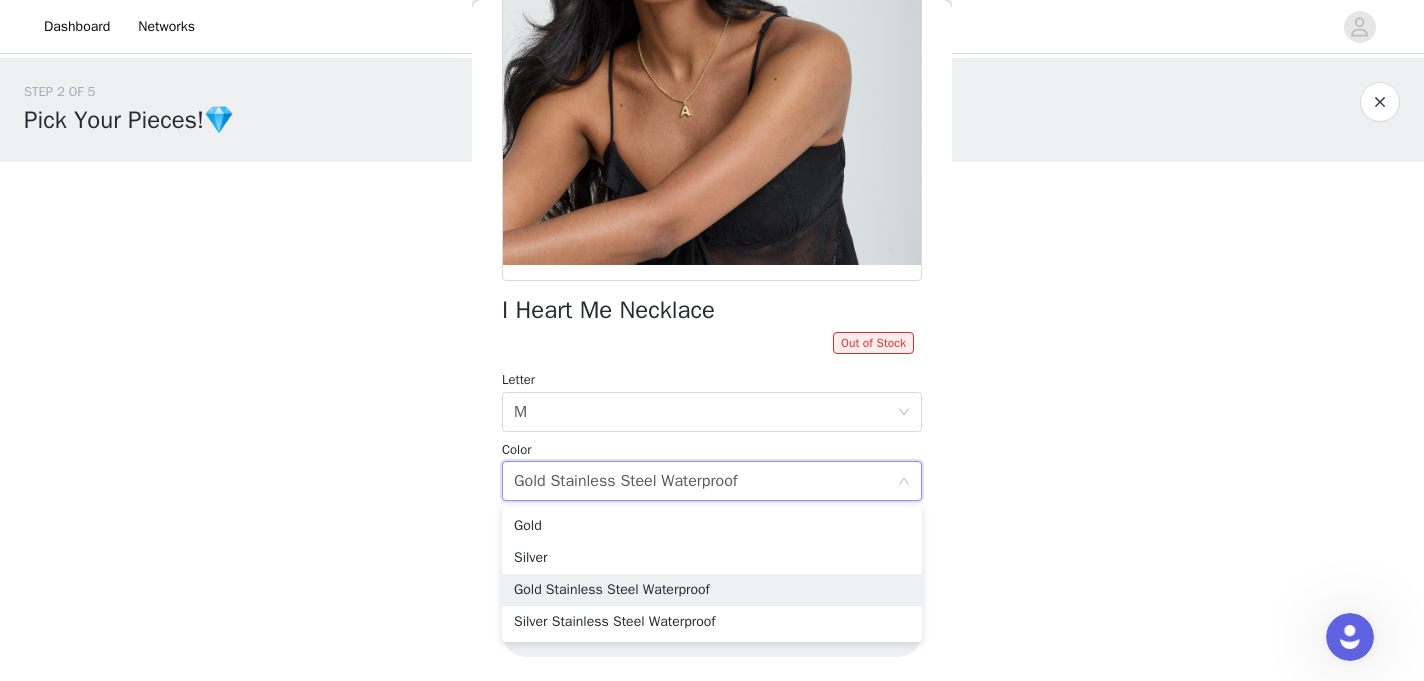 click on "STEP 2 OF 5
Pick Your Pieces!💎
Please take a look at our catalog and select 5 of your favs!❤️ If a piece you selected is out of stock it will be replaced with one of our best sellers!       0/5 Selected           Add Product       Back     I Heart Me Necklace              Out of Stock   Letter   Select letter M Color   Select color Gold Stainless Steel Waterproof   Show some self-love with our I Heart Me bubble letter initial necklace! Simplistic and stylish, it's the perfect everyday accessory for expressing your individuality and good vibes. Wear it with pride and let everyone know that you are your own number one fan!   Add Product
Step 2 of 5" at bounding box center (712, 309) 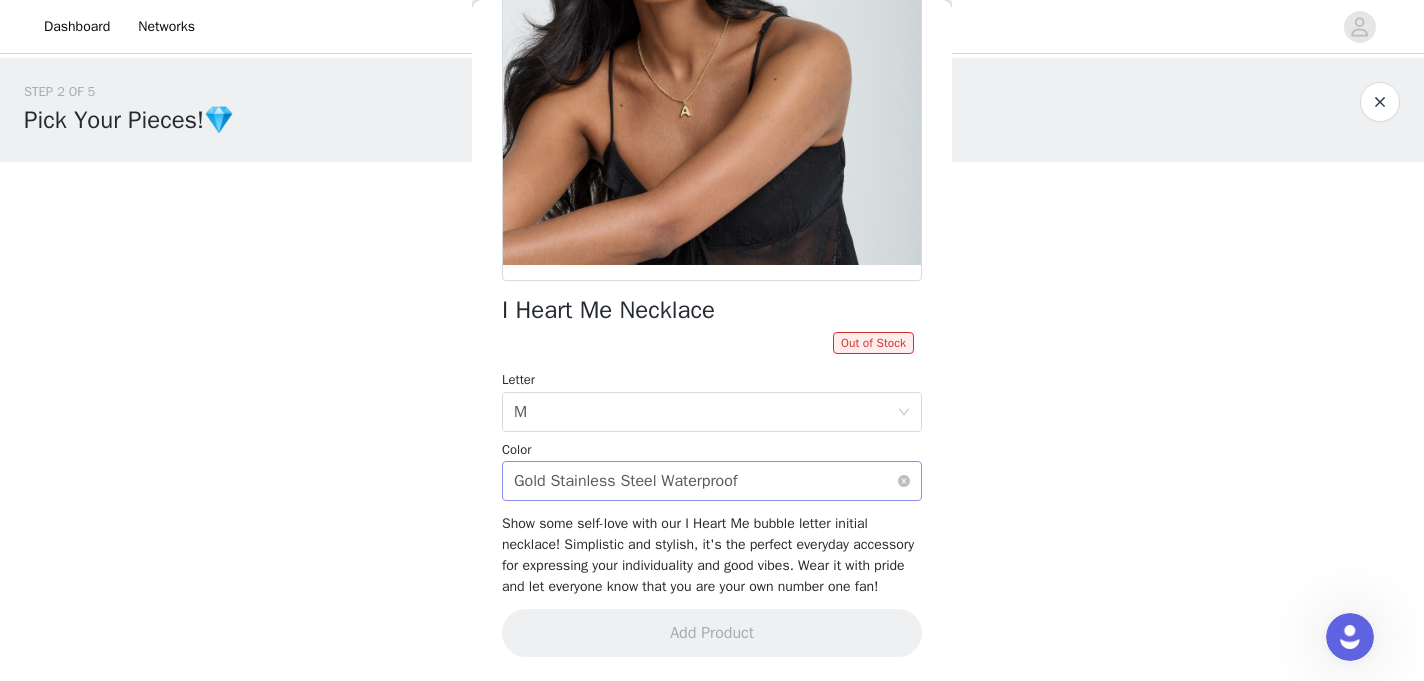 click on "Gold Stainless Steel Waterproof" at bounding box center (626, 481) 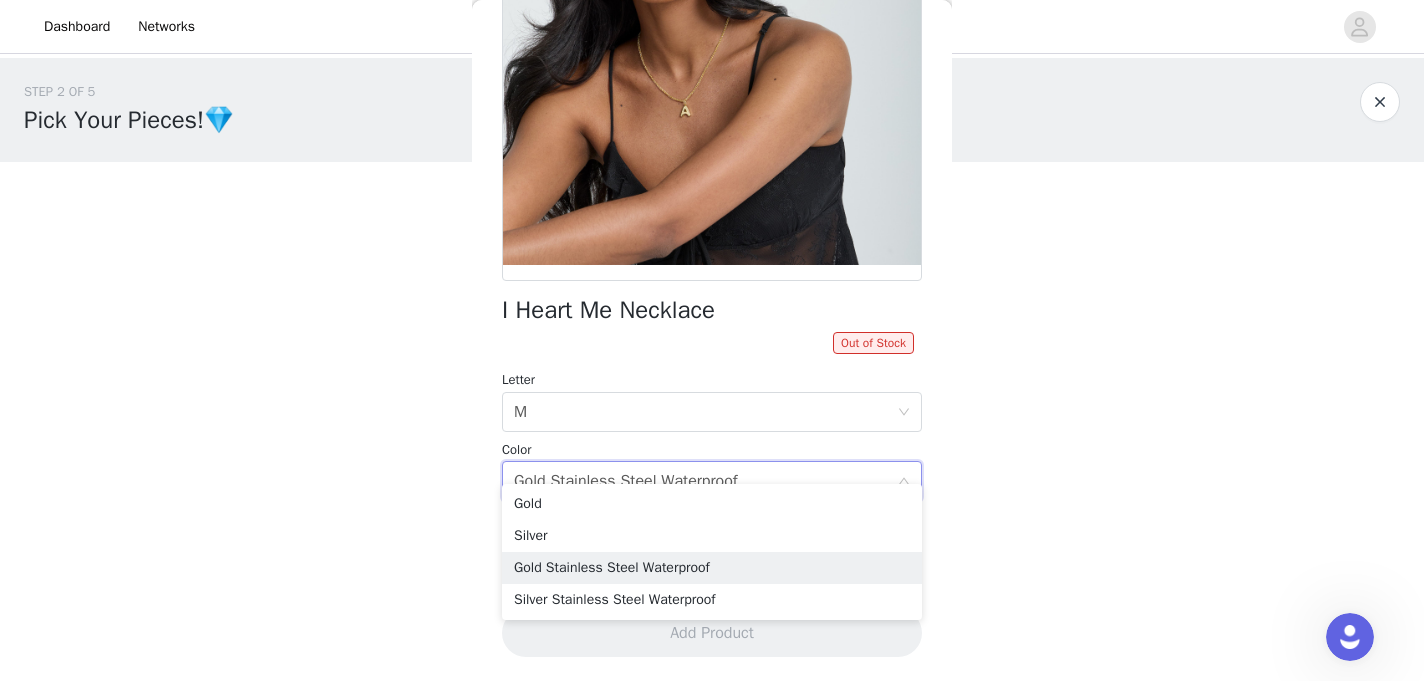 click on "Dashboard Networks
STEP 2 OF 5
Pick Your Pieces!💎
Please take a look at our catalog and select 5 of your favs!❤️ If a piece you selected is out of stock it will be replaced with one of our best sellers!       0/5 Selected           Add Product       Back     I Heart Me Necklace              Out of Stock   Letter   Select letter M Color   Select color Gold Stainless Steel Waterproof   Show some self-love with our I Heart Me bubble letter initial necklace! Simplistic and stylish, it's the perfect everyday accessory for expressing your individuality and good vibes. Wear it with pride and let everyone know that you are your own number one fan!   Add Product
Step 2 of 5
A B C D E G H J K L M N P R S T Gold Silver Gold Stainless Steel Waterproof Silver Stainless Steel Waterproof" at bounding box center [712, 340] 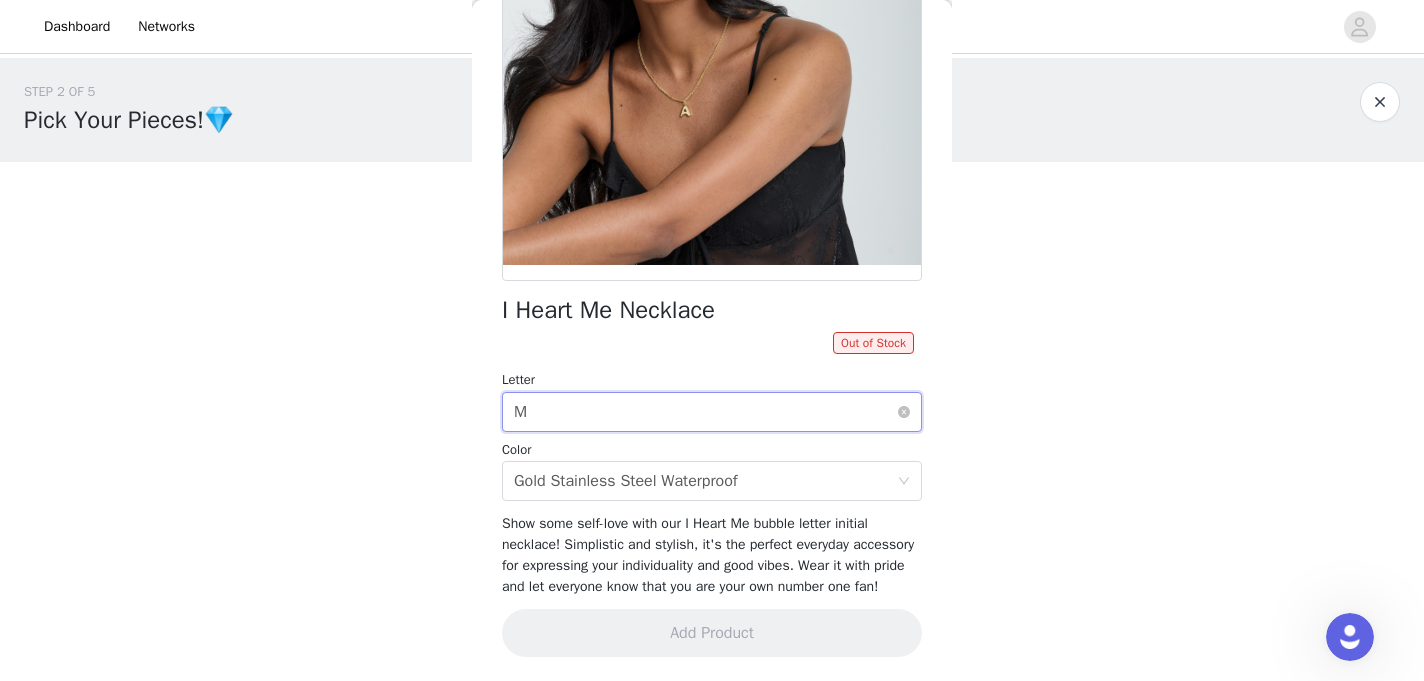 click on "Select letter M" at bounding box center (705, 412) 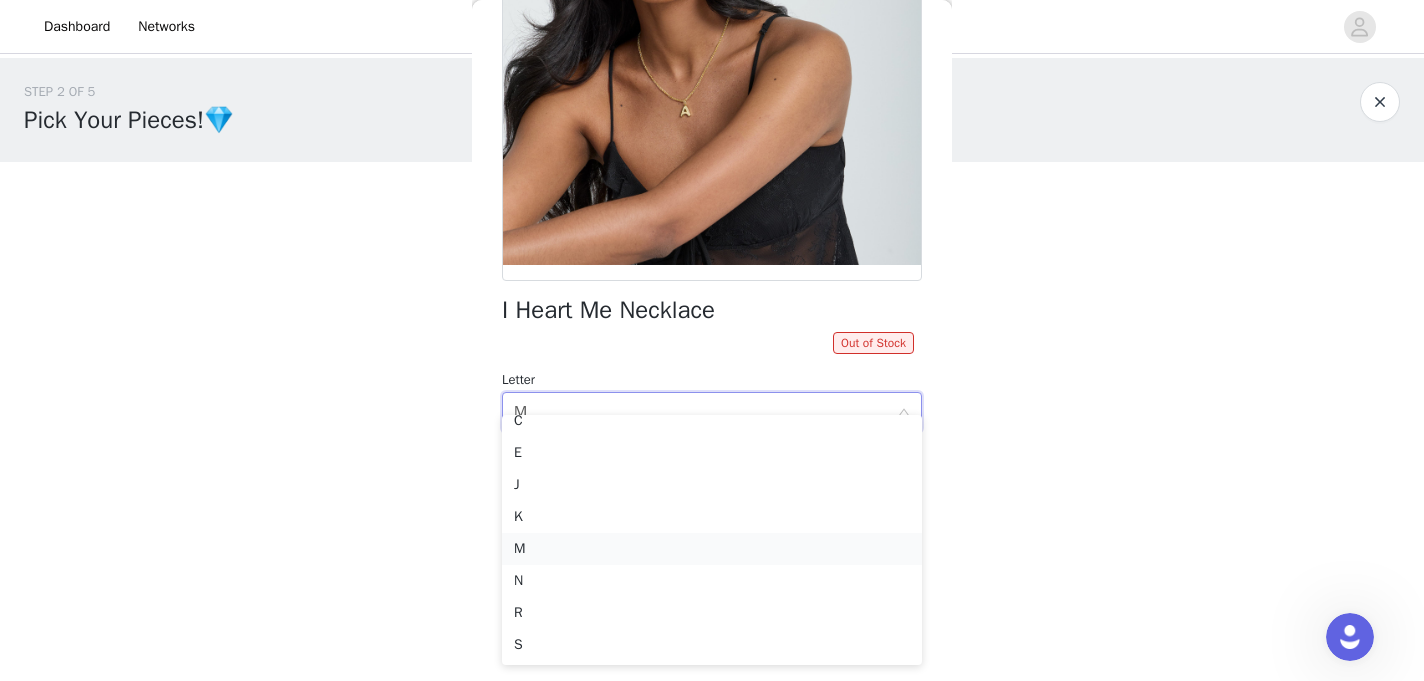 scroll, scrollTop: 36, scrollLeft: 0, axis: vertical 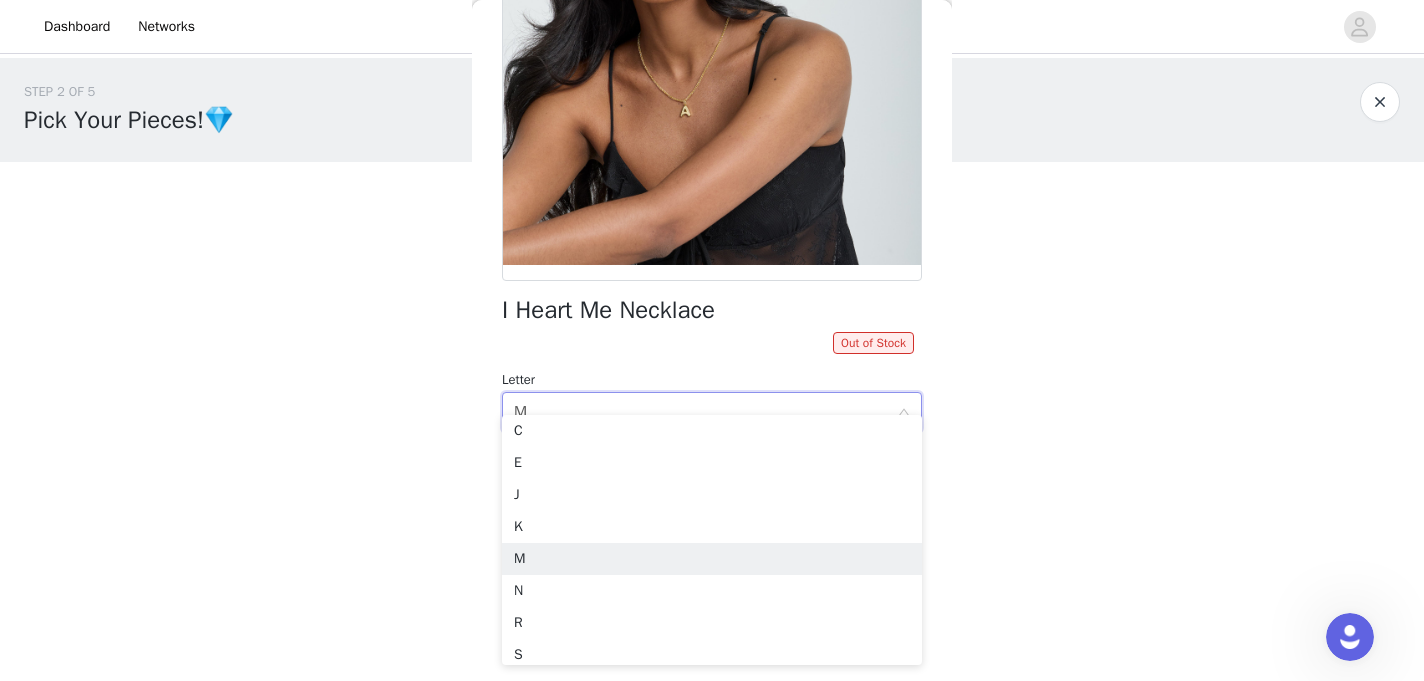 click on "STEP 2 OF 5
Pick Your Pieces!💎
Please take a look at our catalog and select 5 of your favs!❤️ If a piece you selected is out of stock it will be replaced with one of our best sellers!       0/5 Selected           Add Product       Back     I Heart Me Necklace              Out of Stock   Letter   Select letter M Color   Select color Gold Stainless Steel Waterproof   Show some self-love with our I Heart Me bubble letter initial necklace! Simplistic and stylish, it's the perfect everyday accessory for expressing your individuality and good vibes. Wear it with pride and let everyone know that you are your own number one fan!   Add Product" at bounding box center (712, 237) 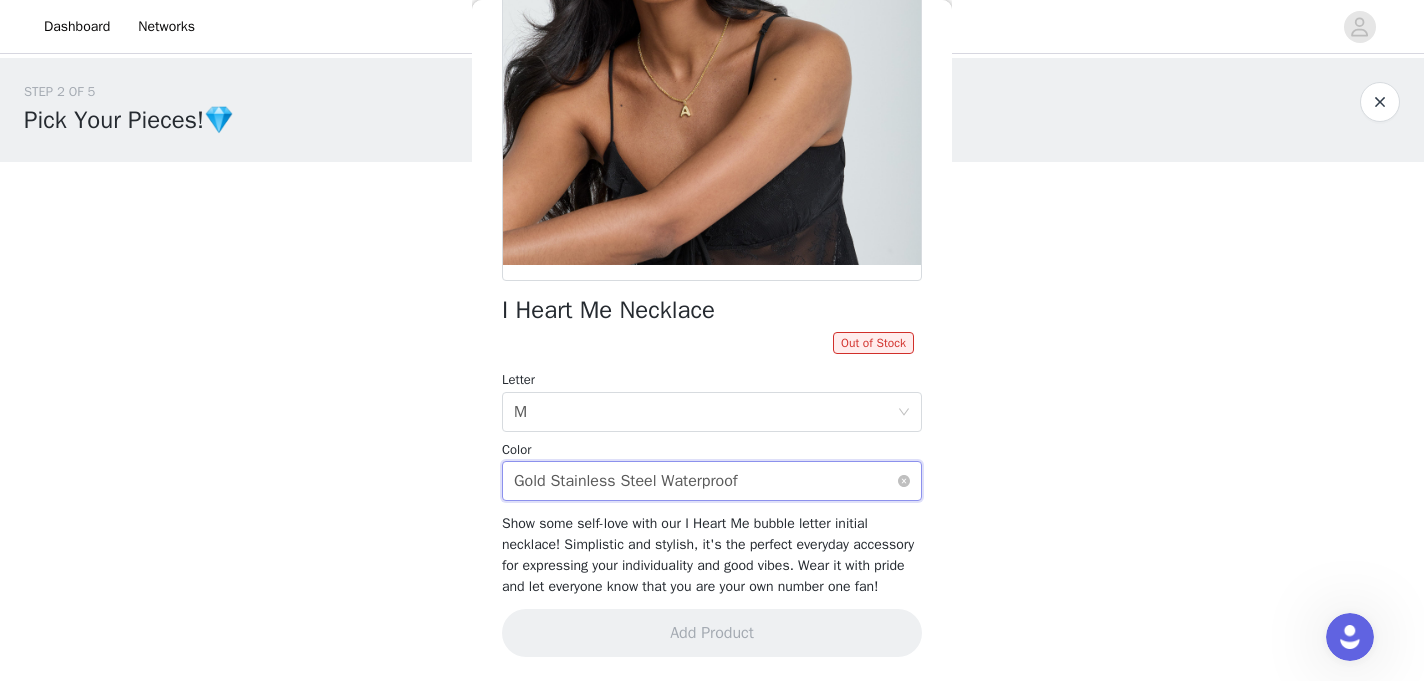 click on "Select color Gold Stainless Steel Waterproof" at bounding box center [705, 481] 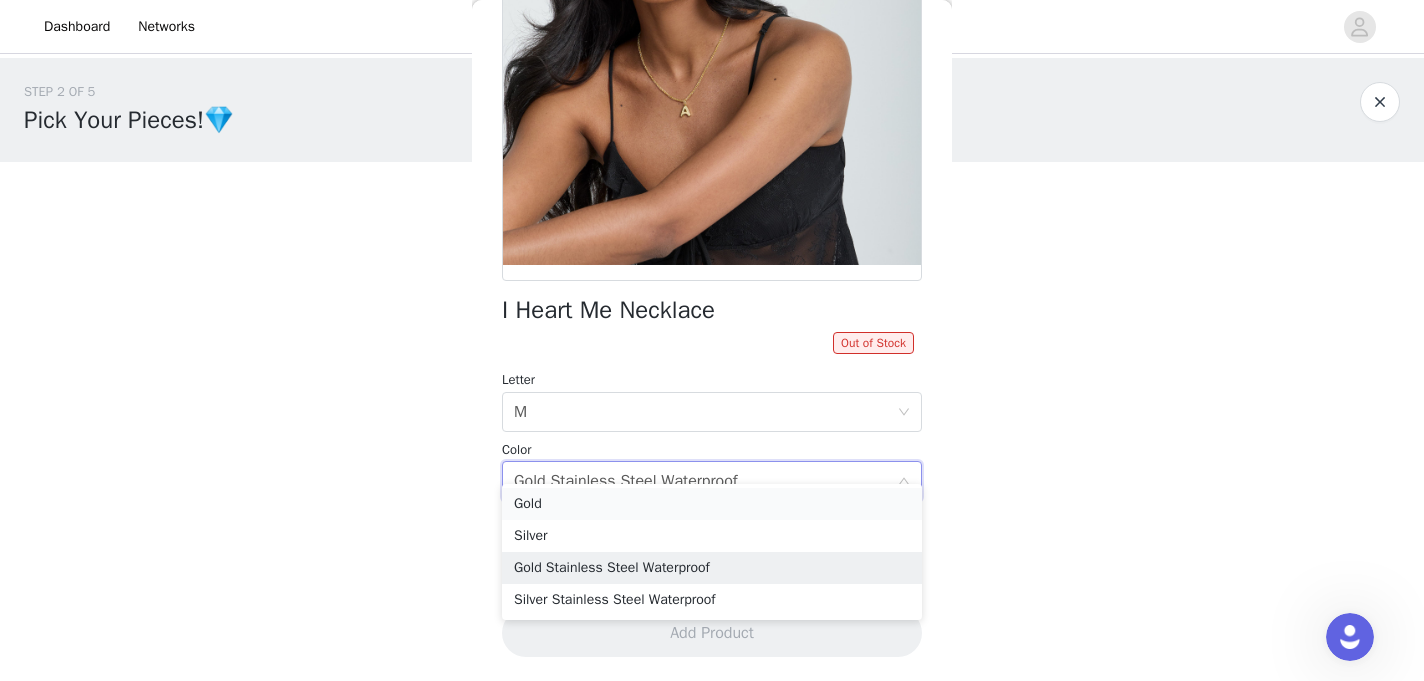 click on "Gold" at bounding box center [712, 504] 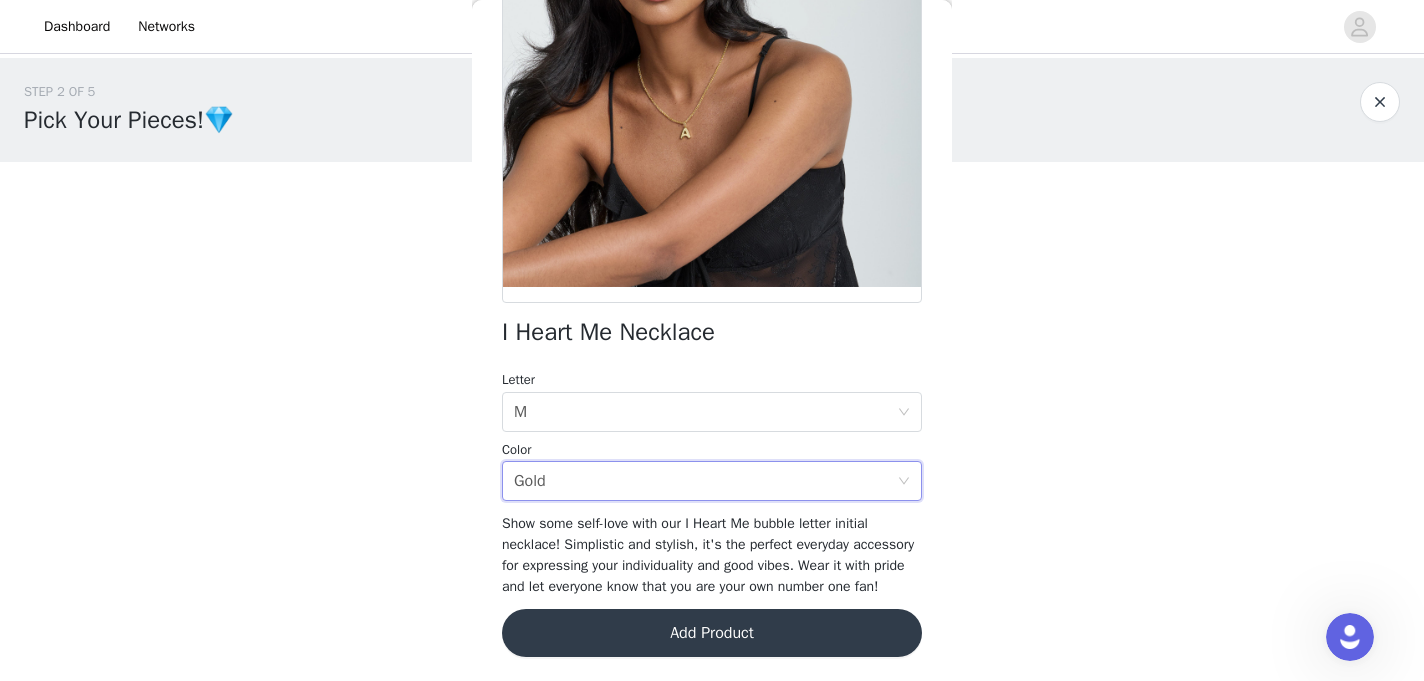 scroll, scrollTop: 268, scrollLeft: 0, axis: vertical 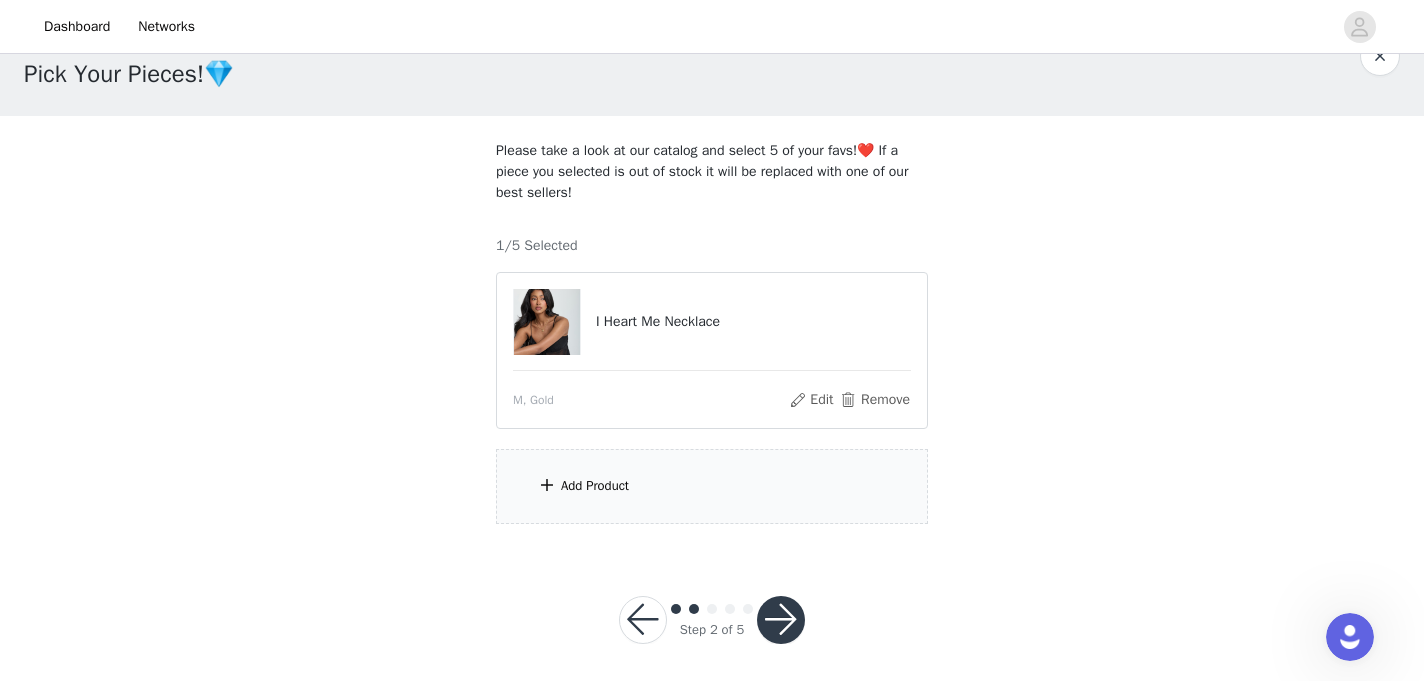 click on "Add Product" at bounding box center [712, 486] 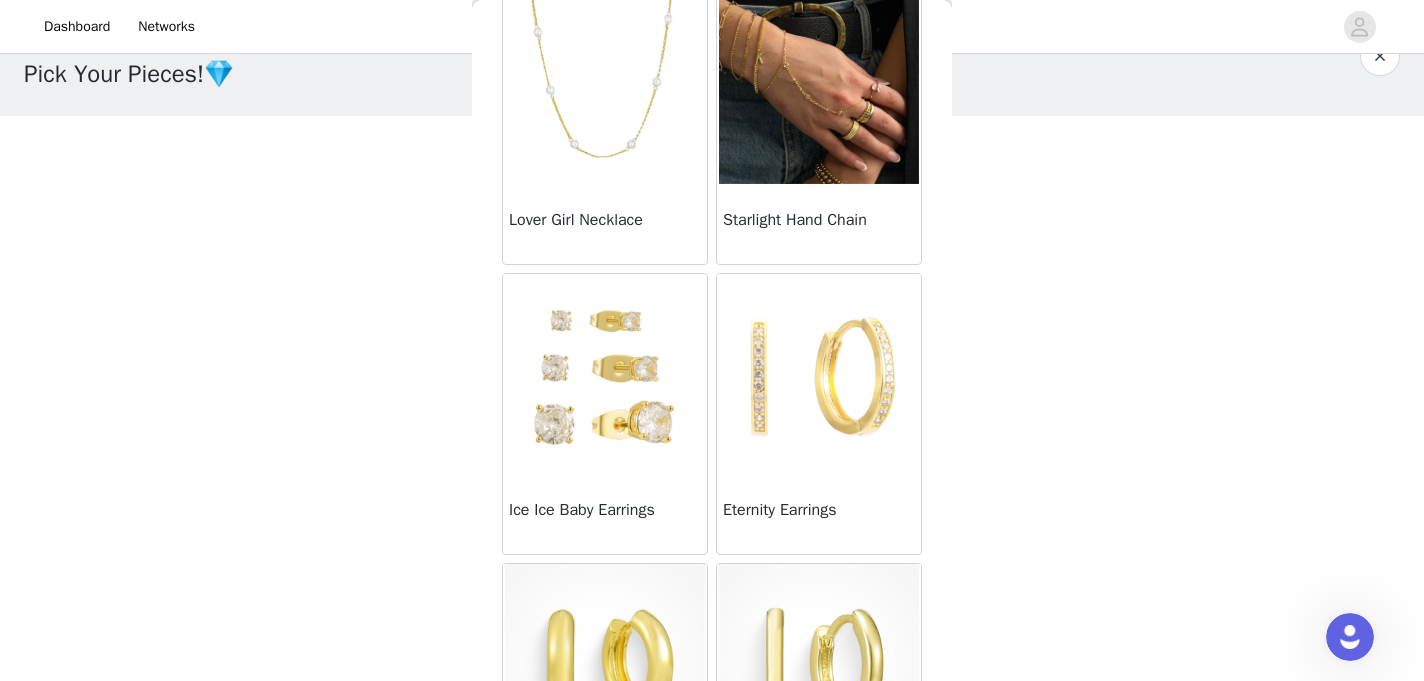 scroll, scrollTop: 1568, scrollLeft: 0, axis: vertical 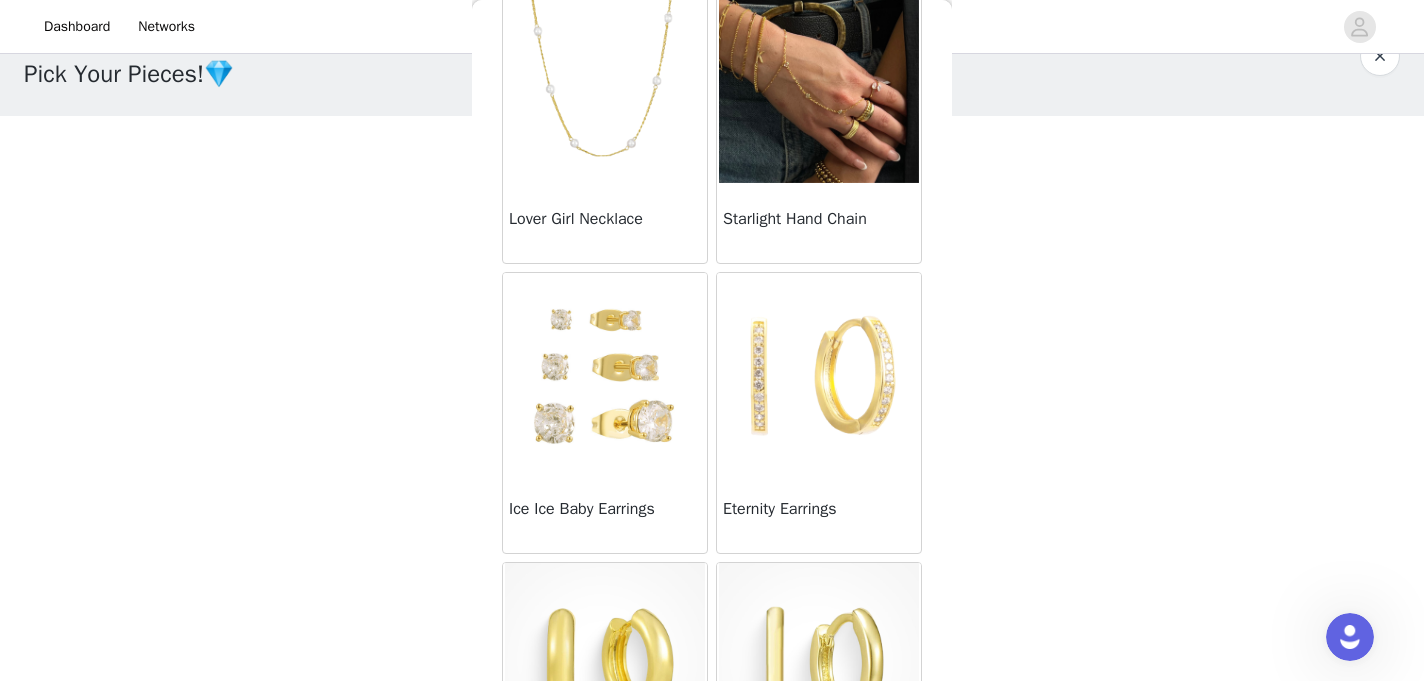 click at bounding box center (819, 373) 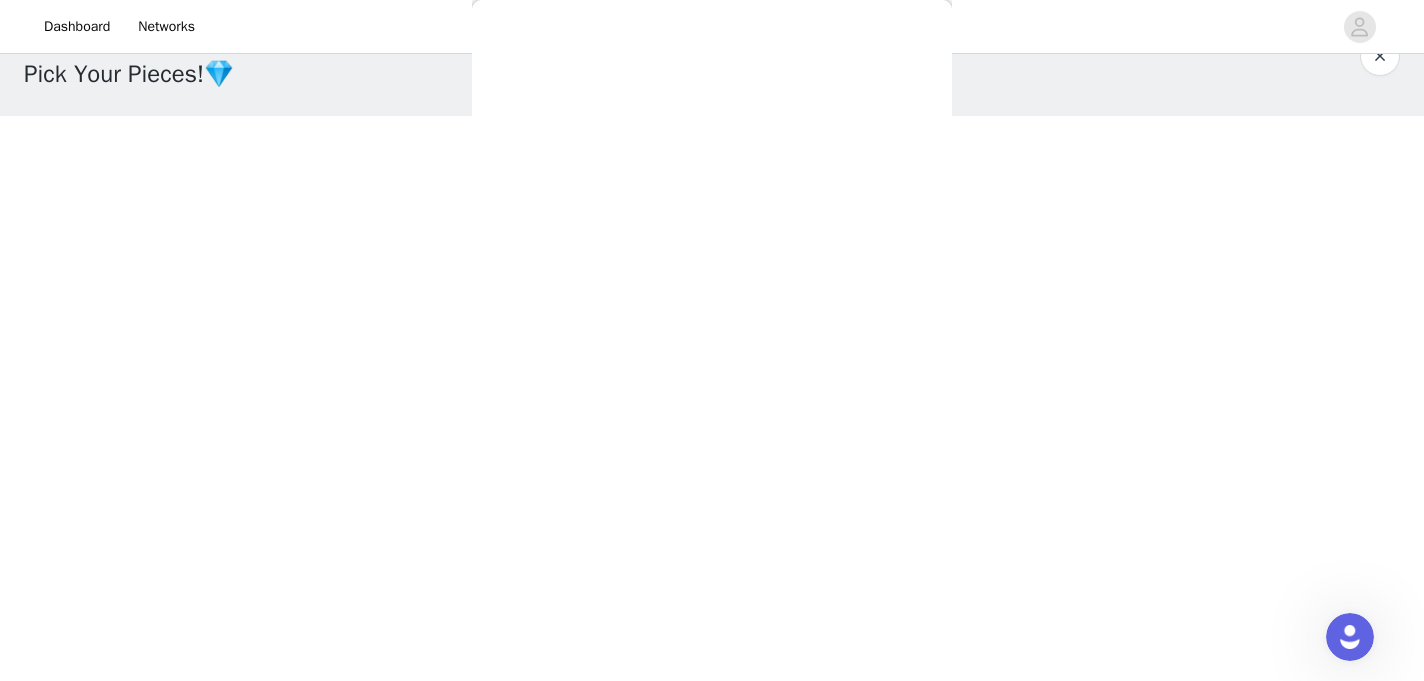 scroll, scrollTop: 316, scrollLeft: 0, axis: vertical 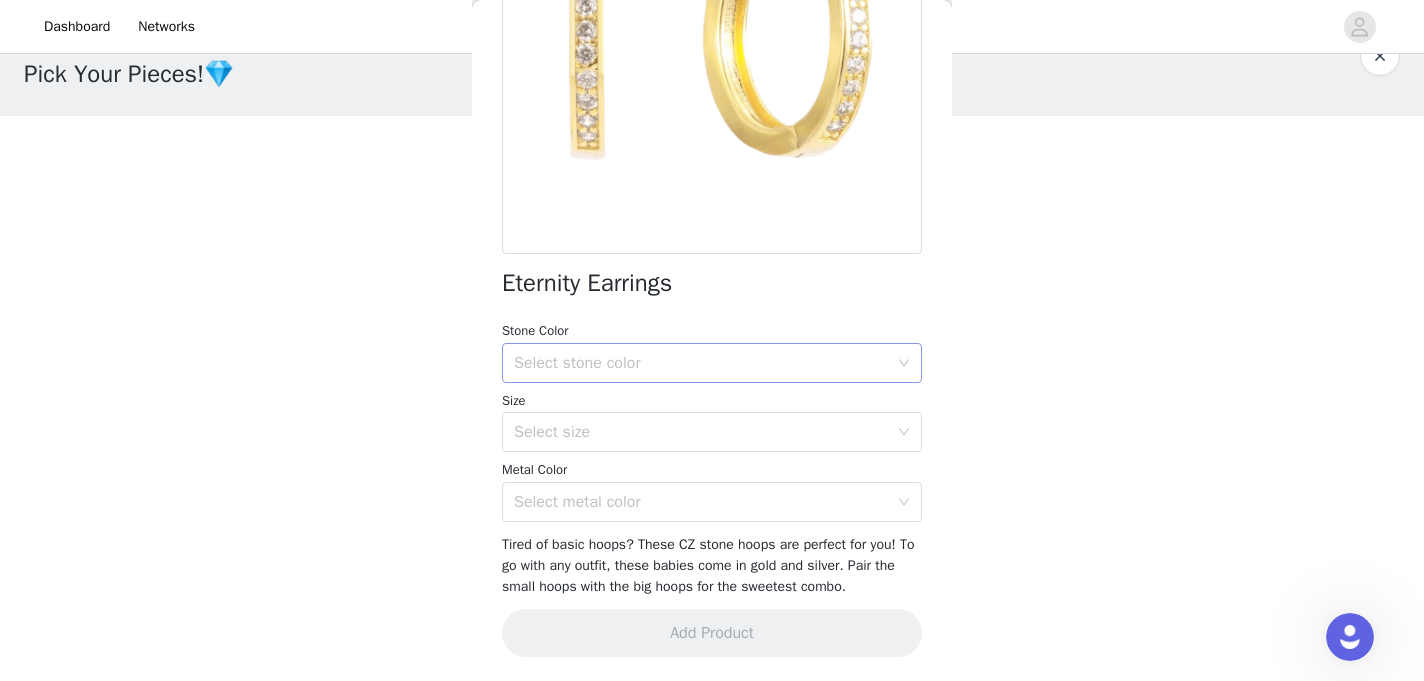 click on "Select stone color" at bounding box center [701, 363] 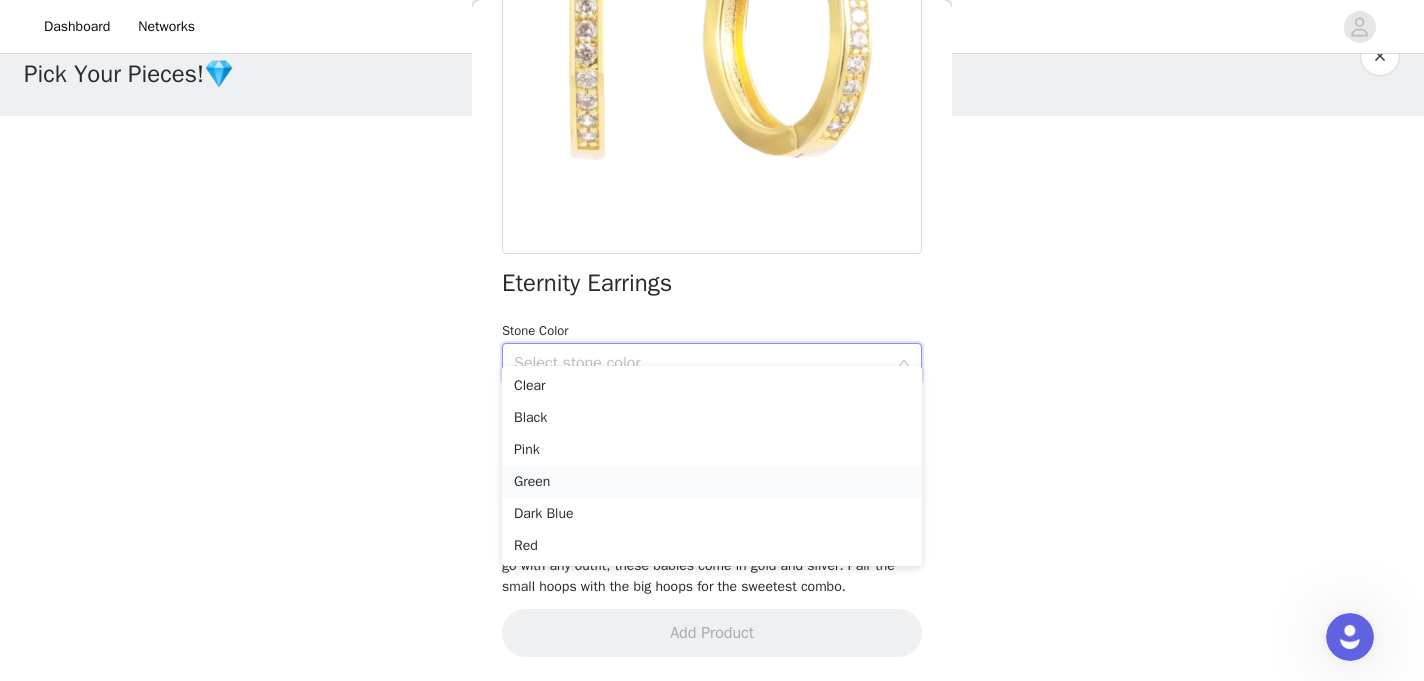 scroll, scrollTop: 56, scrollLeft: 0, axis: vertical 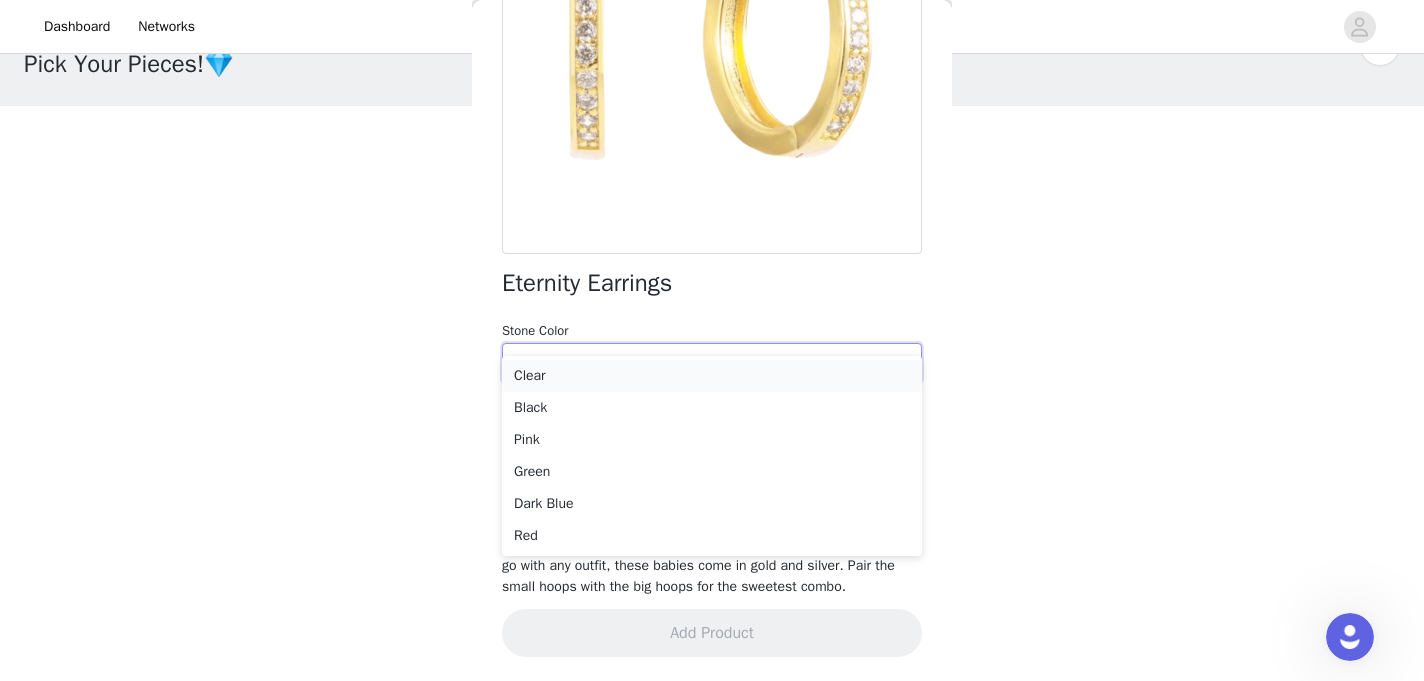 click on "Clear" at bounding box center (712, 376) 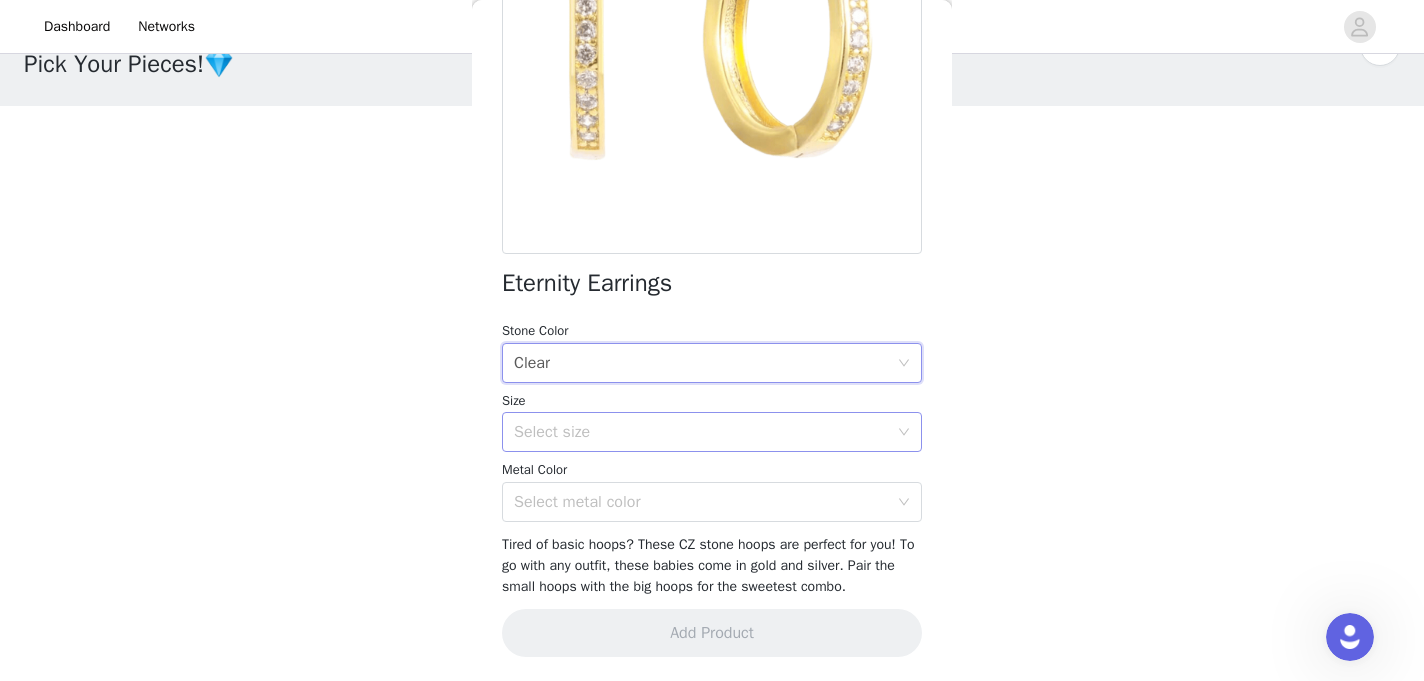click on "Select size" at bounding box center (712, 432) 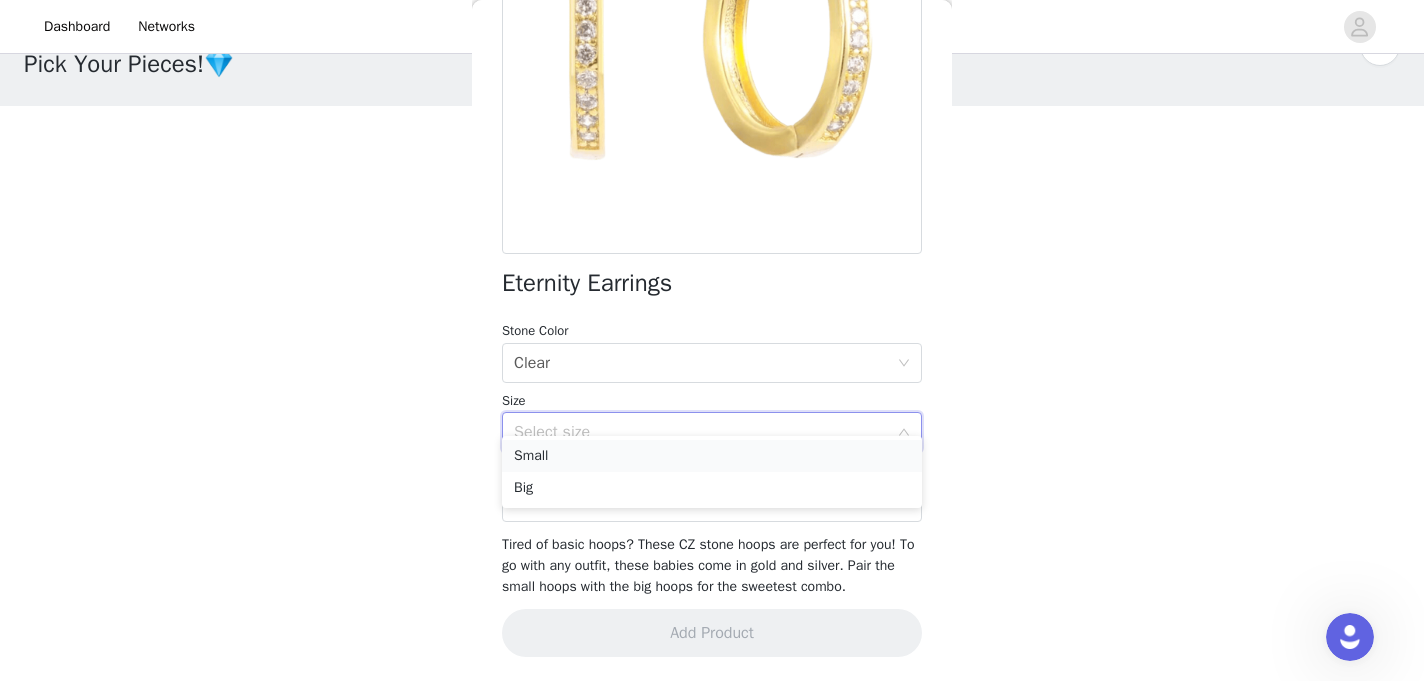click on "Small" at bounding box center [712, 456] 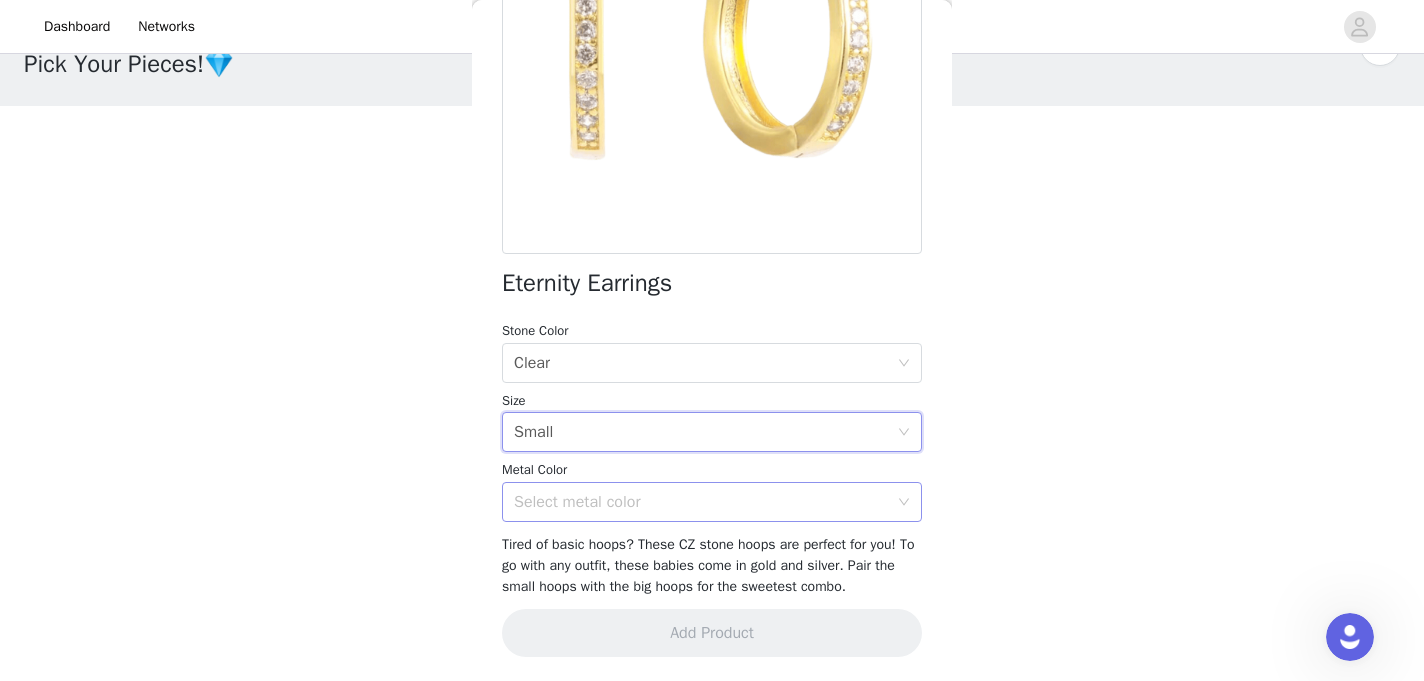 click on "Select metal color" at bounding box center [701, 502] 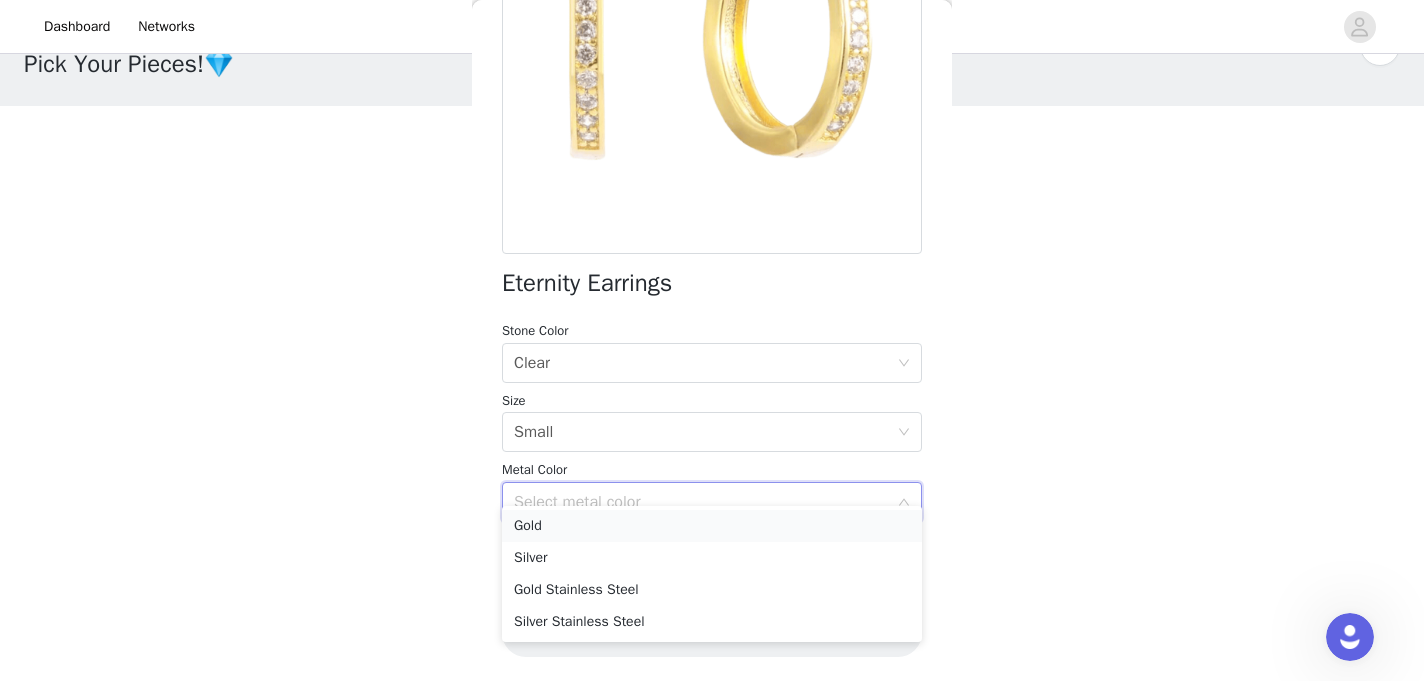 click on "Gold" at bounding box center (712, 526) 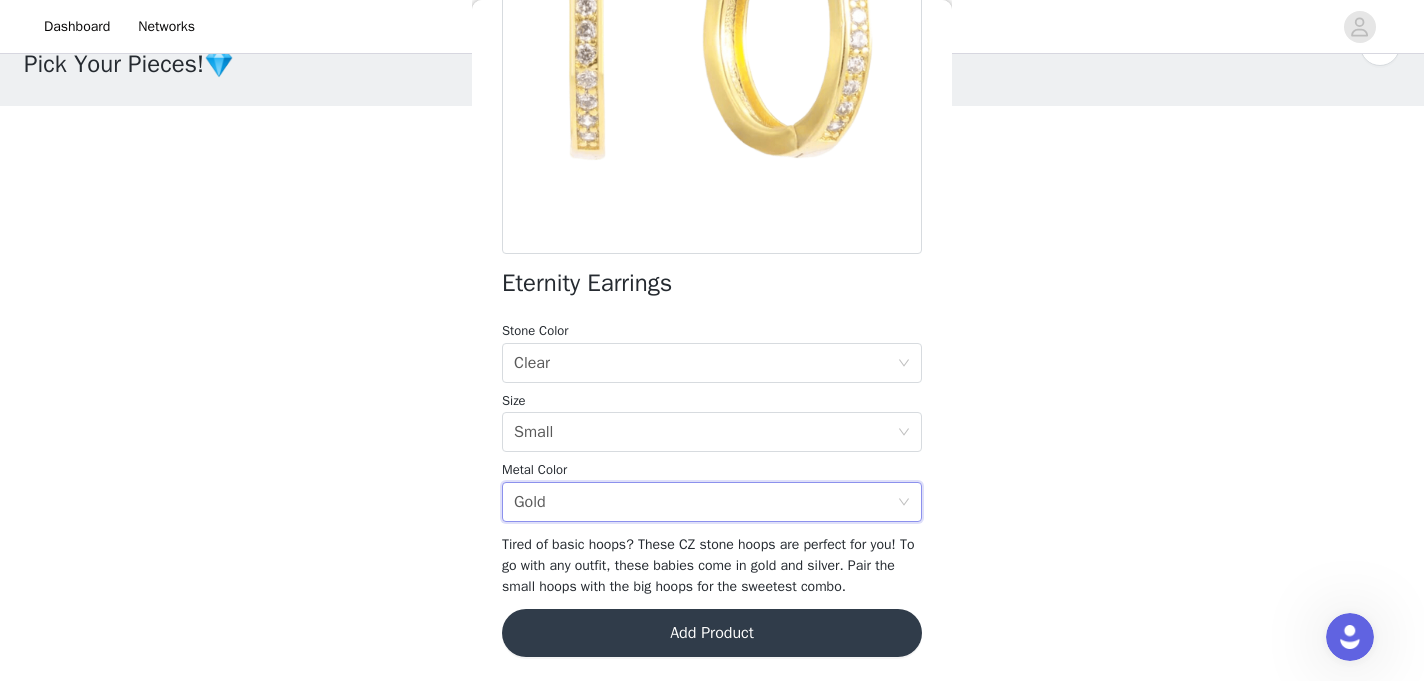 click on "Add Product" at bounding box center (712, 633) 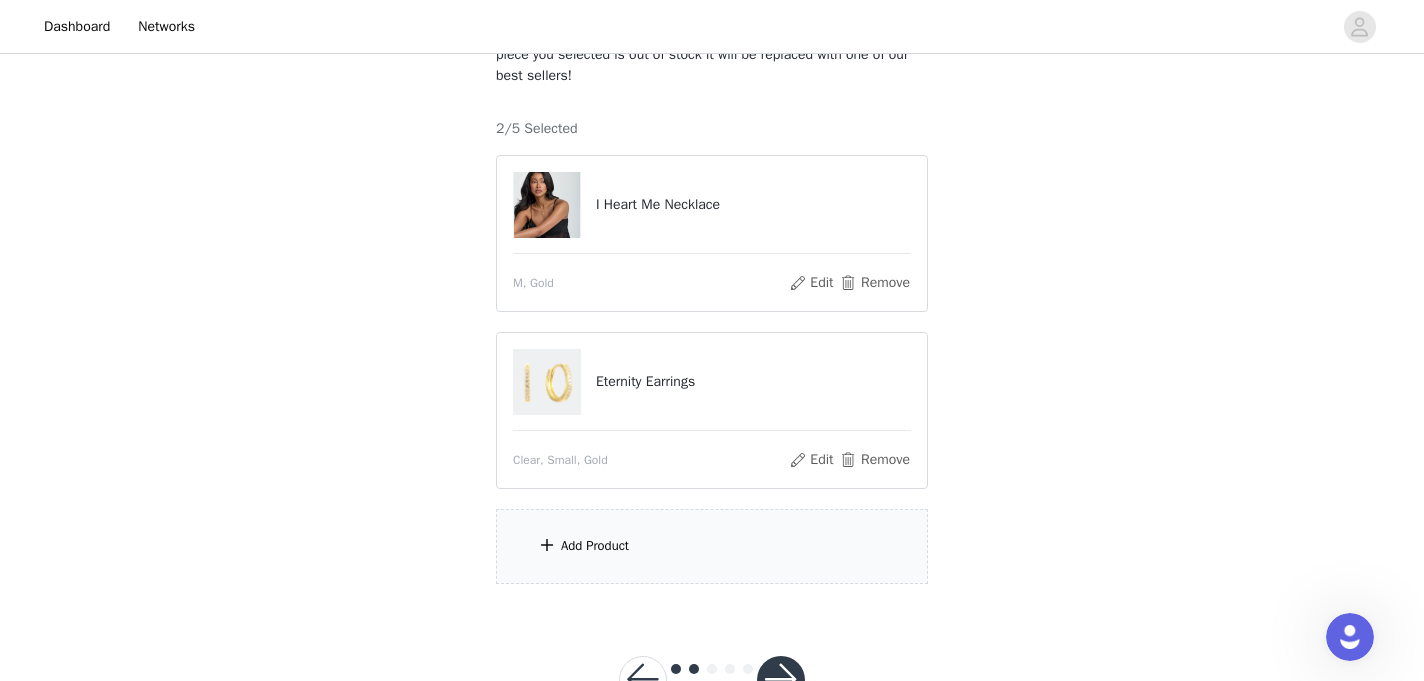 scroll, scrollTop: 165, scrollLeft: 0, axis: vertical 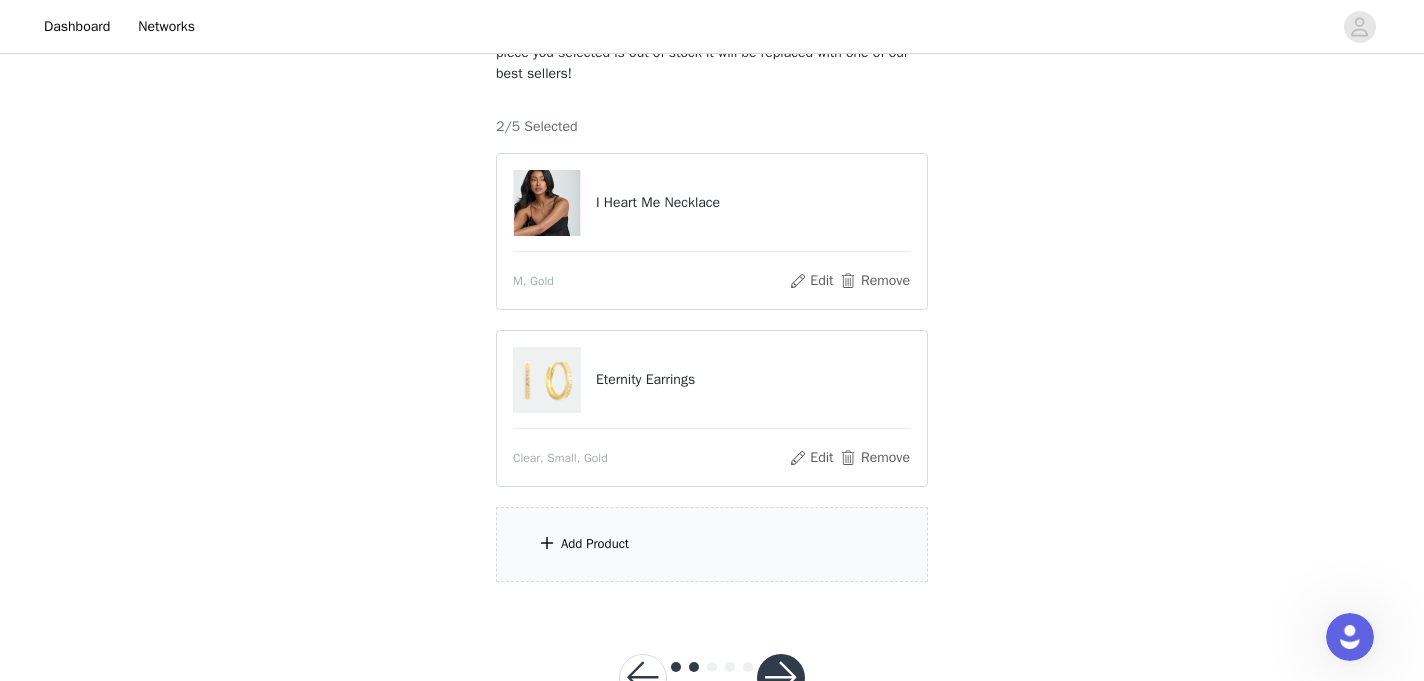 click on "Add Product" at bounding box center (712, 544) 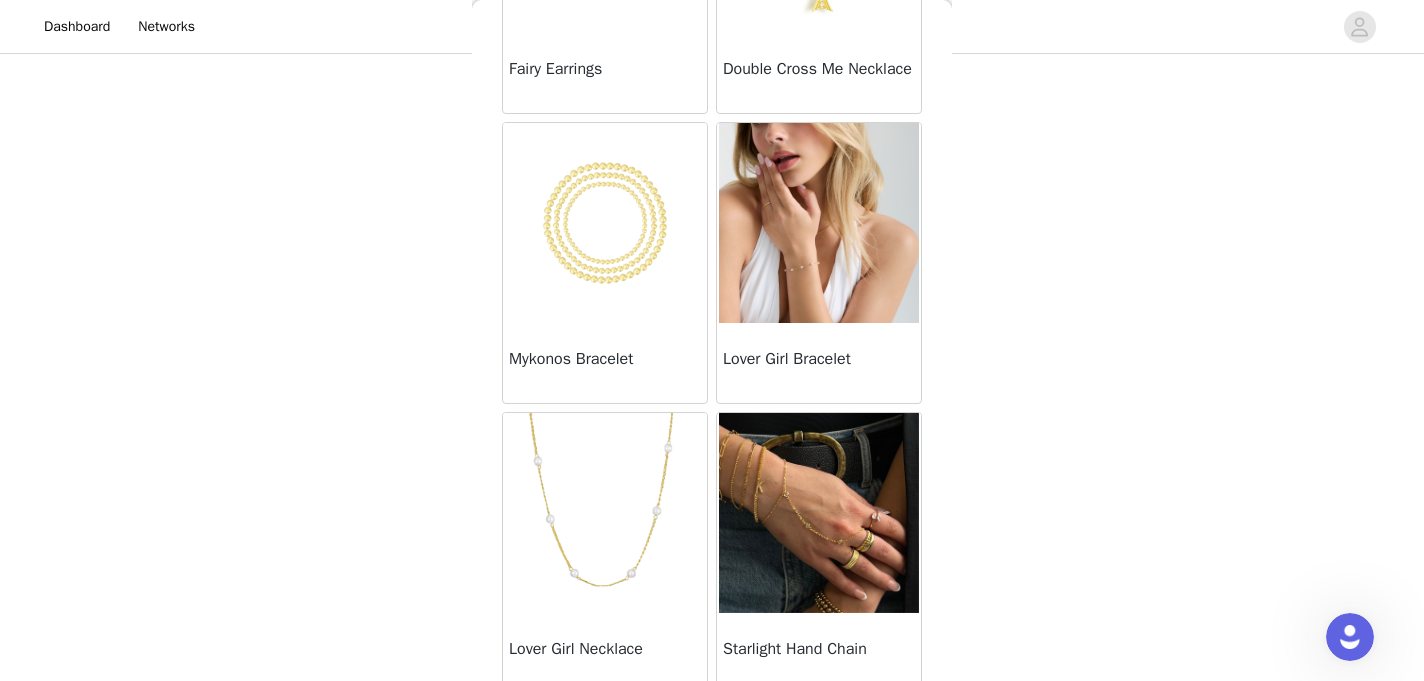 scroll, scrollTop: 2025, scrollLeft: 0, axis: vertical 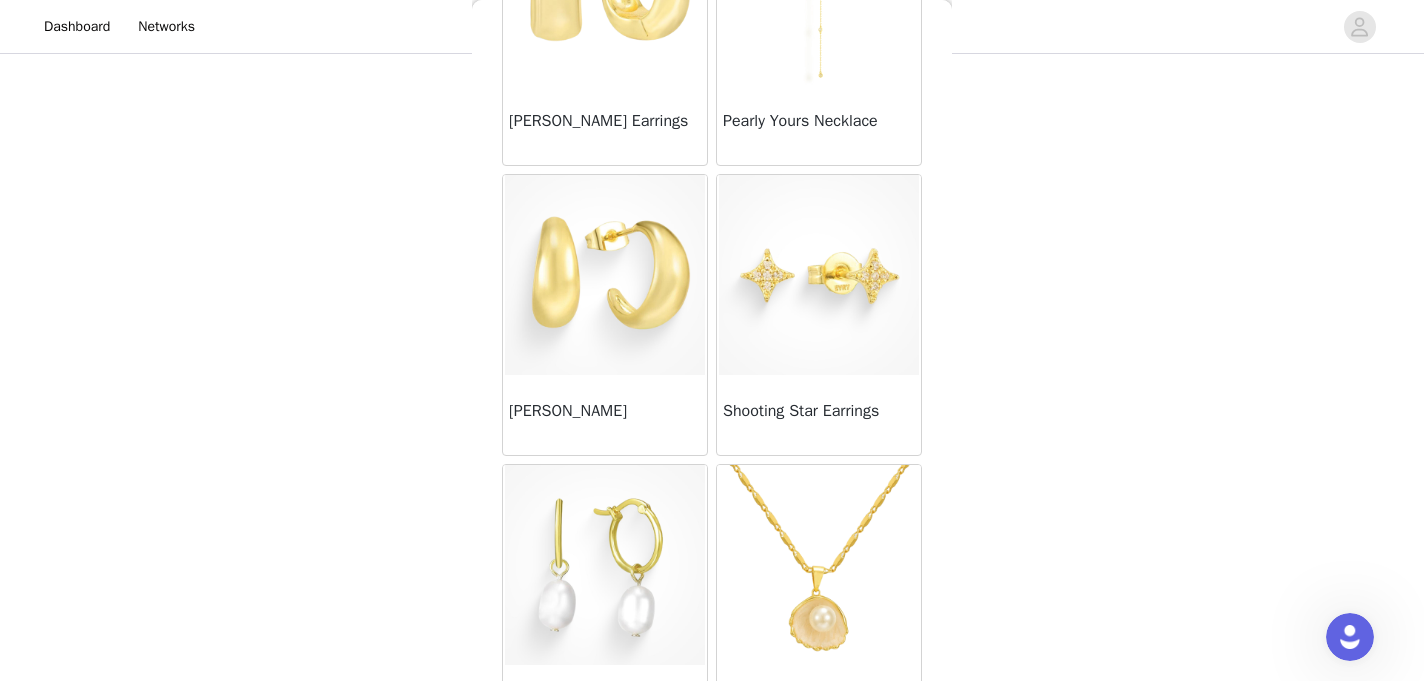 click on "Pearly Yours Necklace" at bounding box center (819, 125) 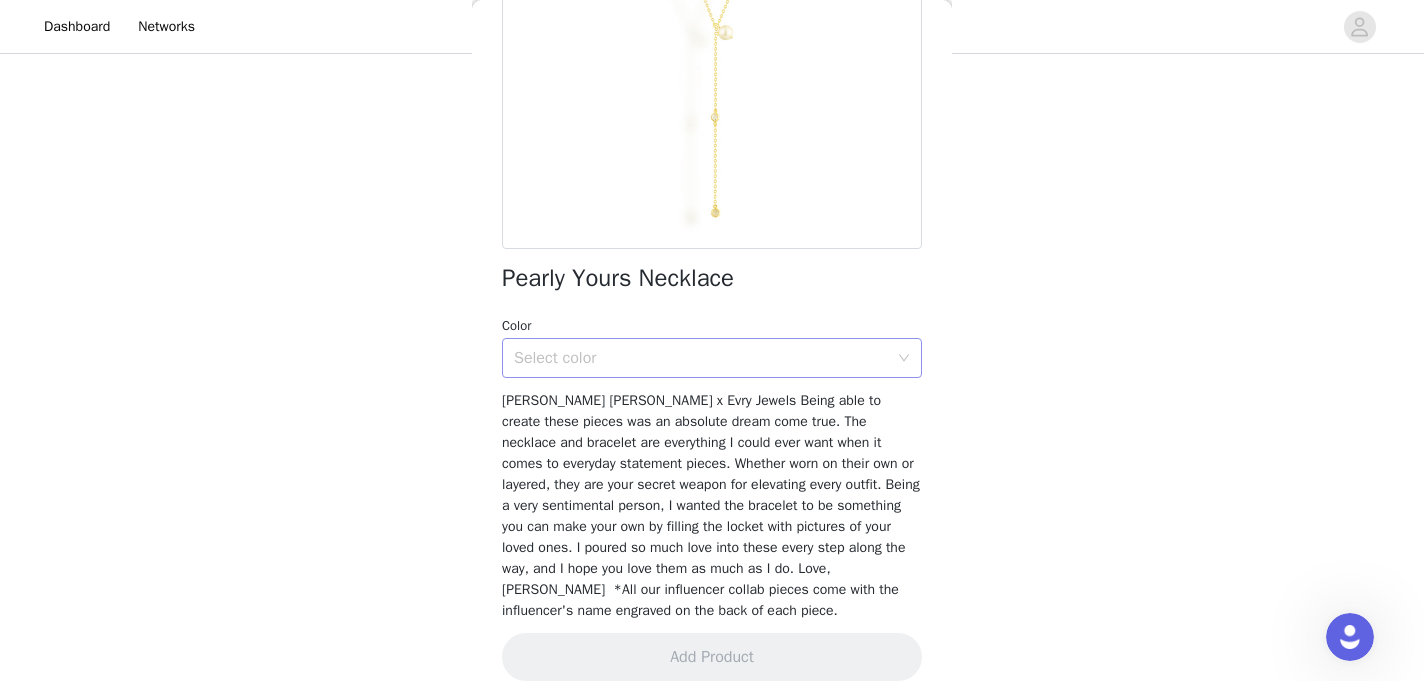 scroll, scrollTop: 303, scrollLeft: 0, axis: vertical 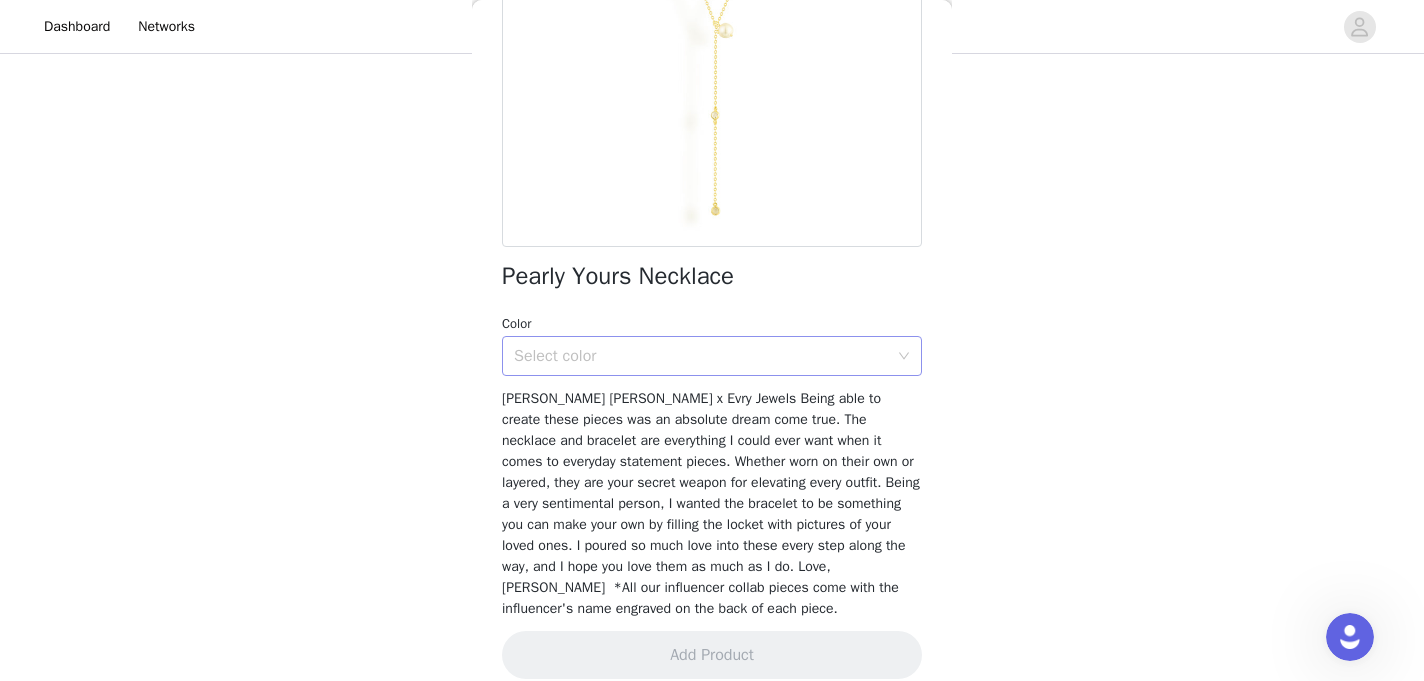 click on "Select color" at bounding box center [705, 356] 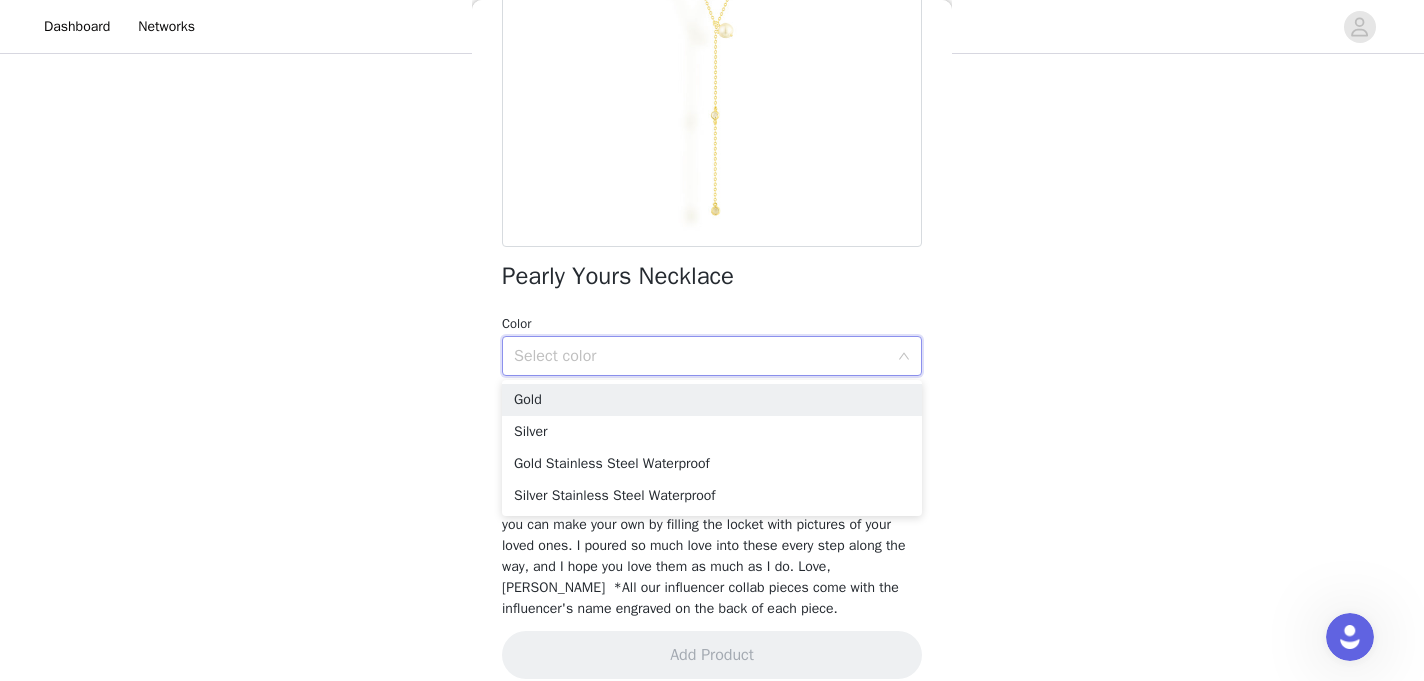 click on "Color" at bounding box center (712, 324) 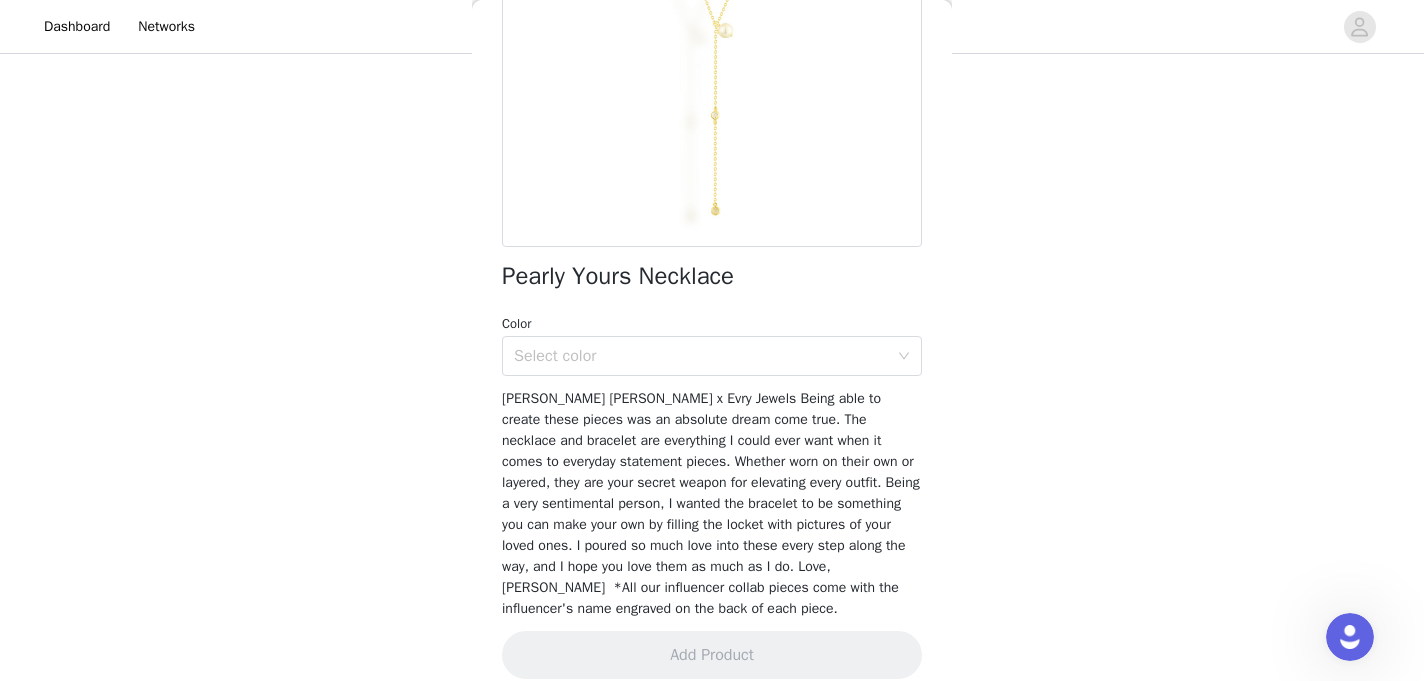 scroll, scrollTop: 0, scrollLeft: 0, axis: both 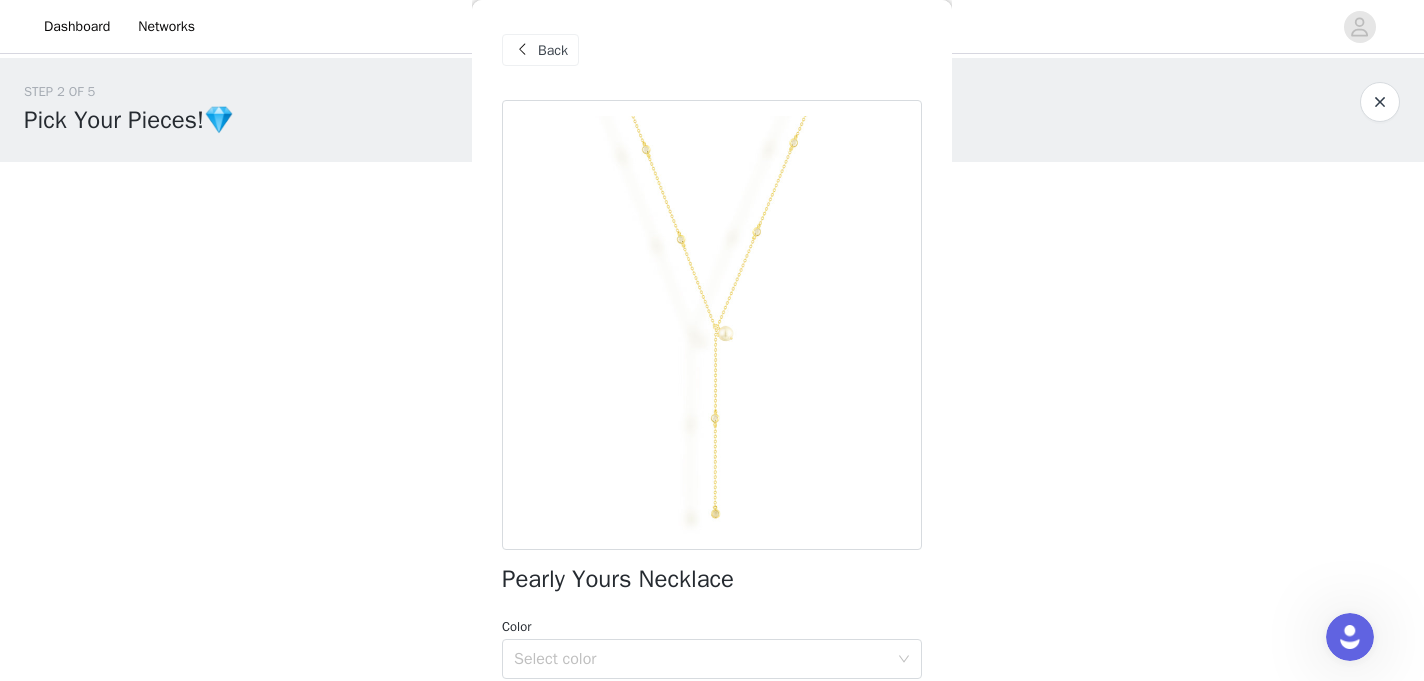 click on "STEP 2 OF 5
Pick Your Pieces!💎
Please take a look at our catalog and select 5 of your favs!❤️ If a piece you selected is out of stock it will be replaced with one of our best sellers!       2/5 Selected           I Heart Me Necklace           M, Gold       Edit   Remove     Eternity Earrings           Clear, Small, Gold       Edit   Remove     Add Product       Back     Pearly Yours Necklace               Color   Select color     Add Product" at bounding box center (712, 414) 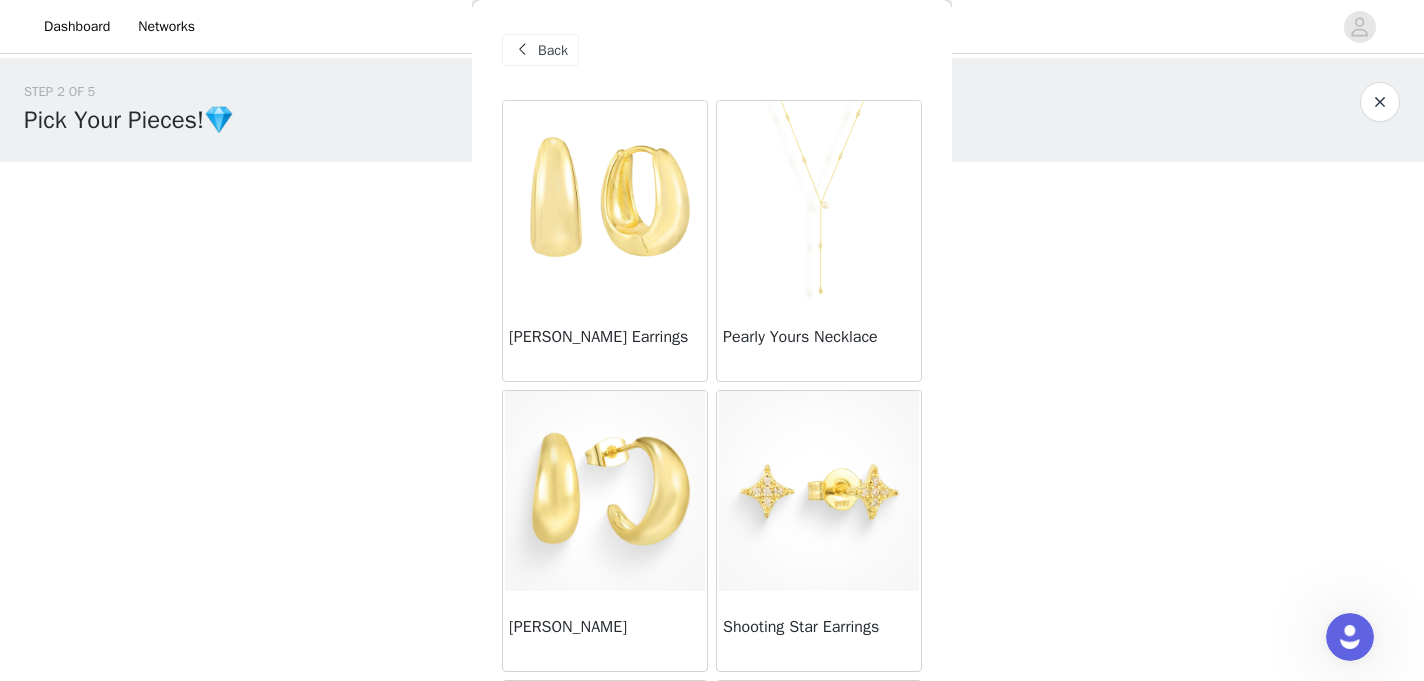 click on "STEP 2 OF 5
Pick Your Pieces!💎
Please take a look at our catalog and select 5 of your favs!❤️ If a piece you selected is out of stock it will be replaced with one of our best sellers!       2/5 Selected           I Heart Me Necklace           M, Gold       Edit   Remove     Eternity Earrings           Clear, Small, Gold       Edit   Remove     Add Product       Back       [PERSON_NAME] Earrings       Pearly Yours Necklace       [PERSON_NAME]       Shooting Star Earrings       Fancy [PERSON_NAME] Earrings       Meribella Necklace       Fairy Earrings       Double Cross Me Necklace       Mykonos Bracelet       Lover Girl Bracelet       Lover Girl Necklace       Starlight Hand Chain       Ice Ice Baby Earrings       Eternity Earrings       Off Duty Hoops       Itty Bitty Hoops       I Heart Me Necklace       Love it Locket Bracelet" at bounding box center [712, 414] 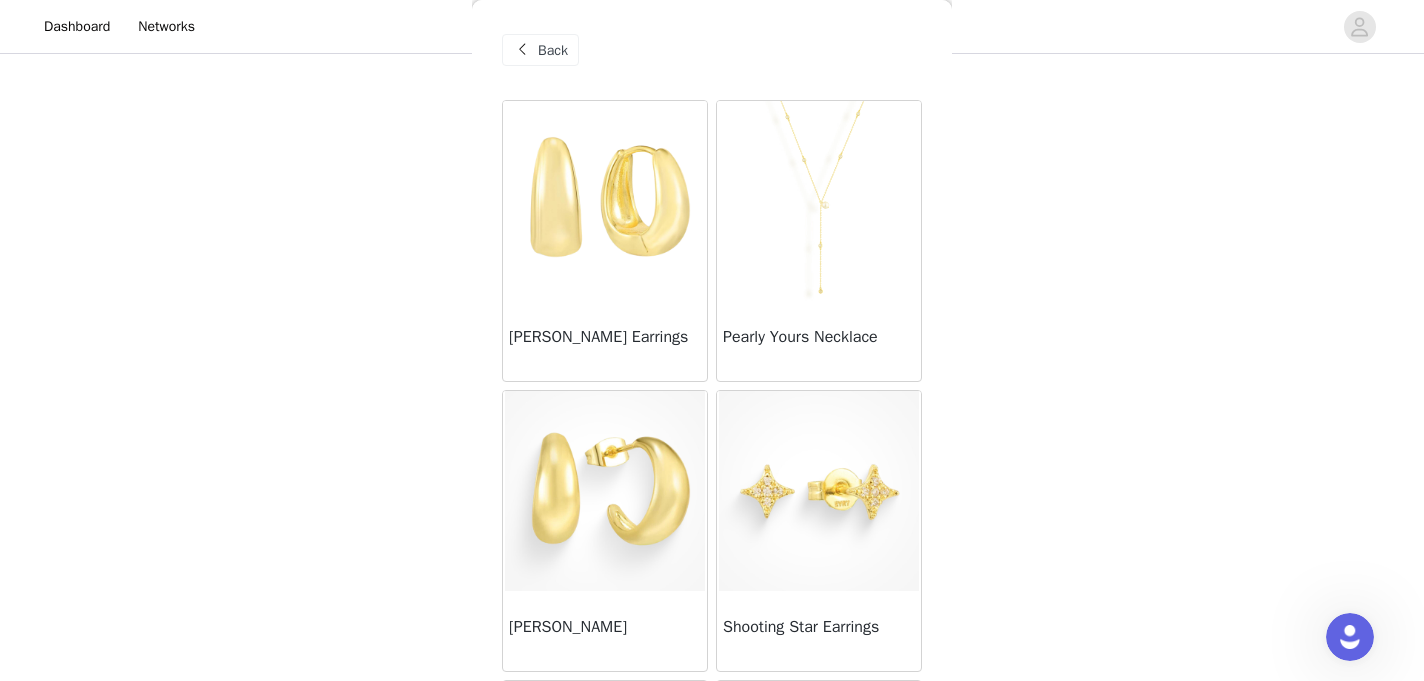scroll, scrollTop: 0, scrollLeft: 0, axis: both 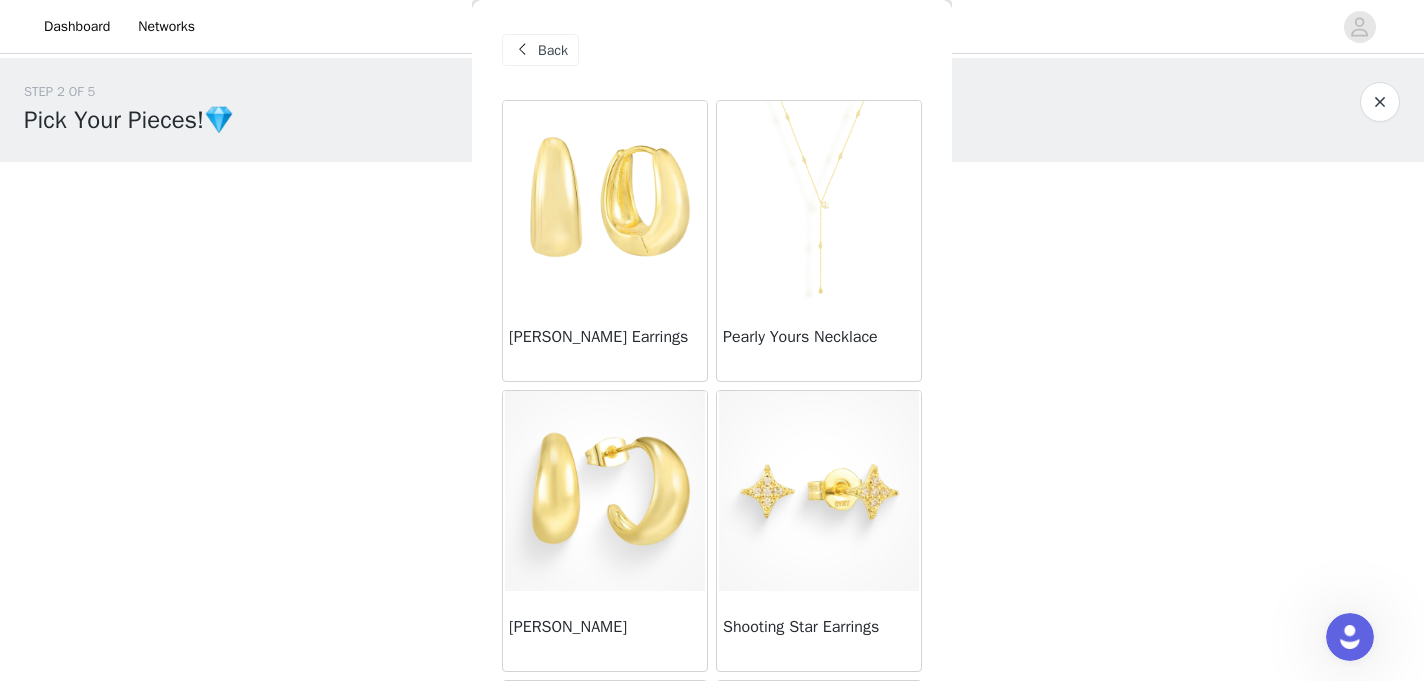 click on "Back" at bounding box center [540, 50] 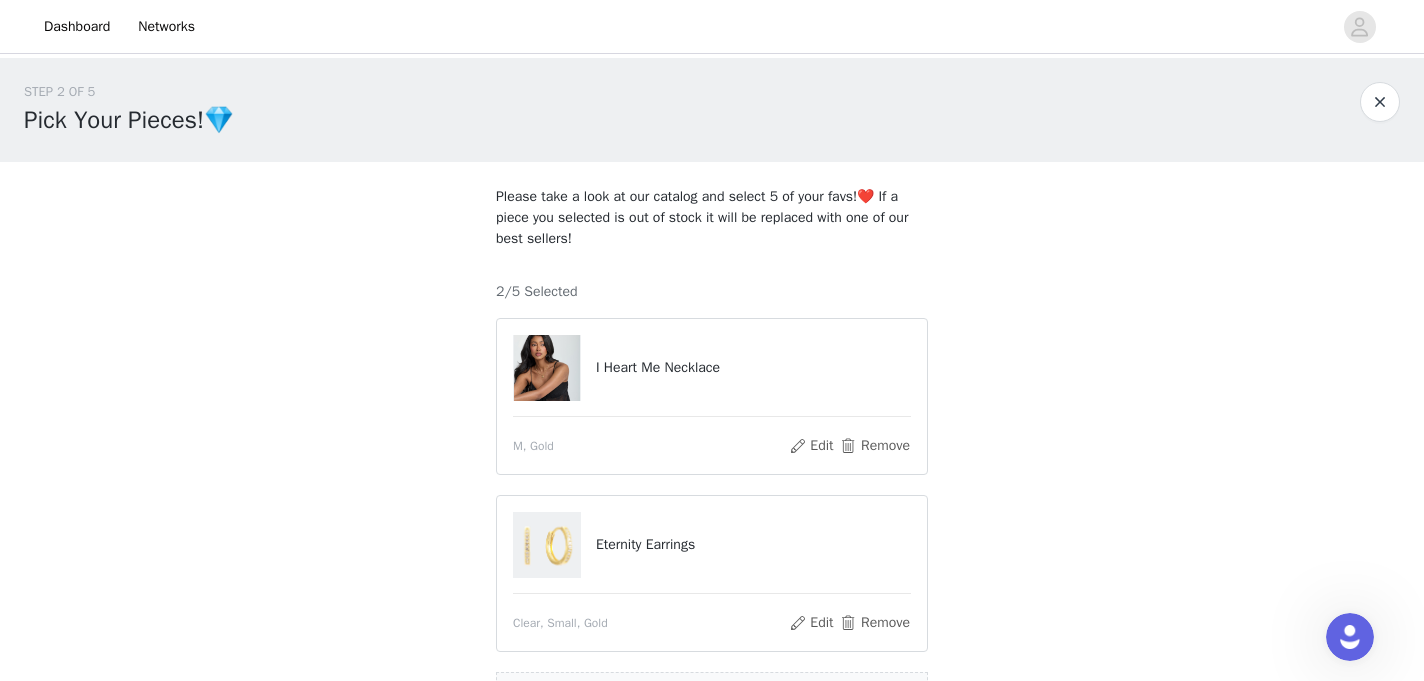 scroll, scrollTop: 233, scrollLeft: 0, axis: vertical 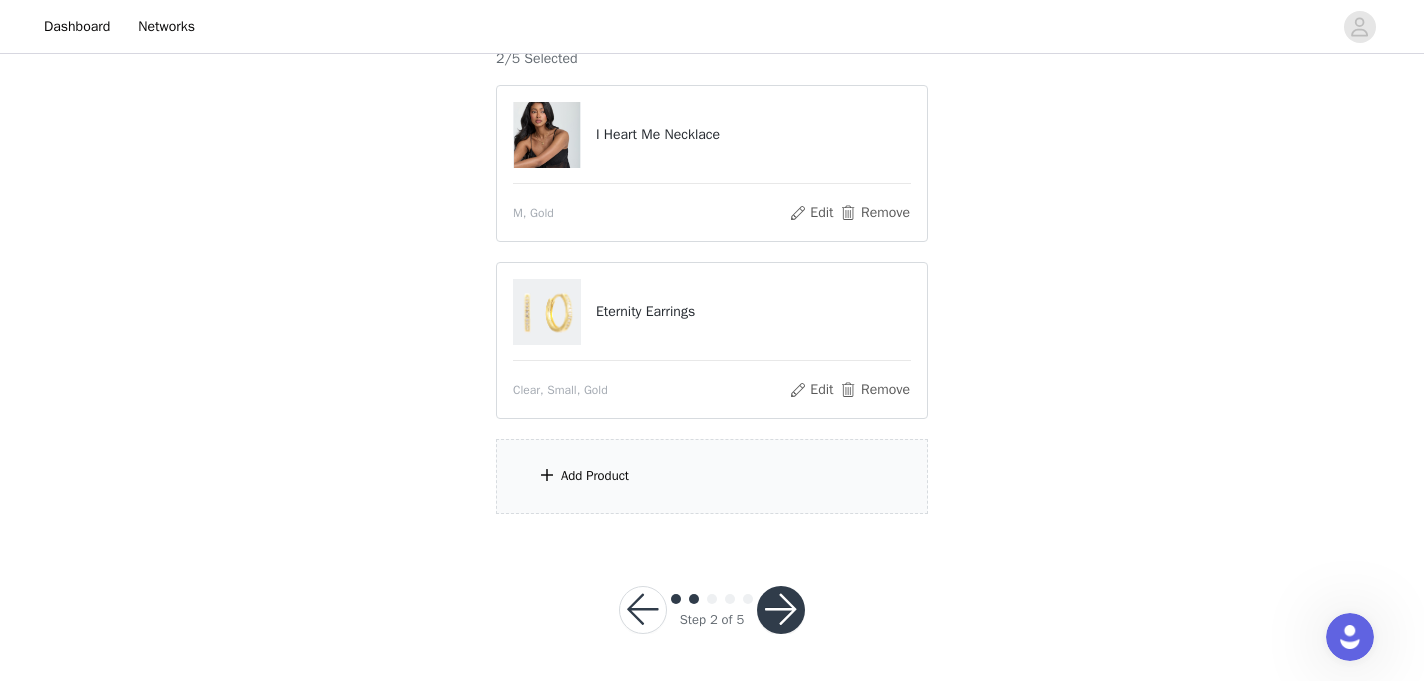 click on "Add Product" at bounding box center (712, 476) 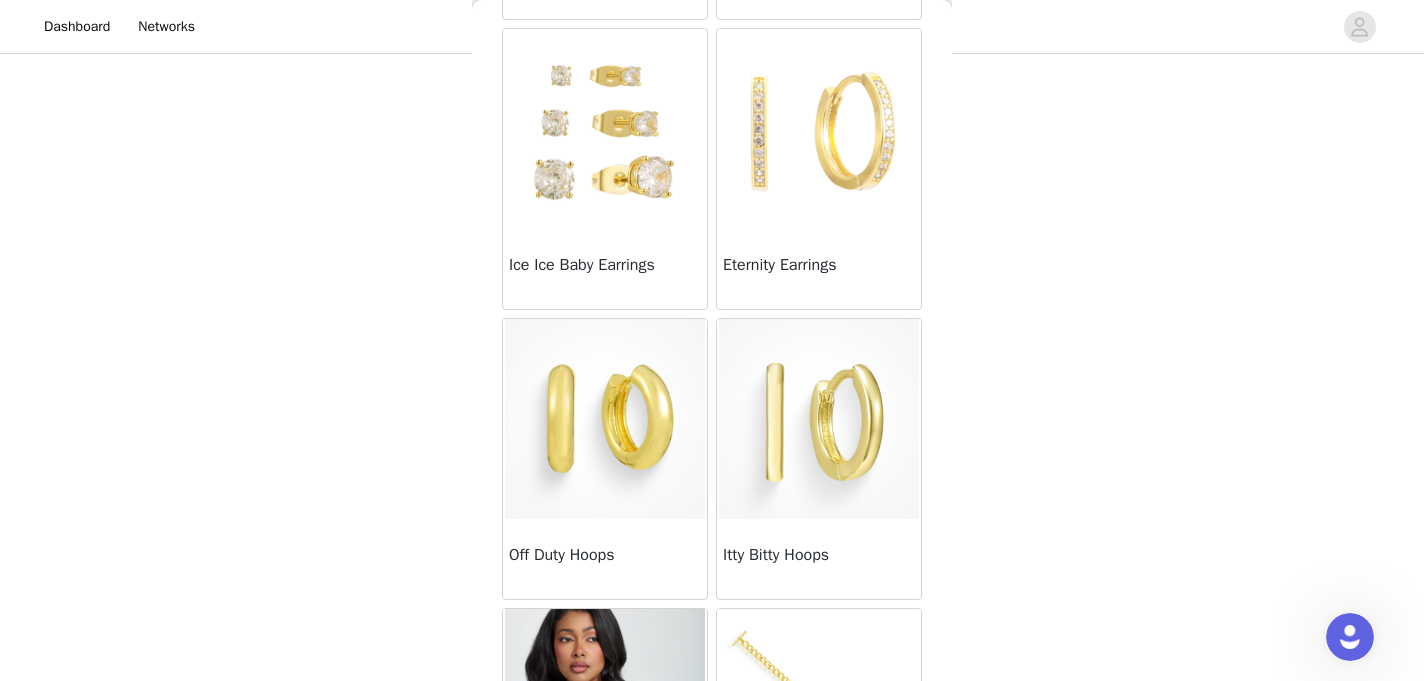 scroll, scrollTop: 2025, scrollLeft: 0, axis: vertical 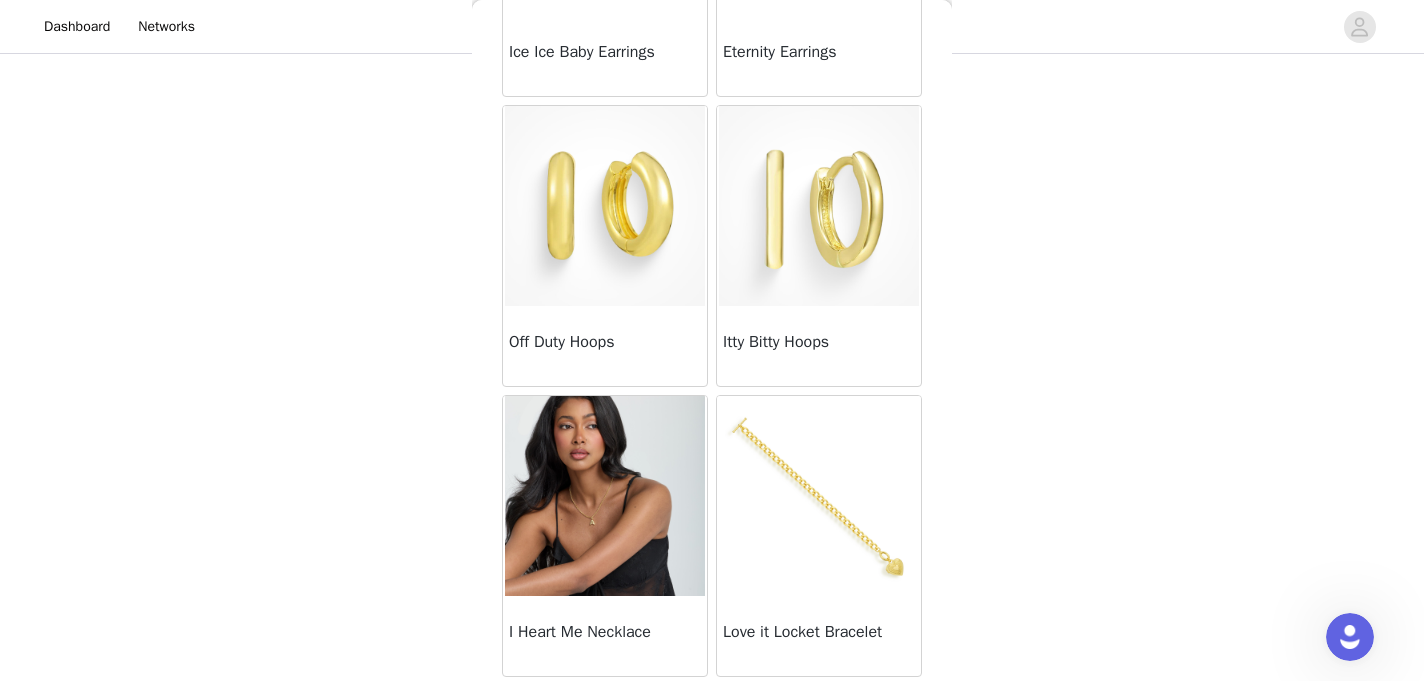 click at bounding box center [819, 496] 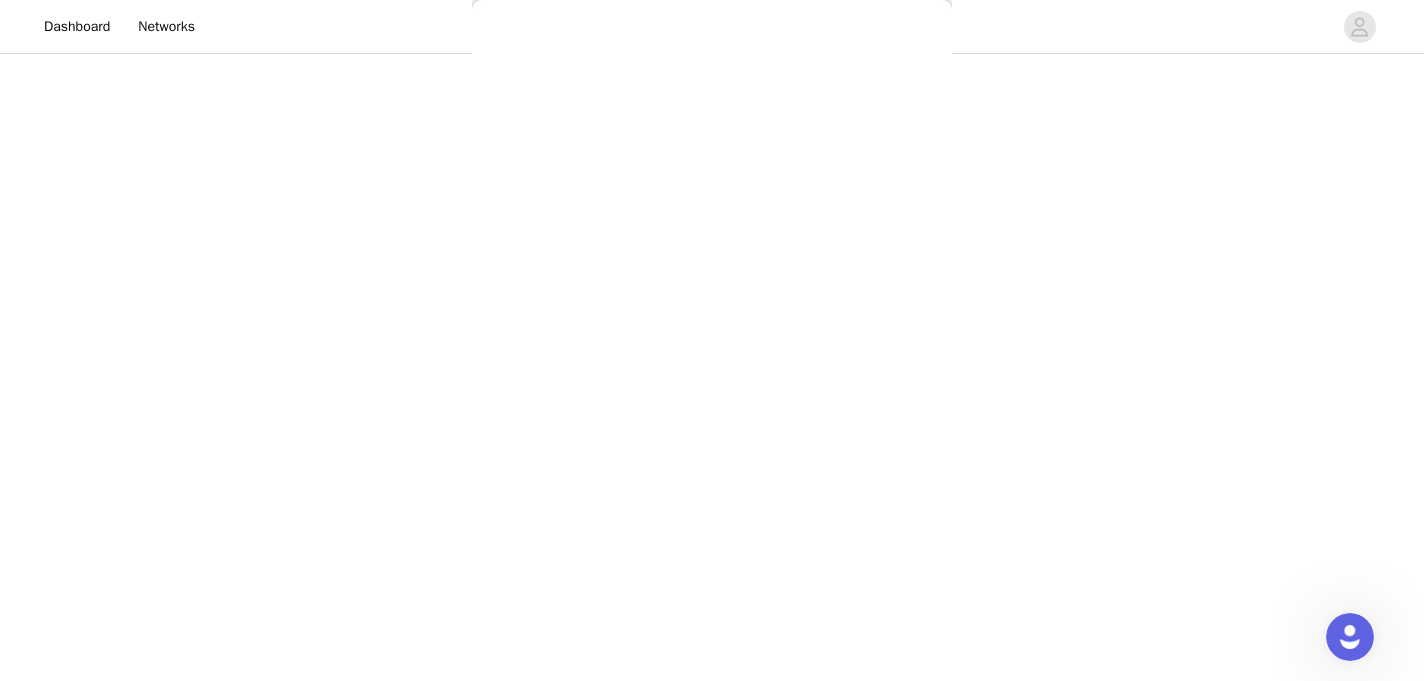 scroll, scrollTop: 324, scrollLeft: 0, axis: vertical 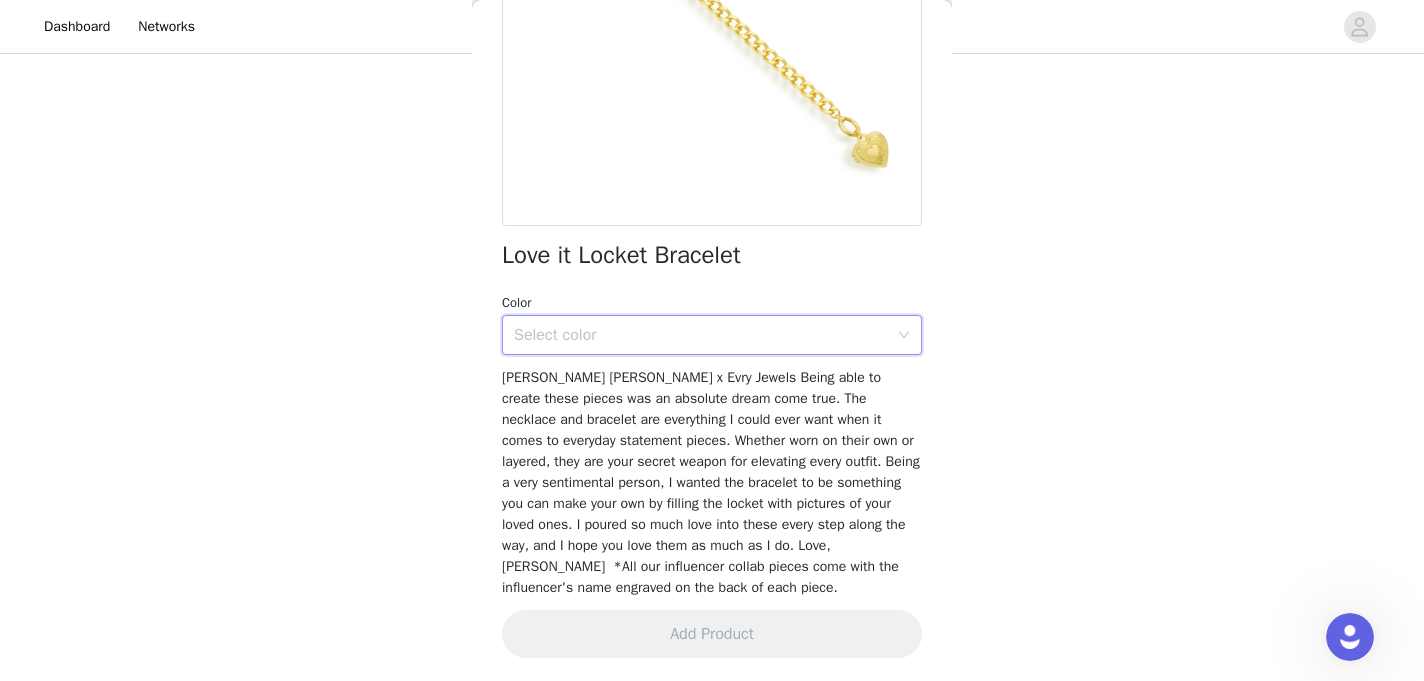 click on "Select color" at bounding box center (705, 335) 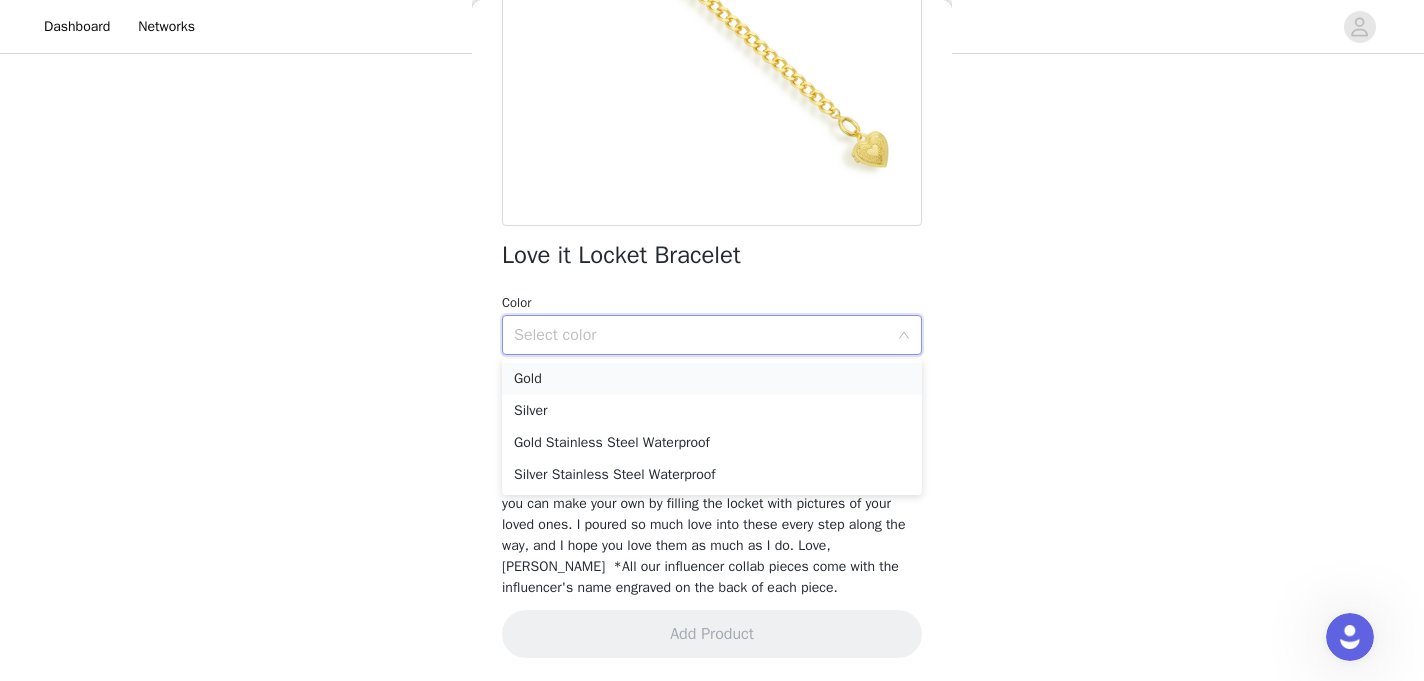 click on "Gold" at bounding box center (712, 379) 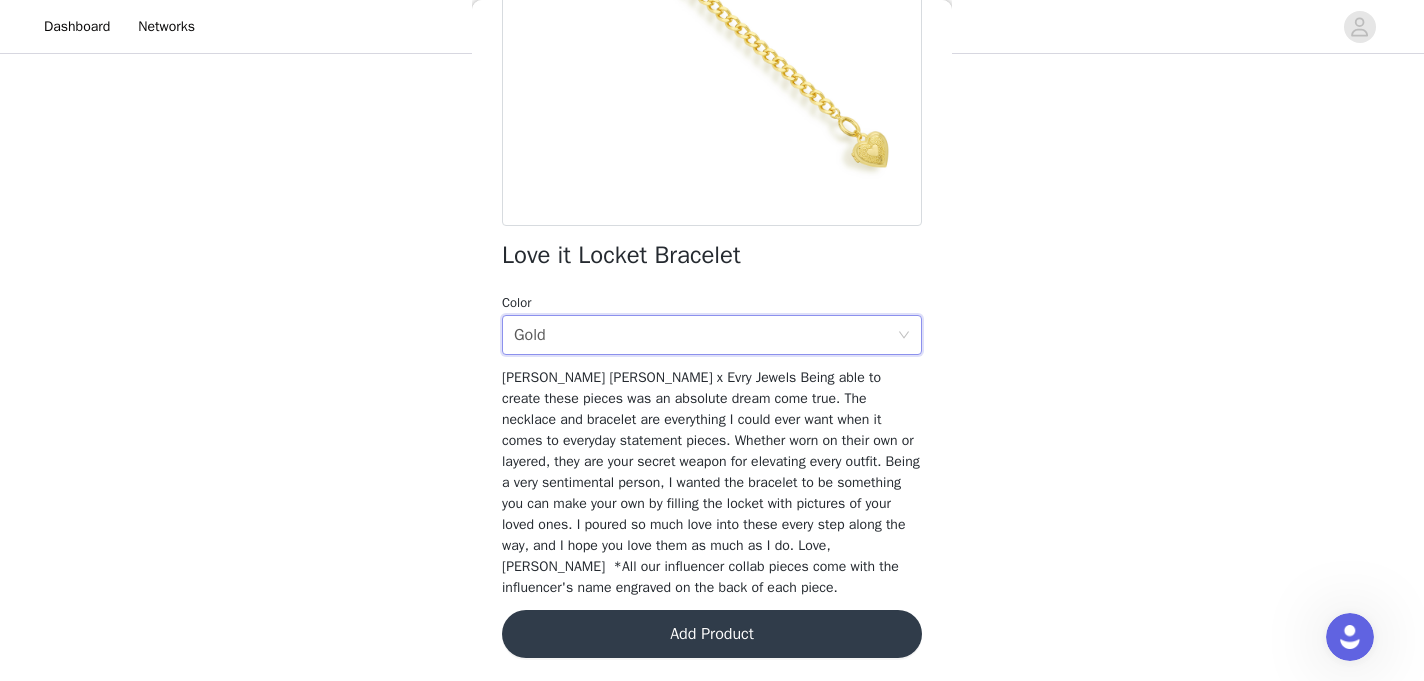click on "Add Product" at bounding box center (712, 634) 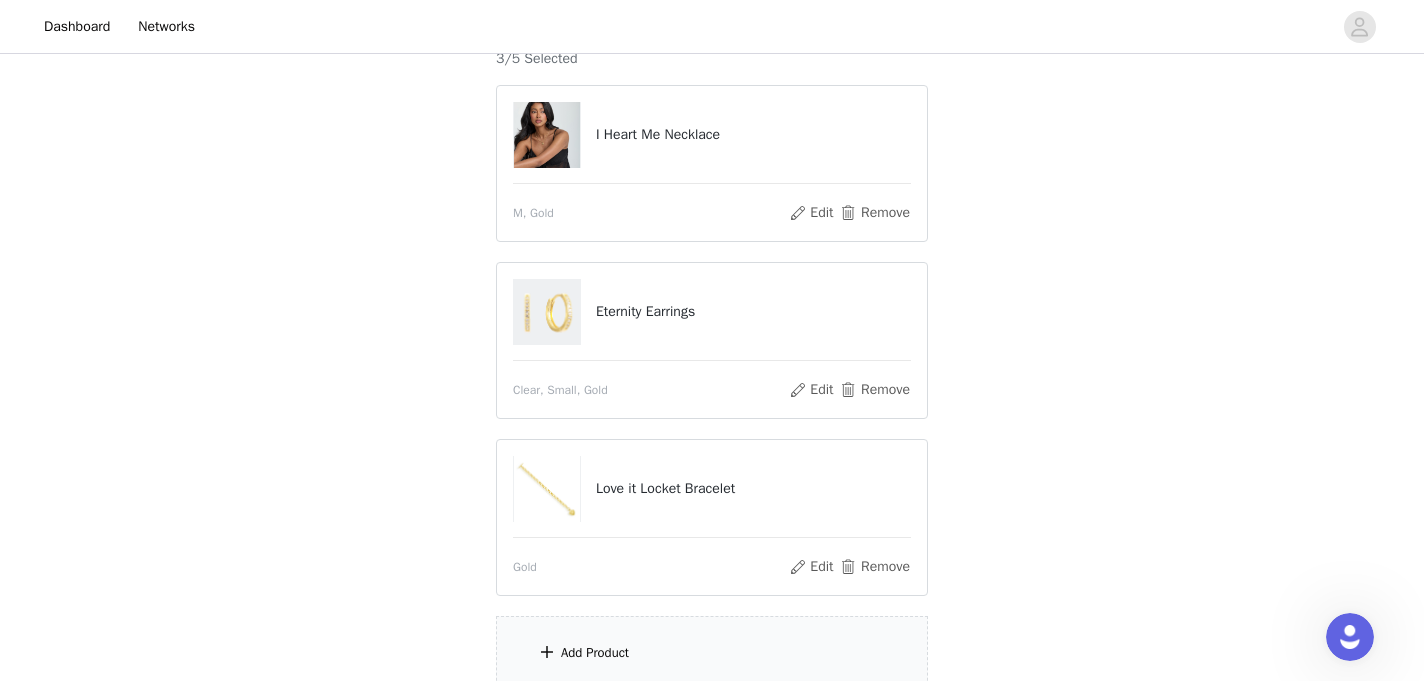 click on "Add Product" at bounding box center (712, 653) 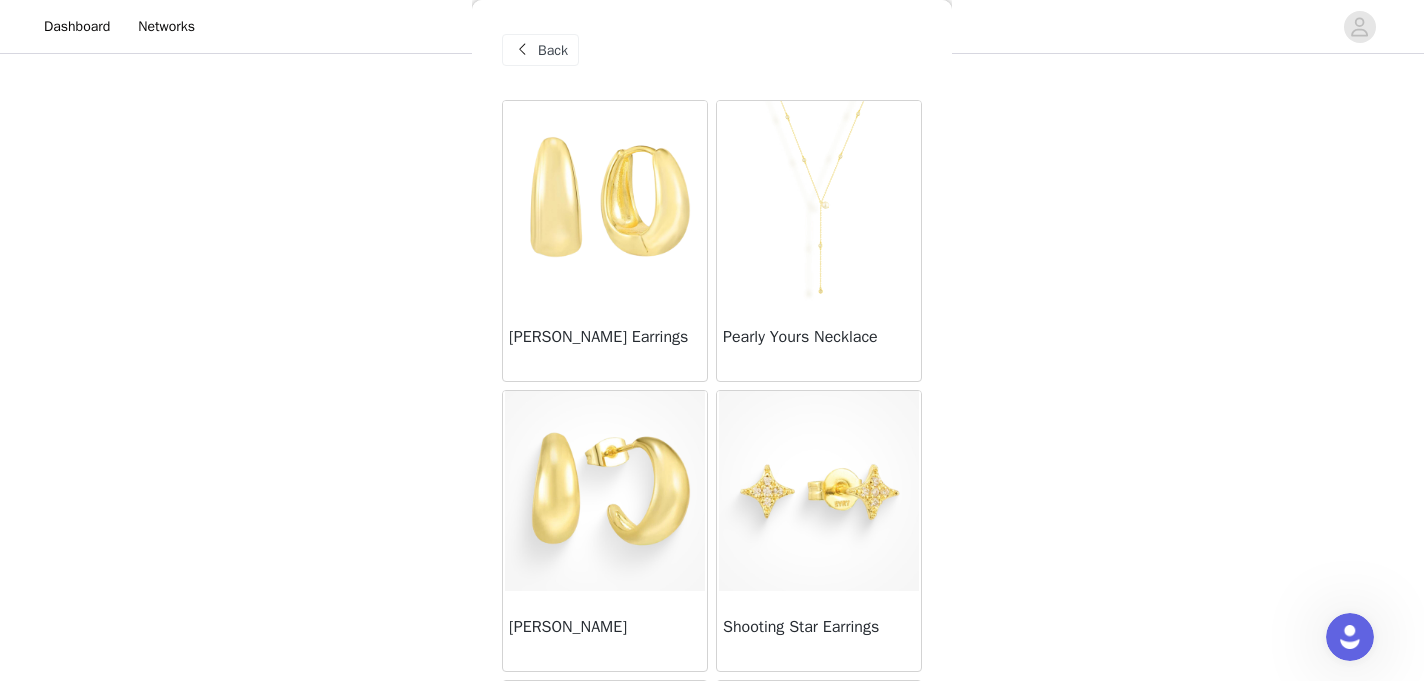 scroll, scrollTop: 0, scrollLeft: 0, axis: both 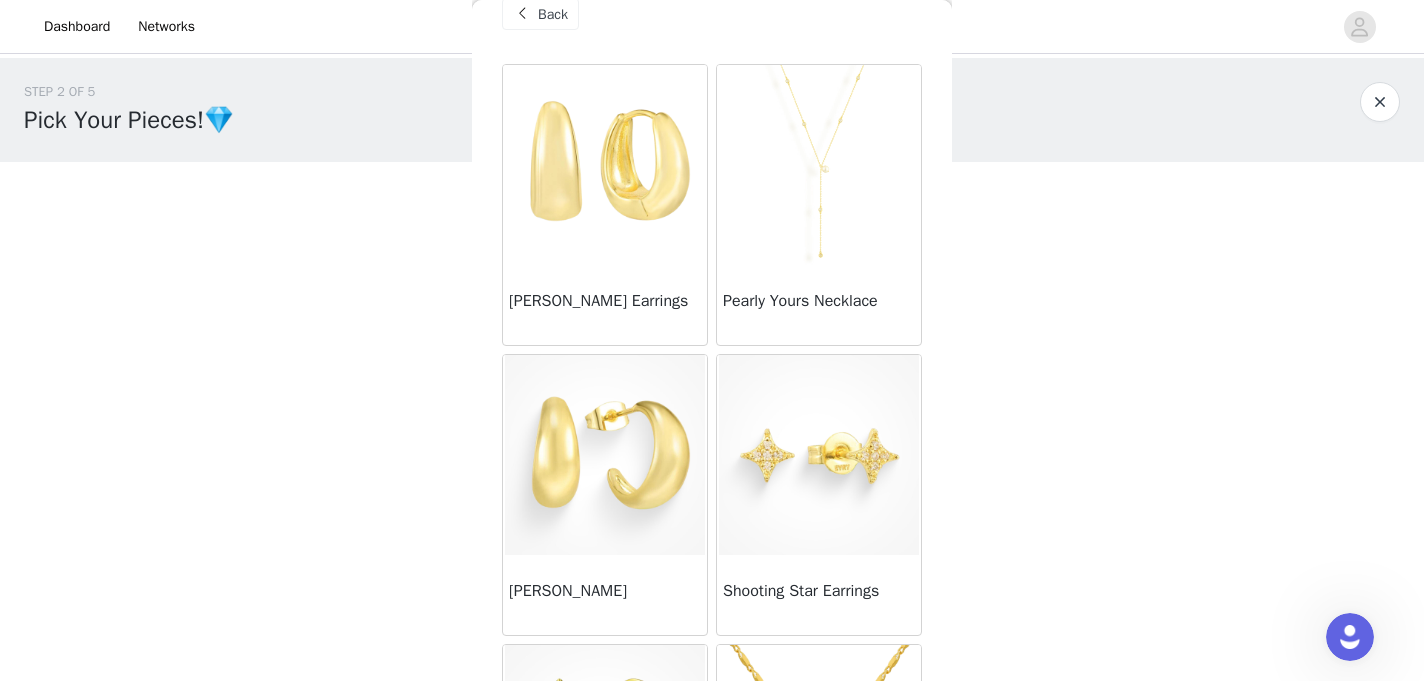 click at bounding box center [819, 165] 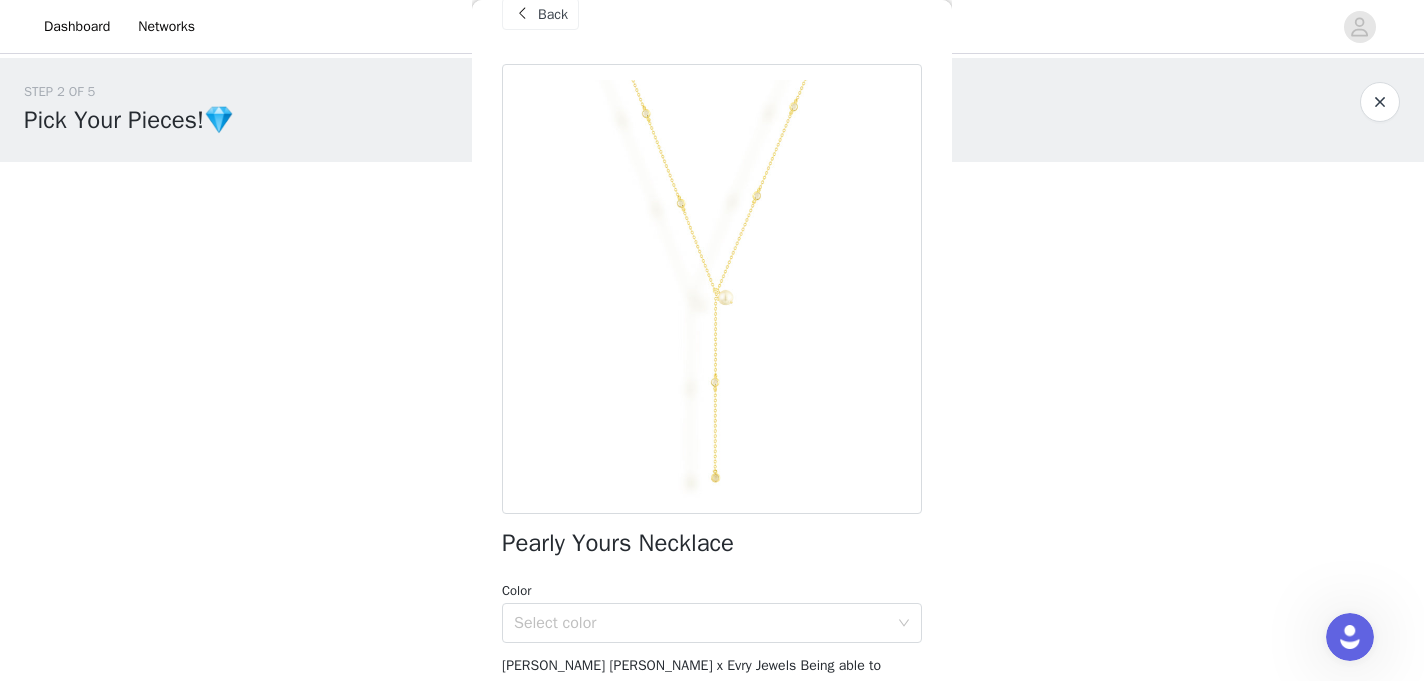 click at bounding box center [522, 14] 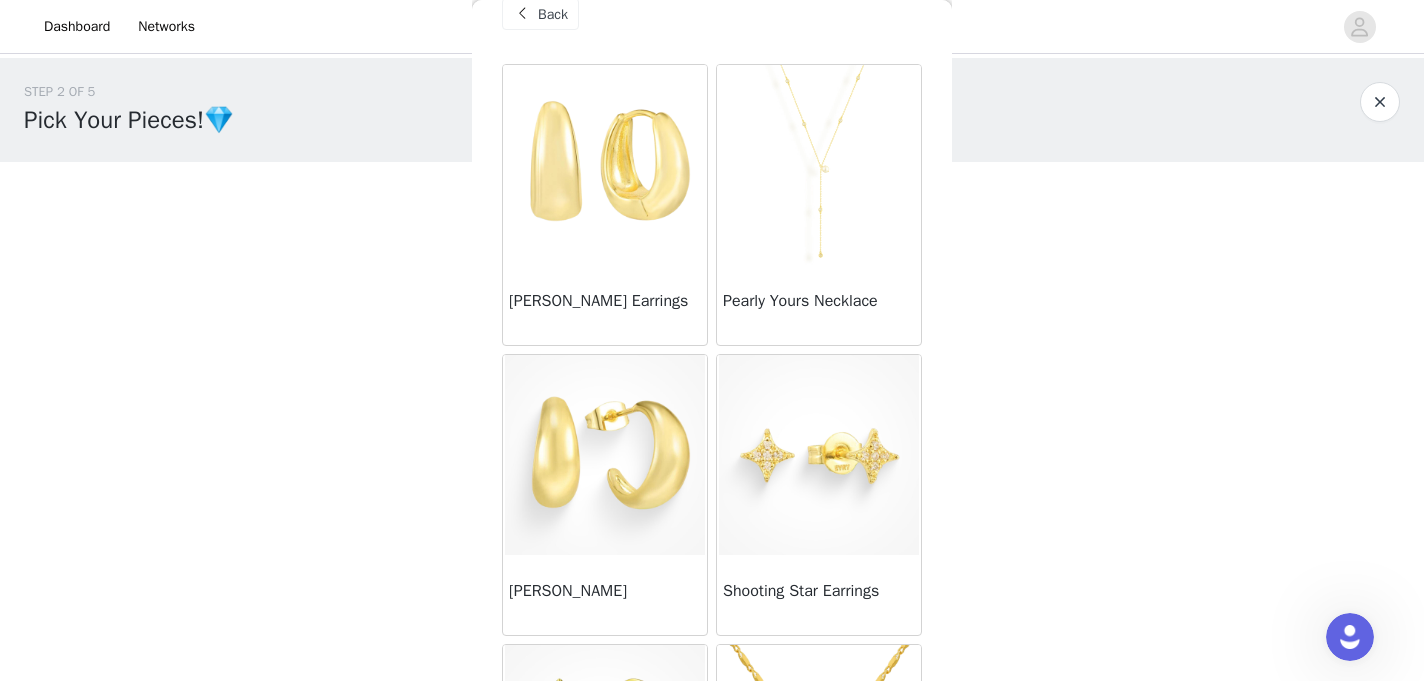 scroll, scrollTop: 220, scrollLeft: 0, axis: vertical 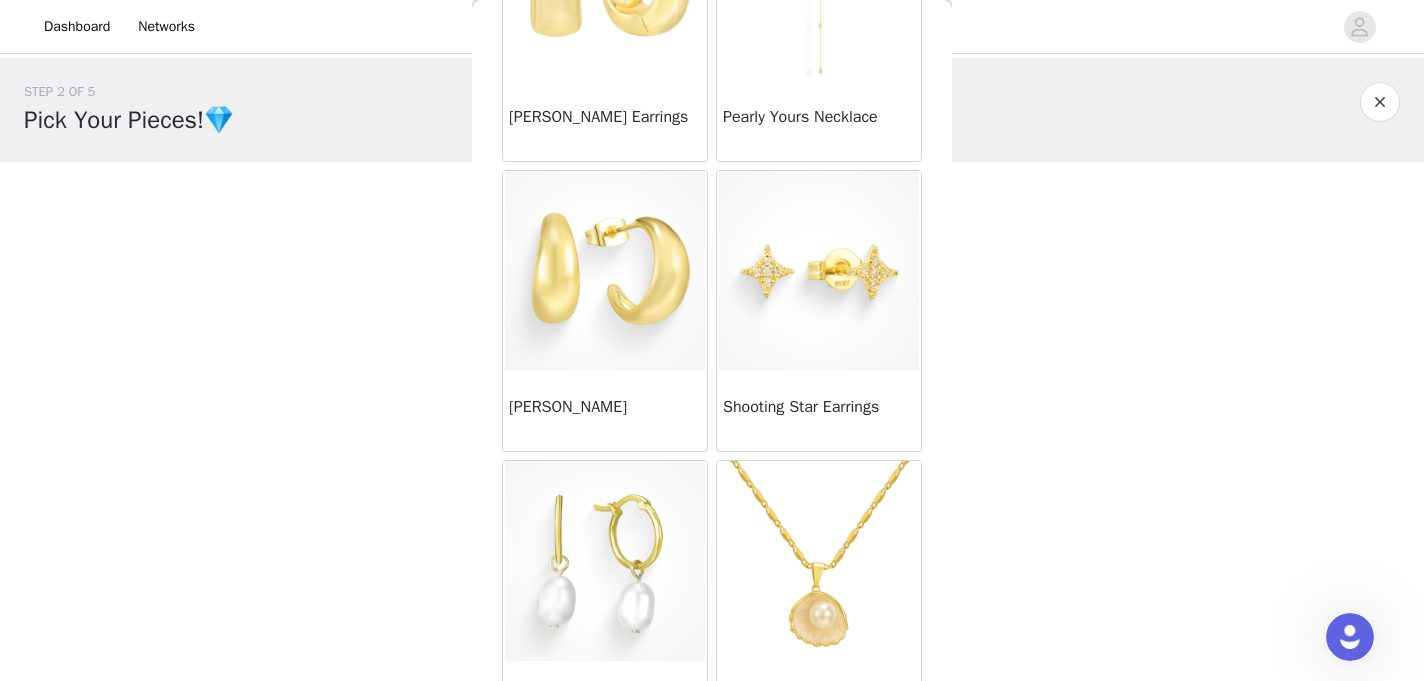click at bounding box center (819, 271) 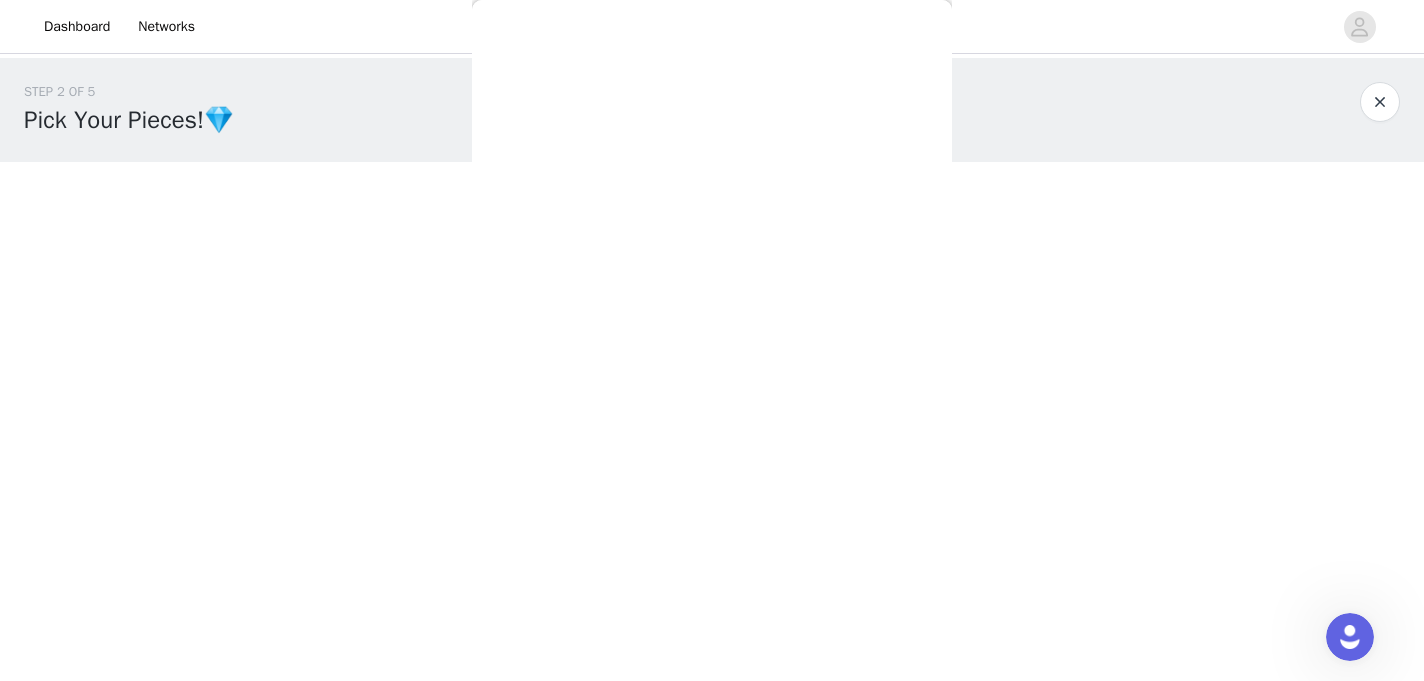 scroll, scrollTop: 156, scrollLeft: 0, axis: vertical 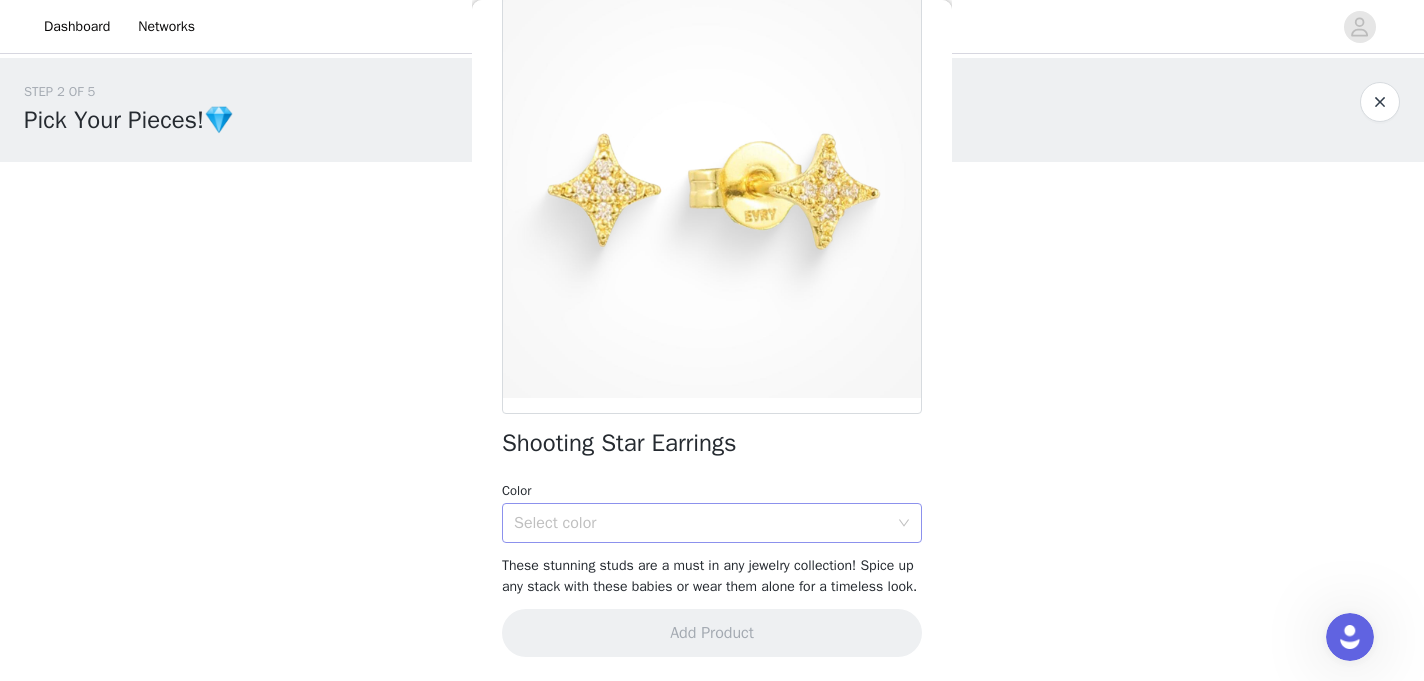 click on "Select color" at bounding box center [701, 523] 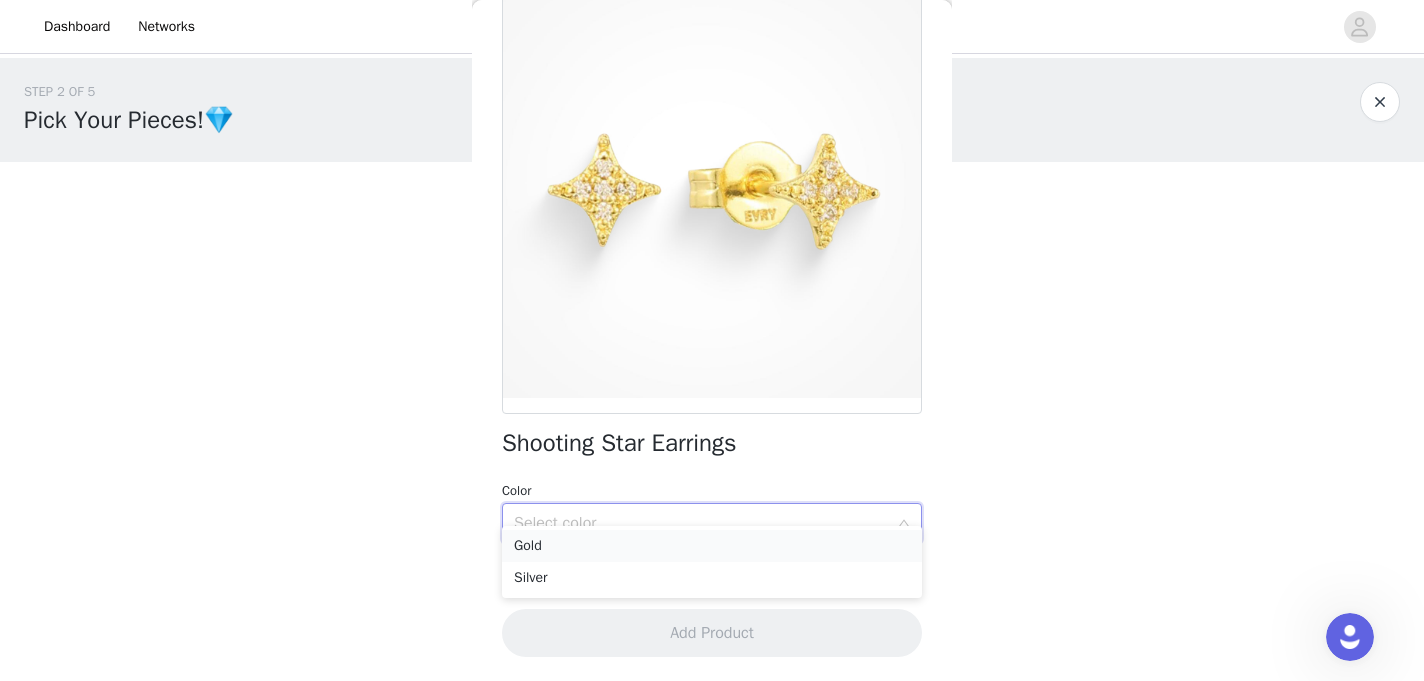 click on "Gold" at bounding box center (712, 546) 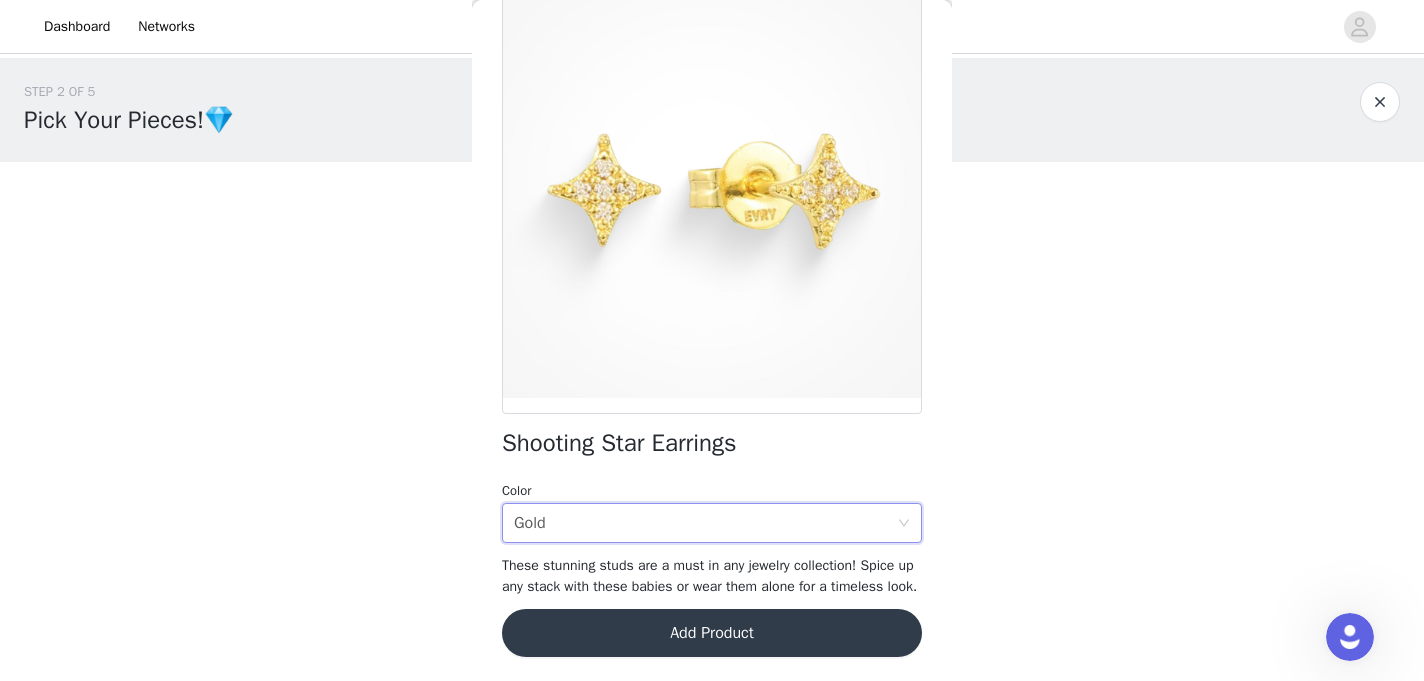 click on "Add Product" at bounding box center [712, 633] 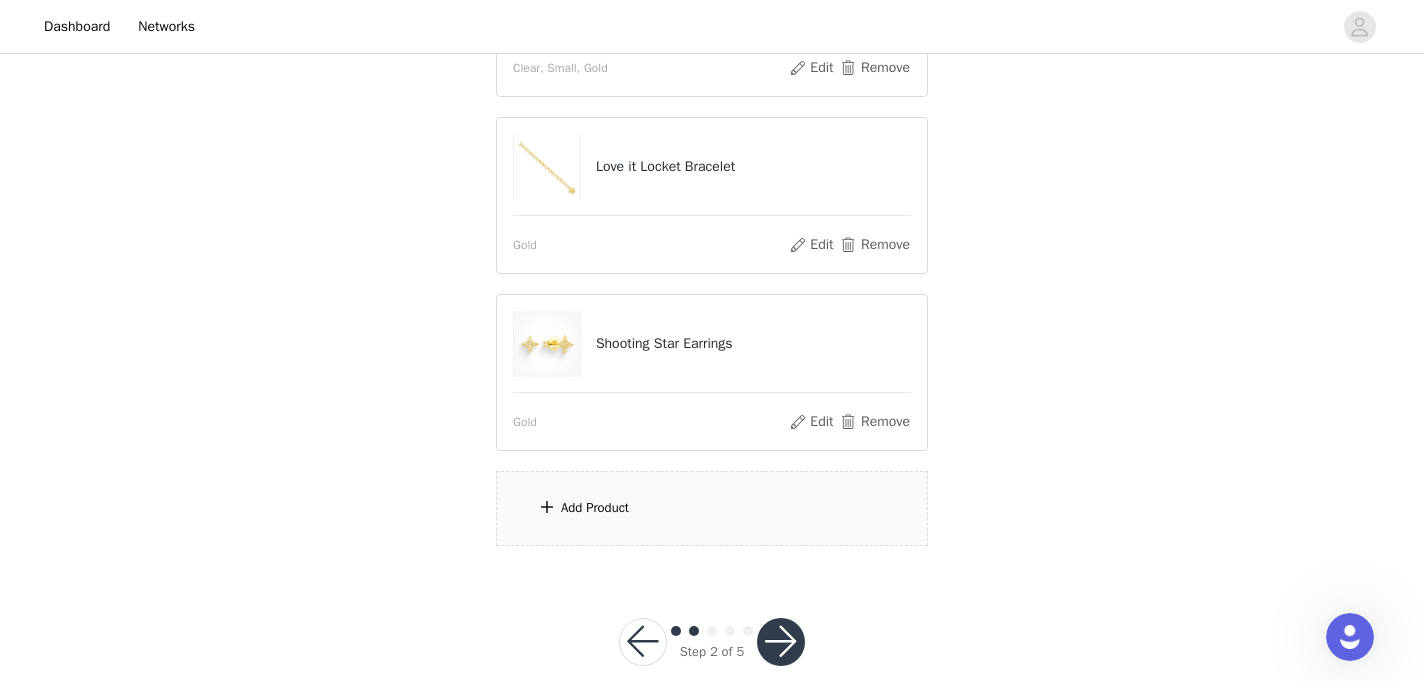 scroll, scrollTop: 587, scrollLeft: 0, axis: vertical 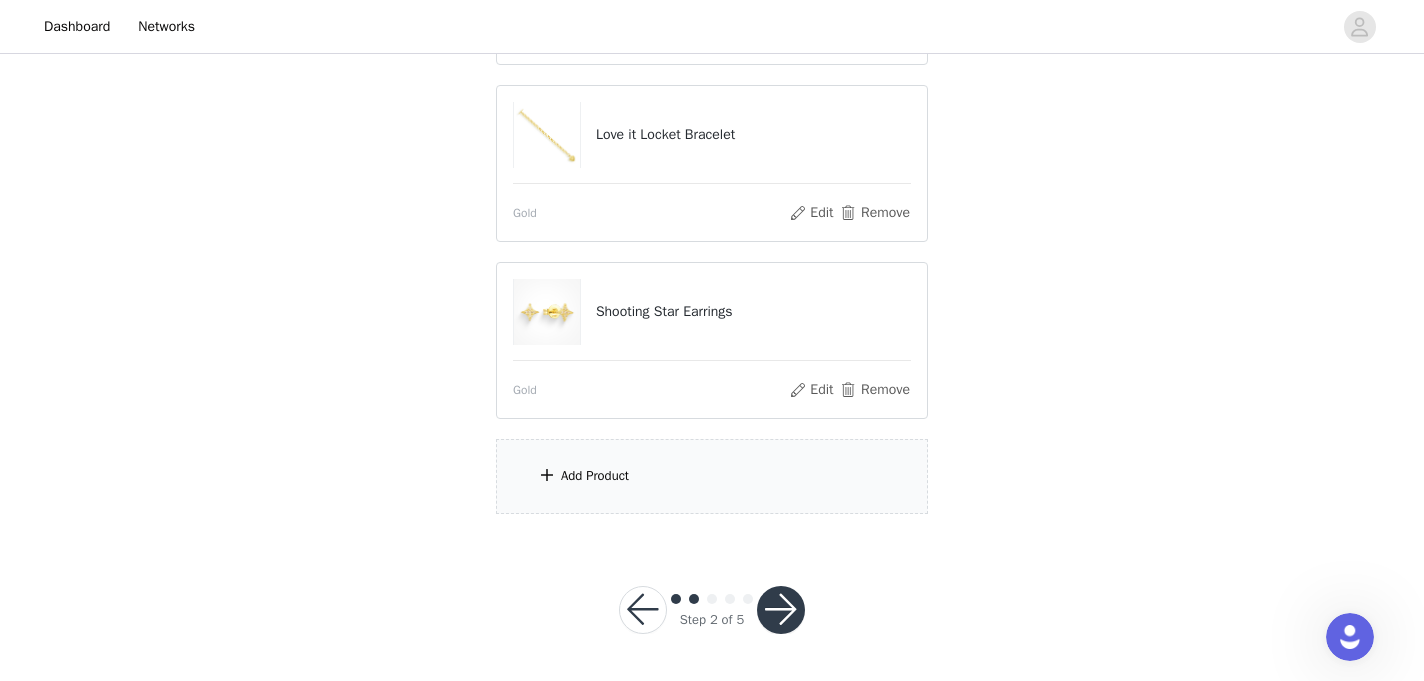 click on "Add Product" at bounding box center (595, 476) 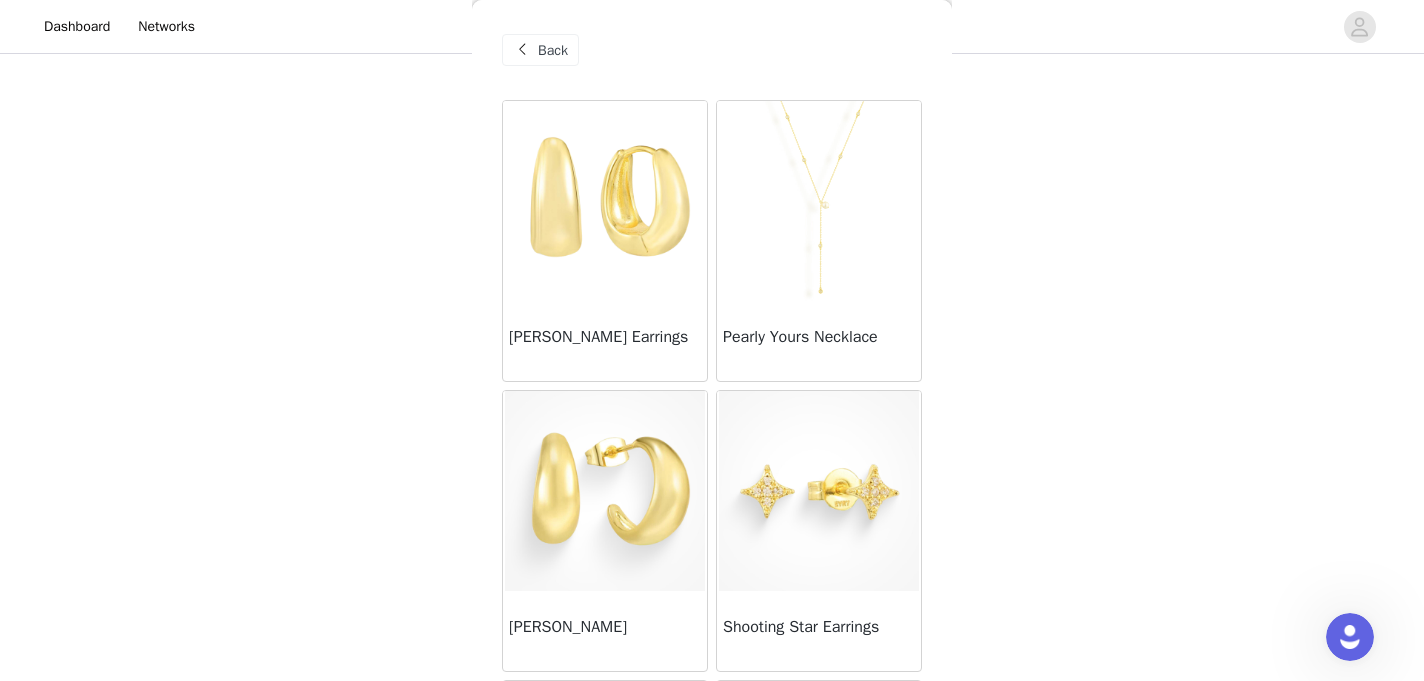 scroll, scrollTop: 67, scrollLeft: 0, axis: vertical 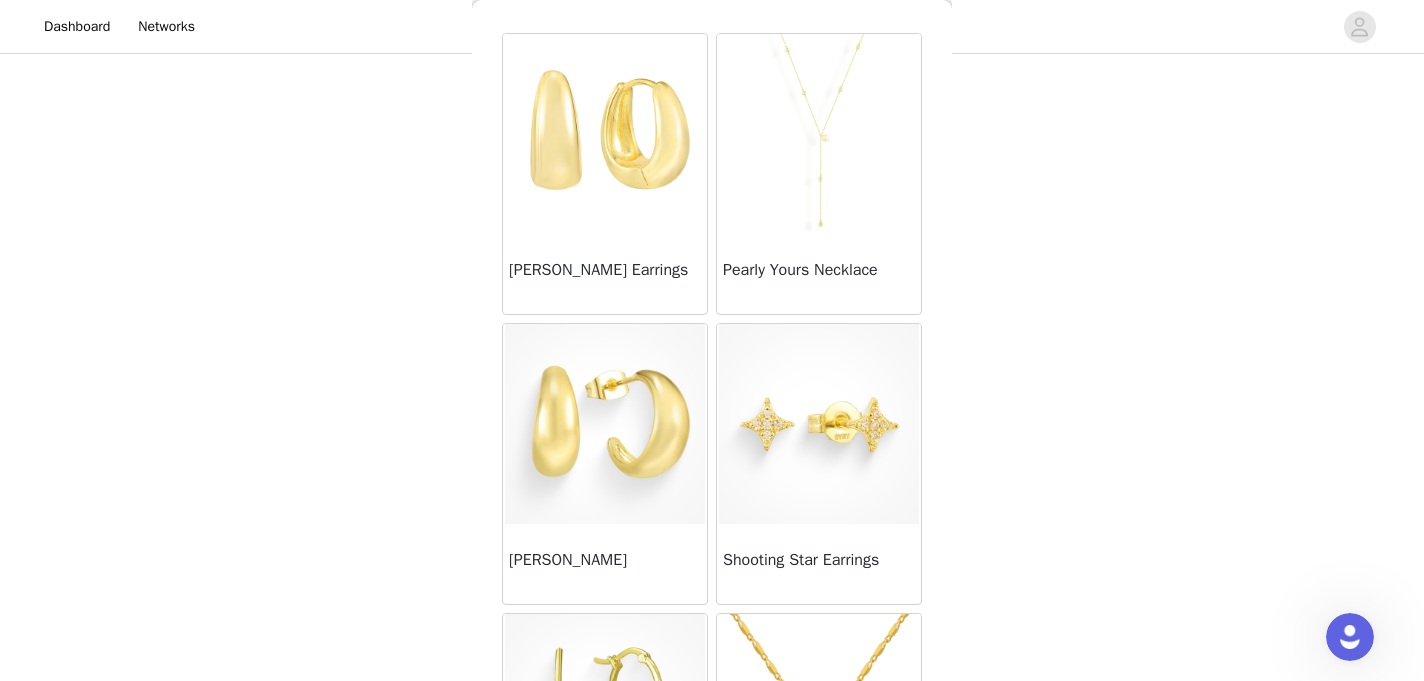 click at bounding box center (605, 424) 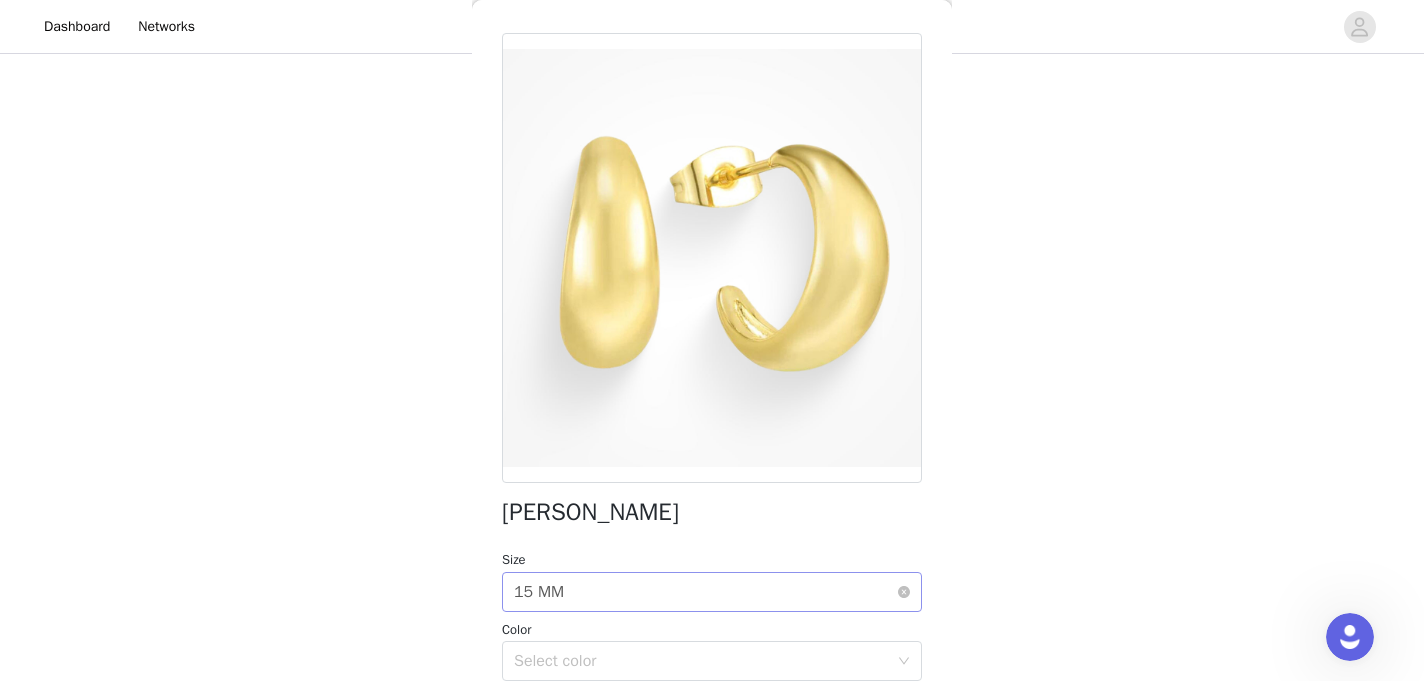 scroll, scrollTop: 173, scrollLeft: 0, axis: vertical 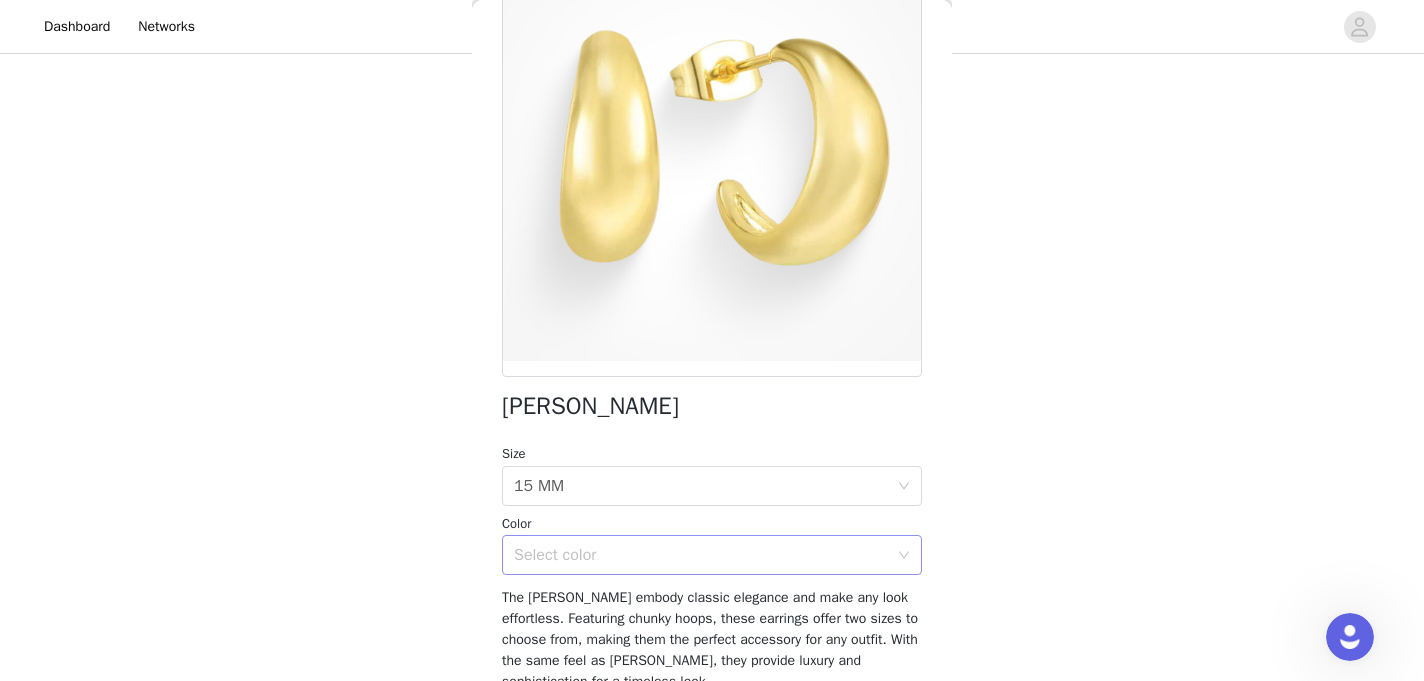click on "Select color" at bounding box center [701, 555] 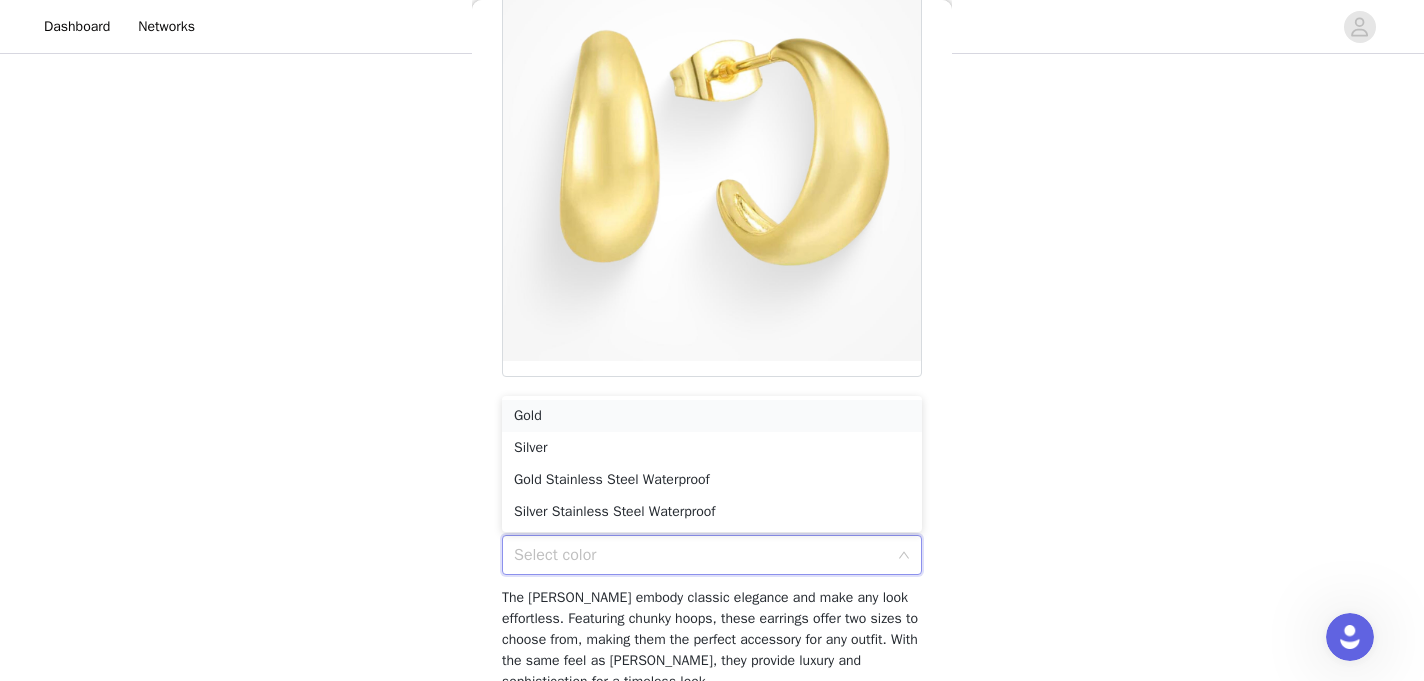 click on "Gold" at bounding box center (712, 416) 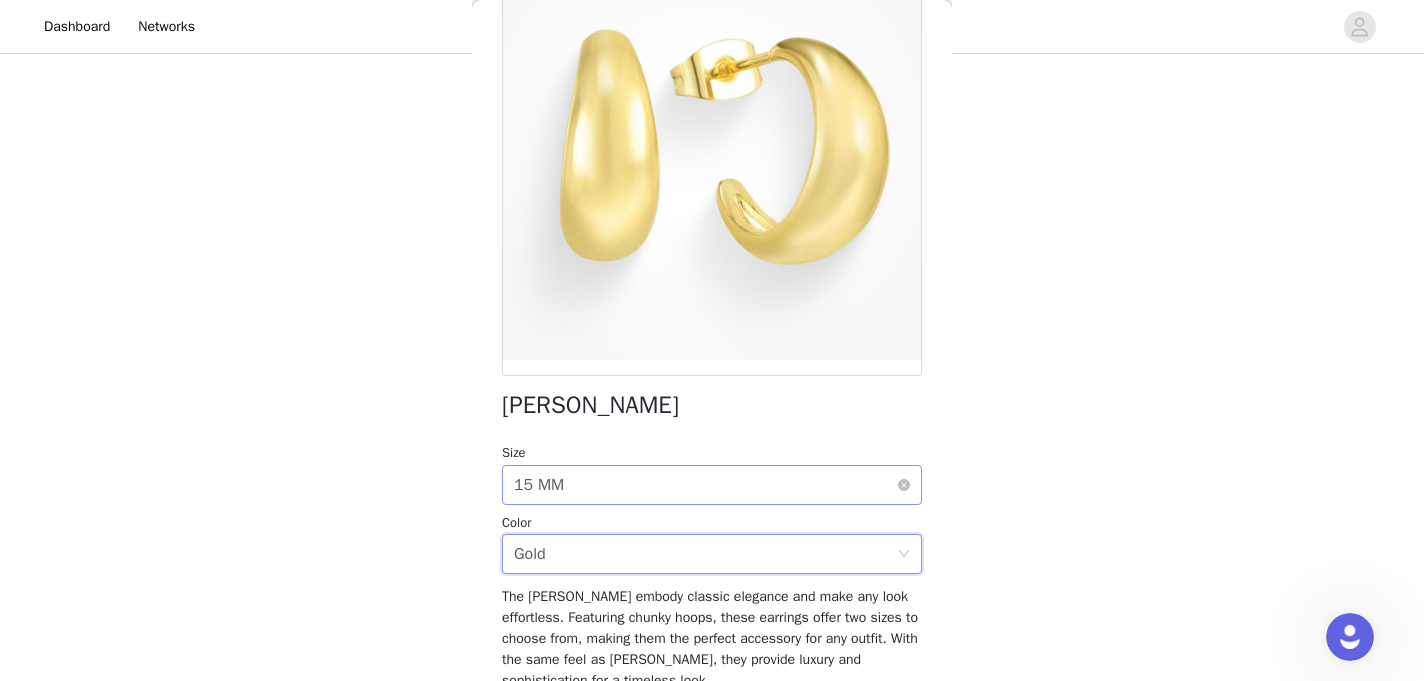 scroll, scrollTop: 268, scrollLeft: 0, axis: vertical 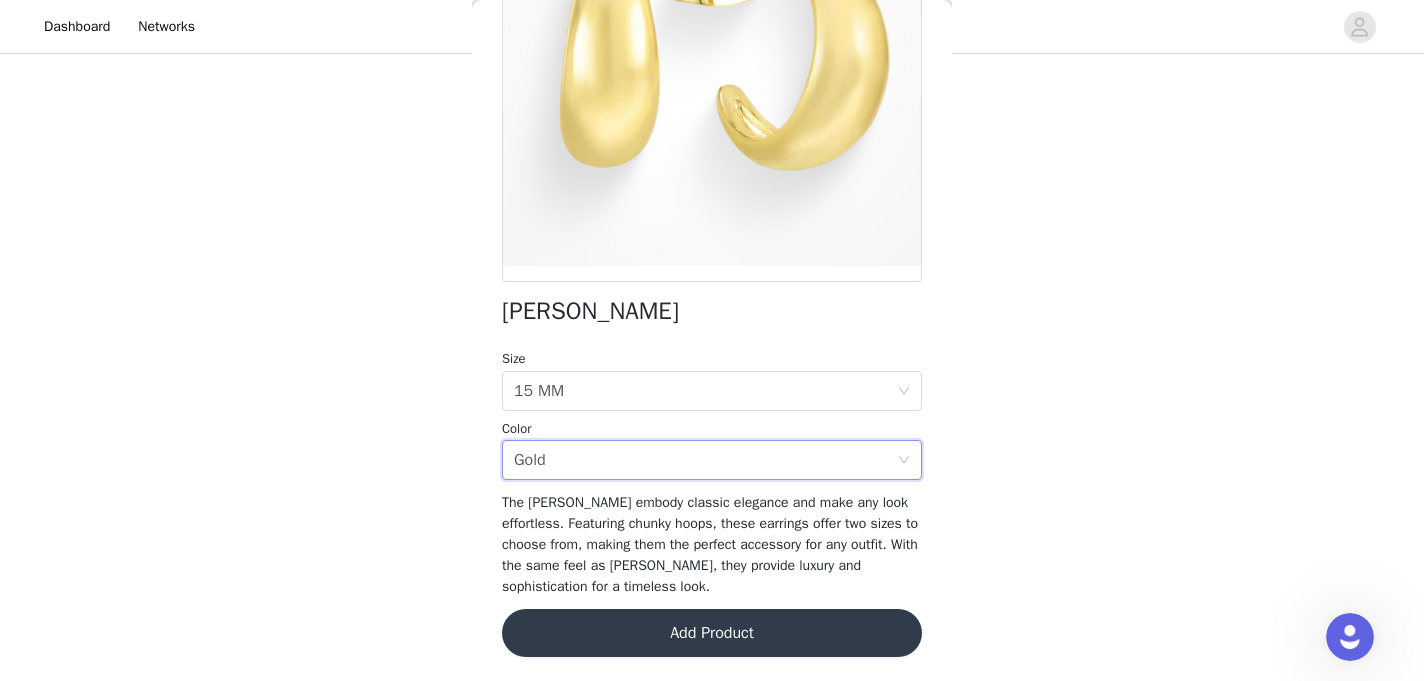 click on "Add Product" at bounding box center [712, 633] 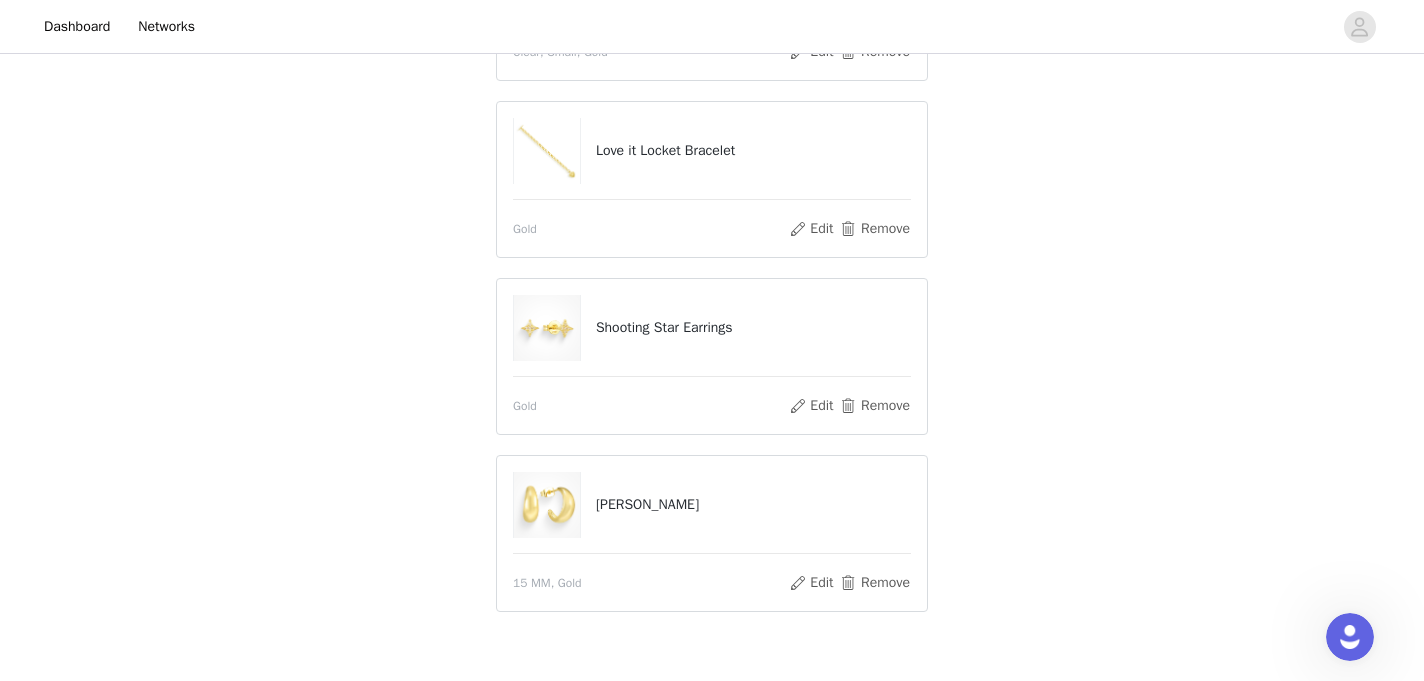 scroll, scrollTop: 635, scrollLeft: 0, axis: vertical 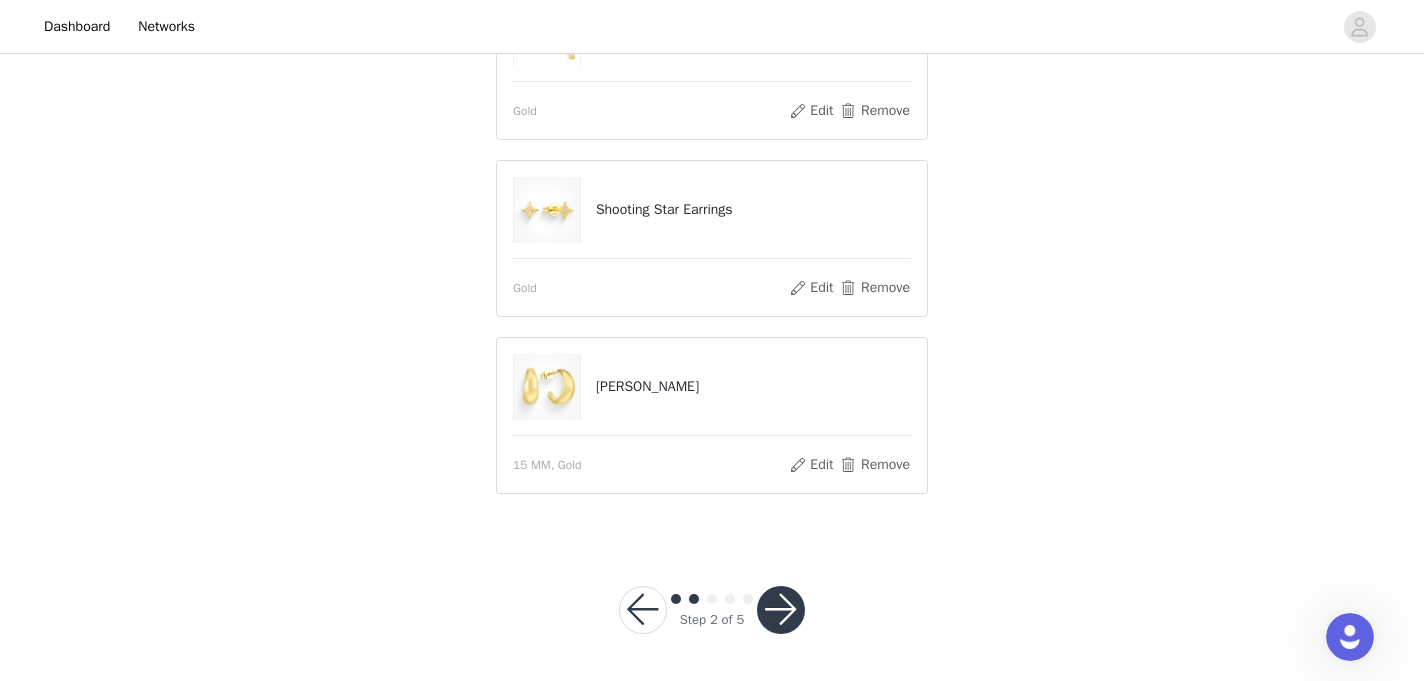 click at bounding box center (781, 610) 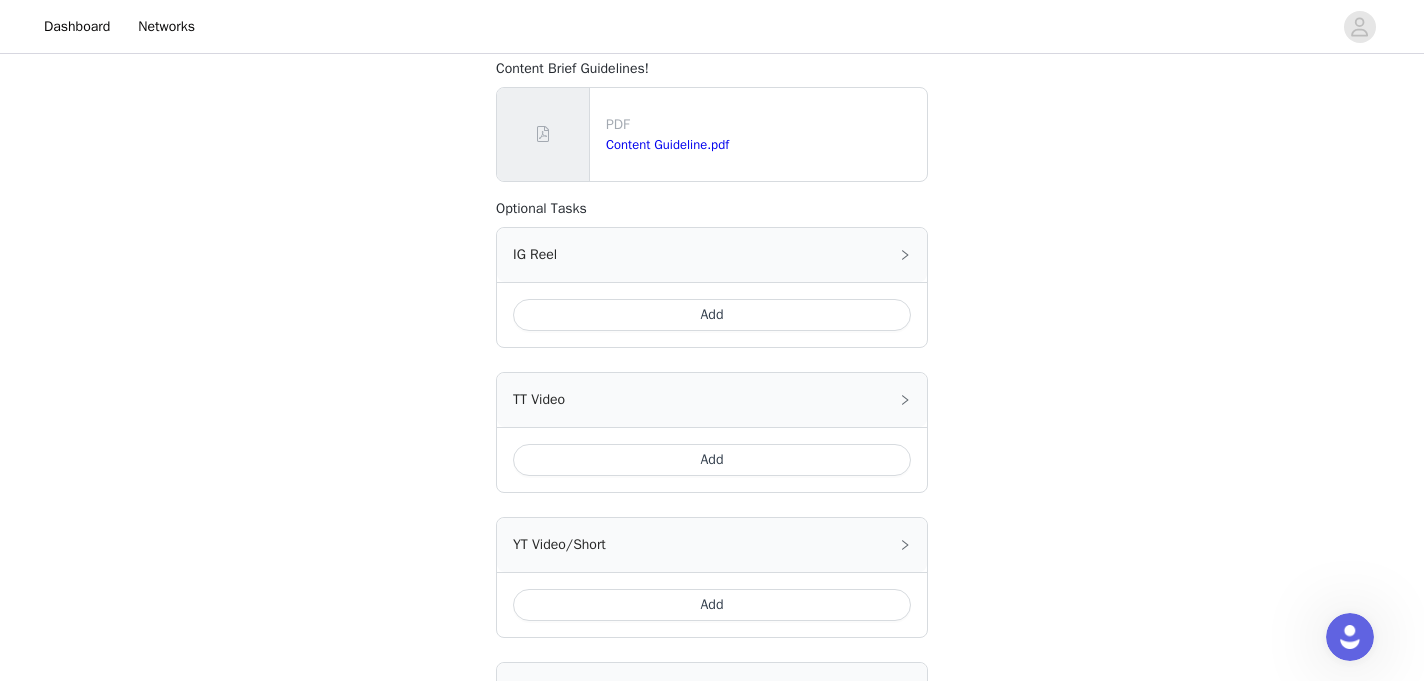 scroll, scrollTop: 734, scrollLeft: 0, axis: vertical 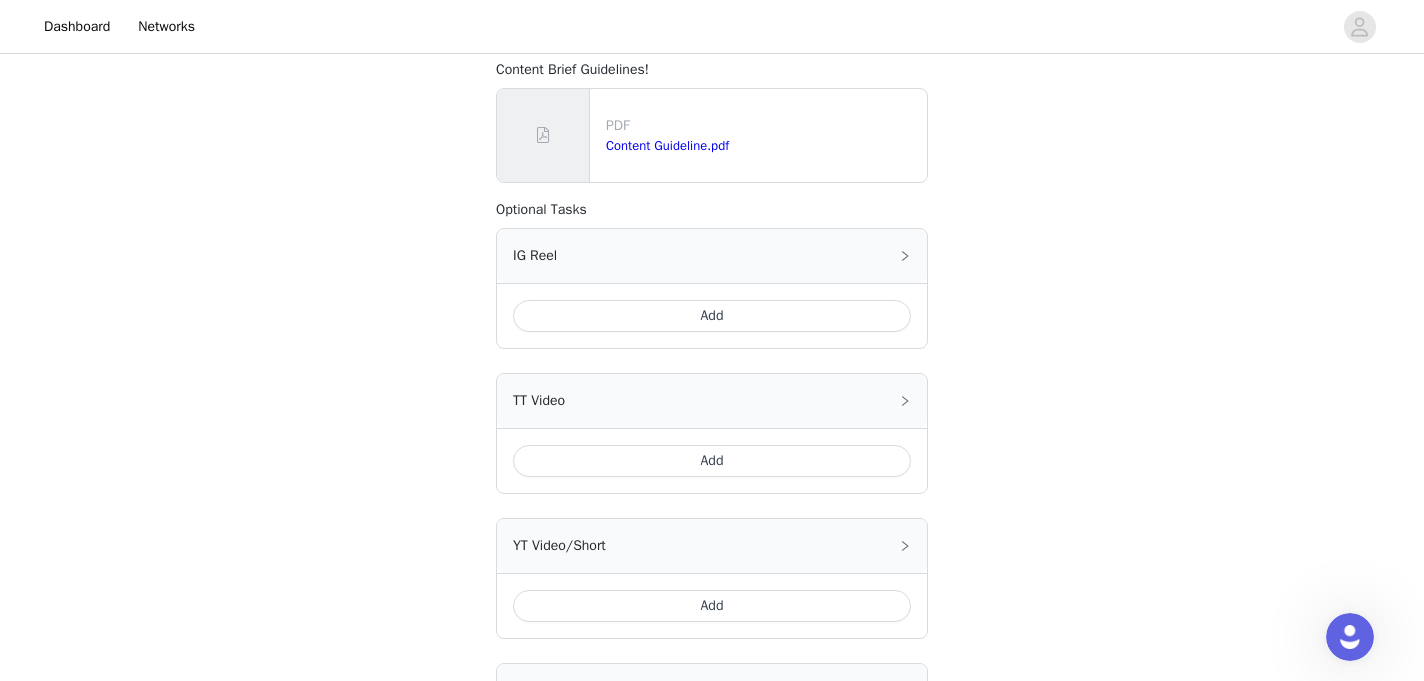 click on "Add" at bounding box center [712, 461] 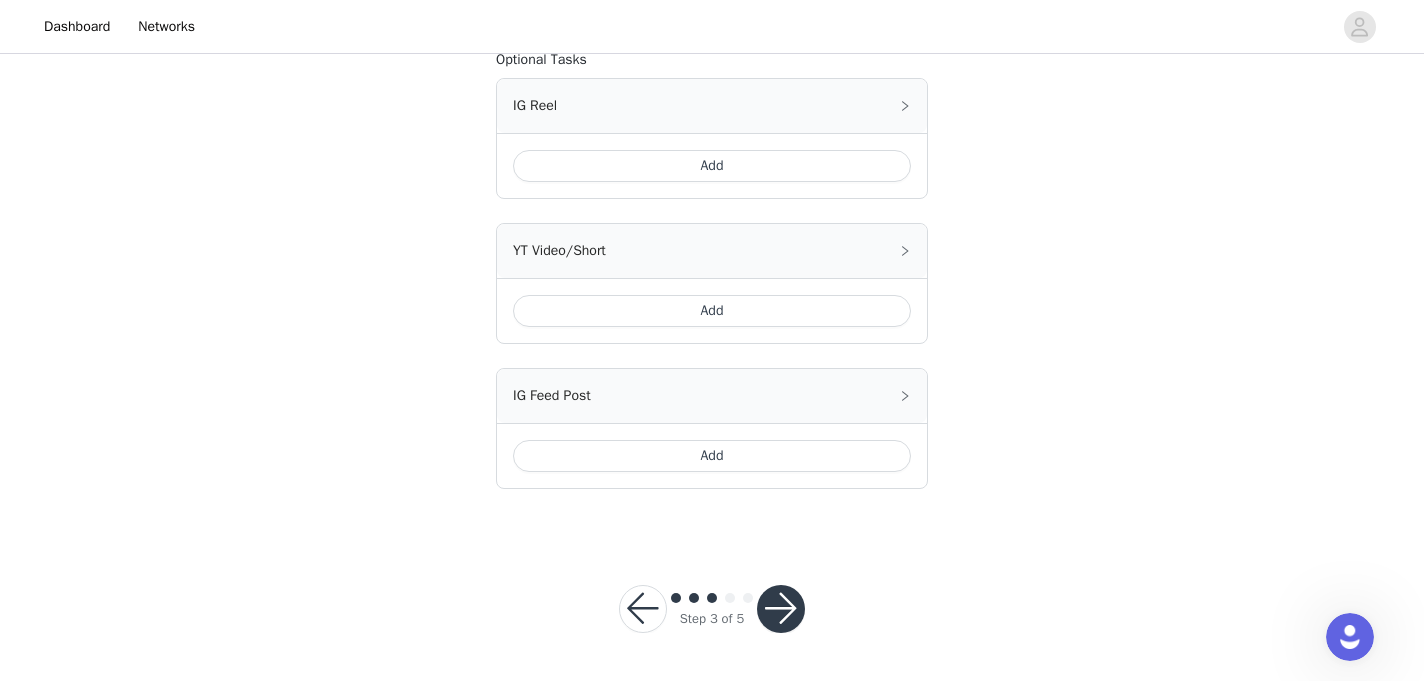 scroll, scrollTop: 1136, scrollLeft: 0, axis: vertical 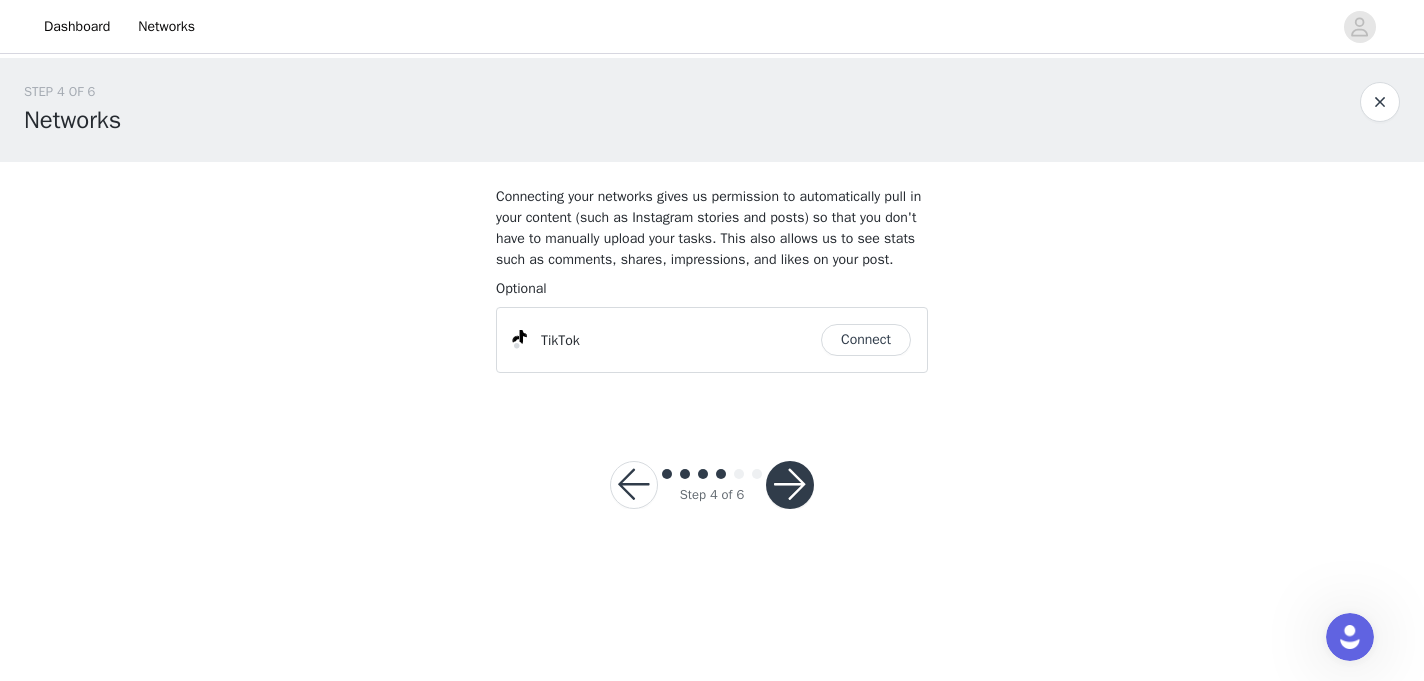 click on "Connect" at bounding box center (866, 340) 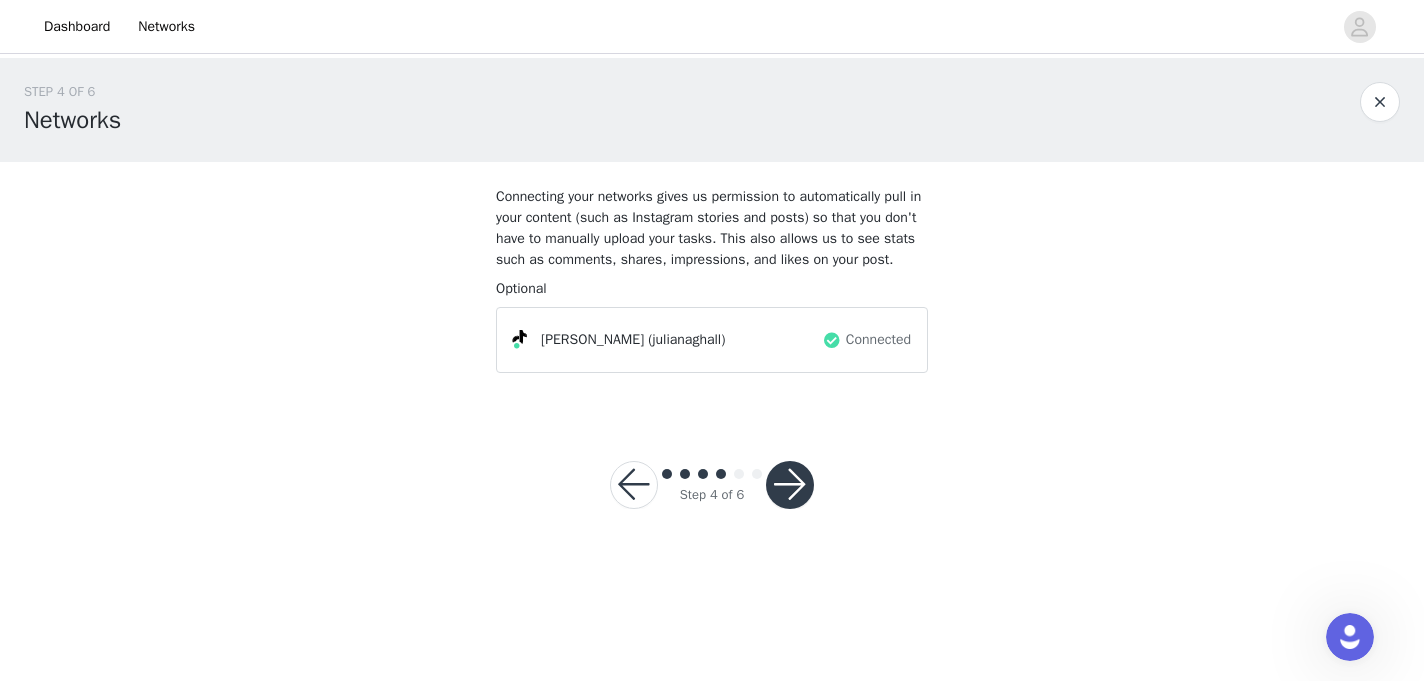 click at bounding box center (790, 485) 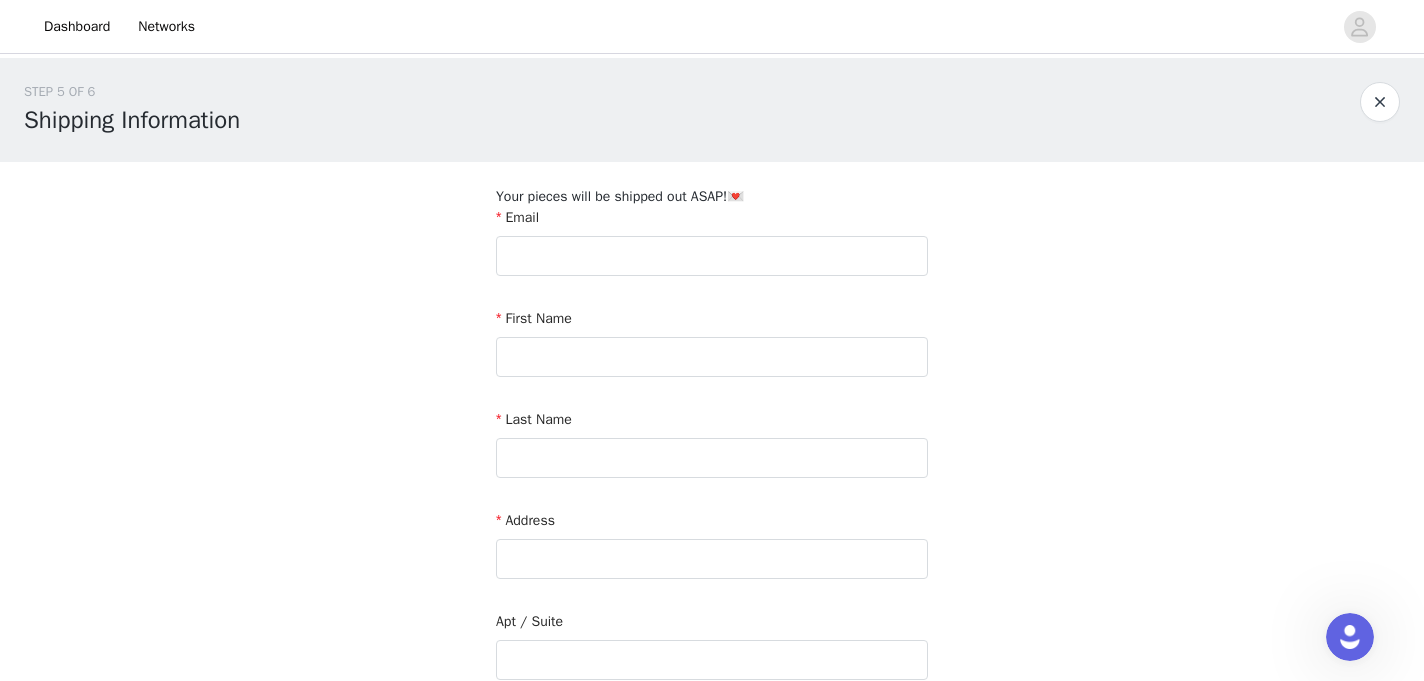click on "Email   First Name   Last Name   Address   Apt / Suite   Country     City     Postcode   Phone Number" at bounding box center (712, 649) 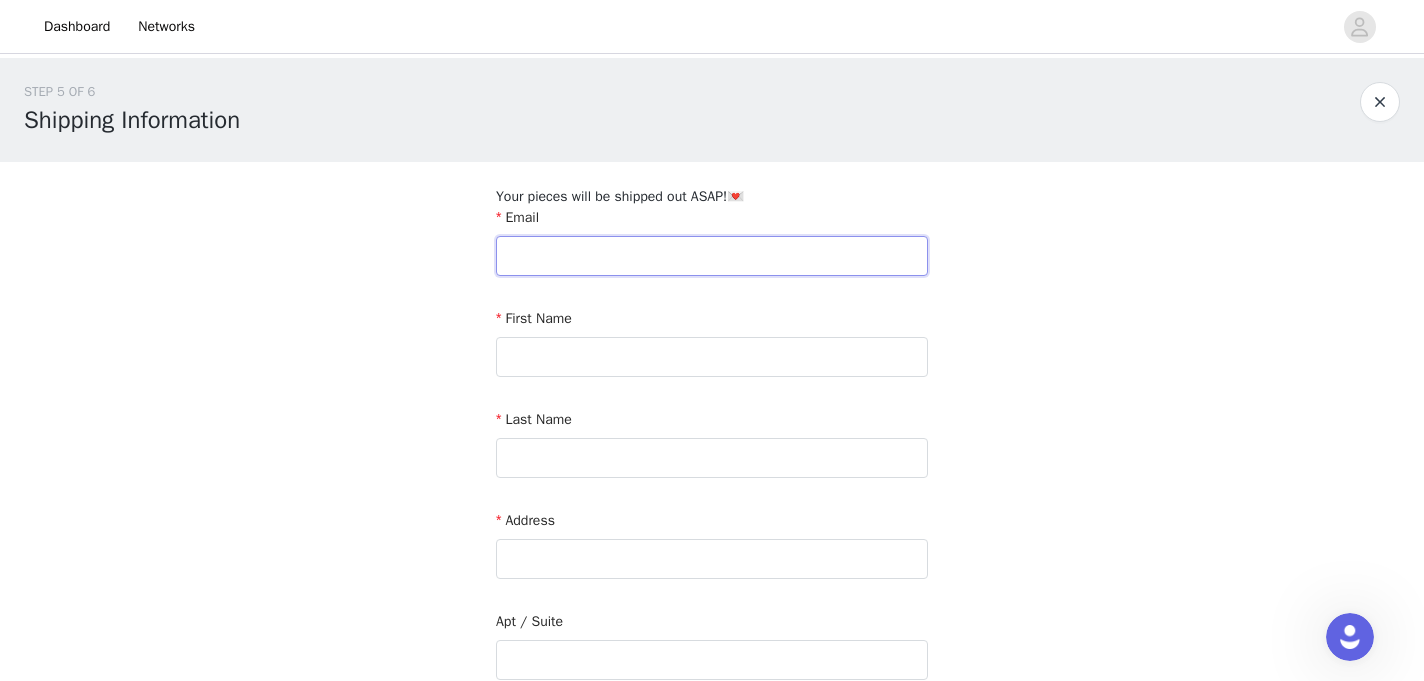 click at bounding box center [712, 256] 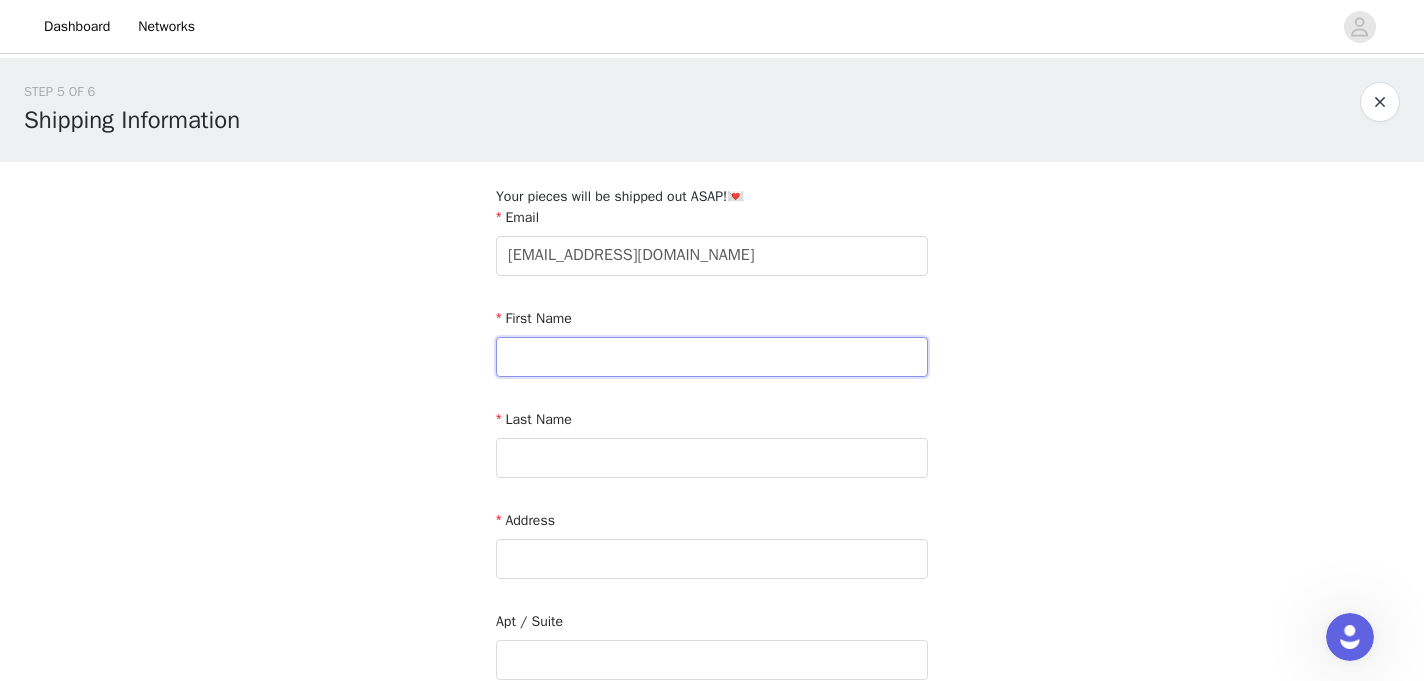 type on "[PERSON_NAME]" 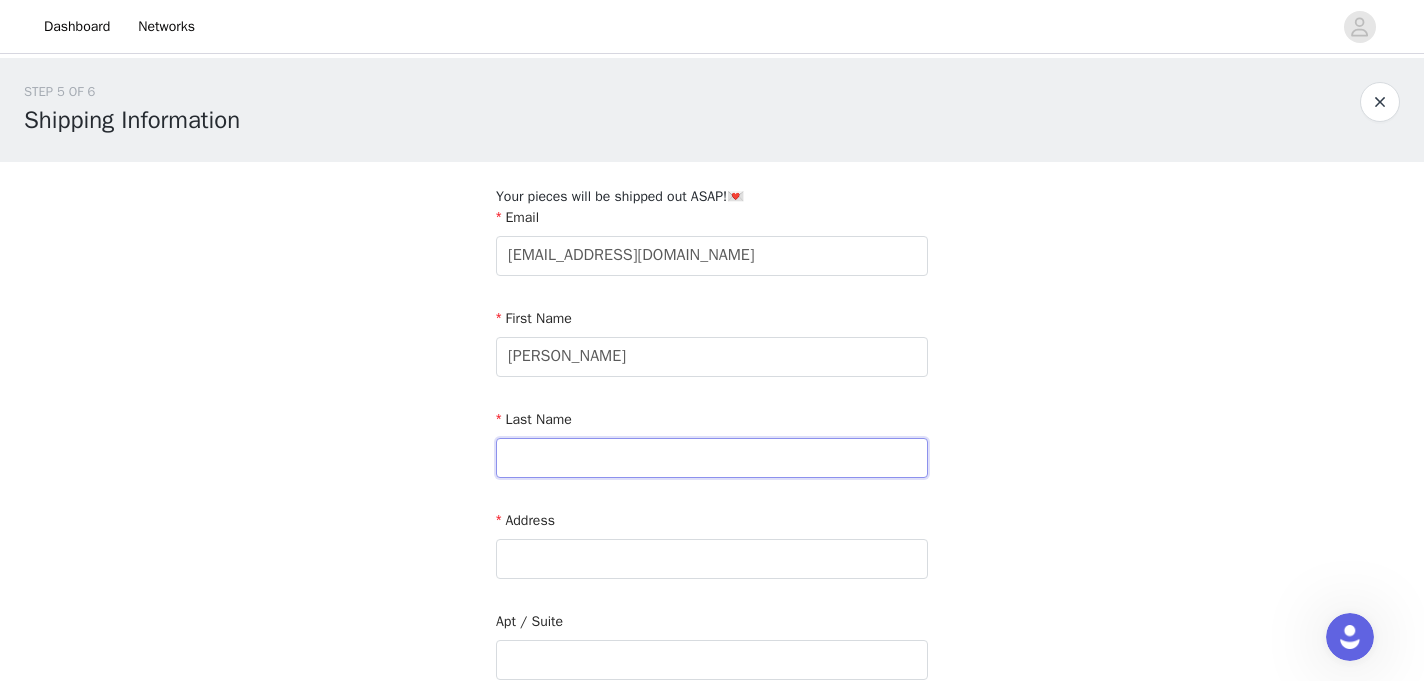 type on "Hall" 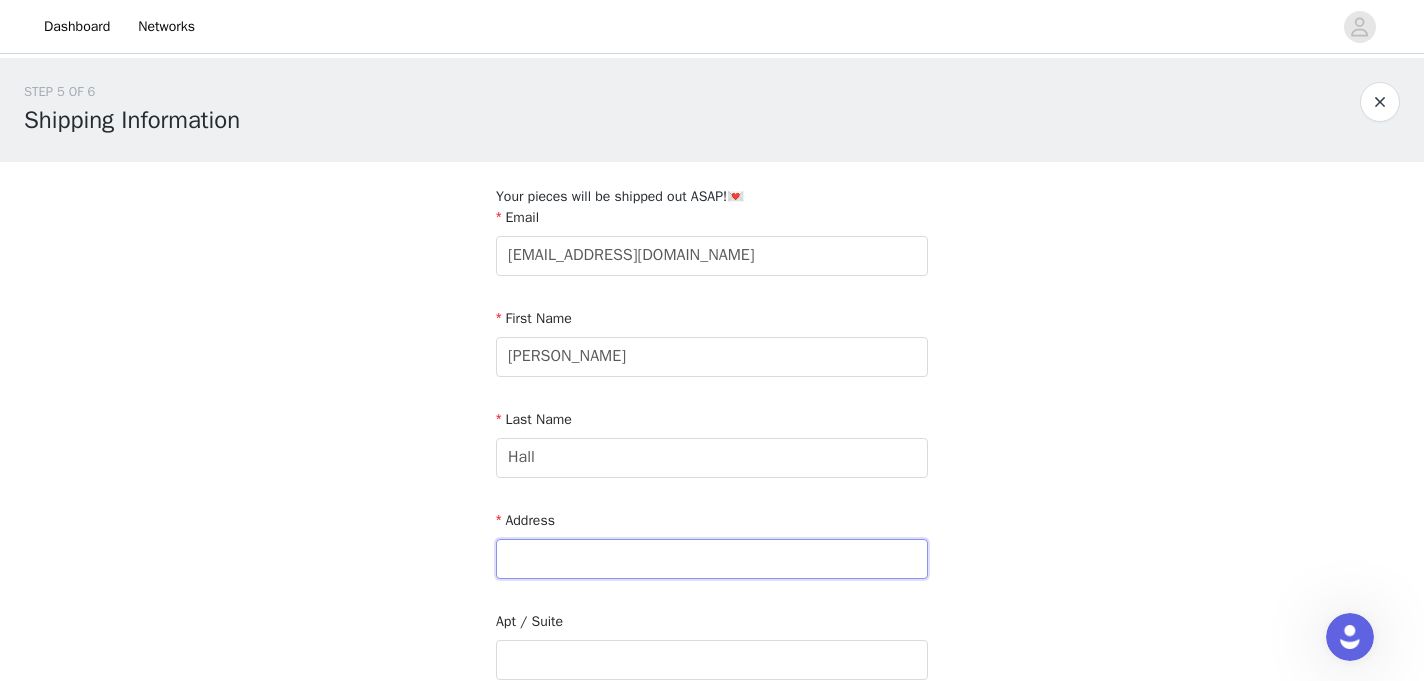 type on "[STREET_ADDRESS] Bldg I" 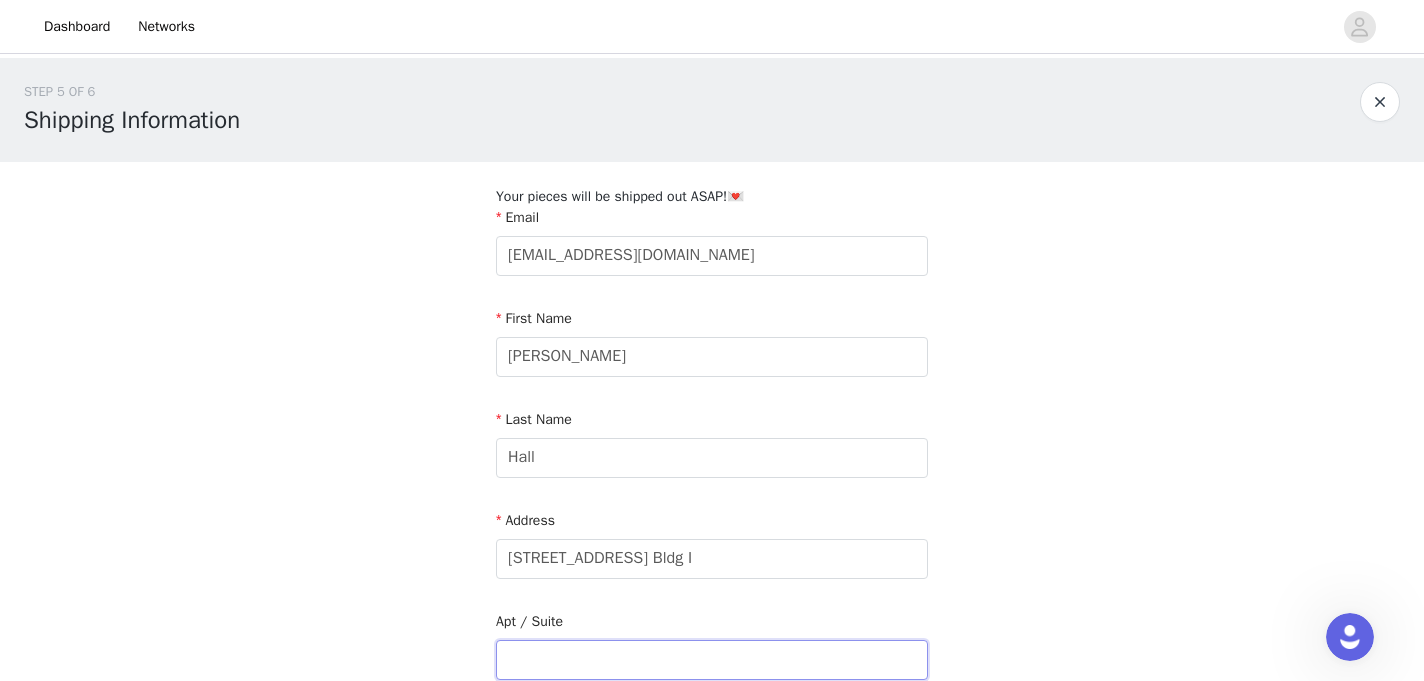 type on "Apt 248" 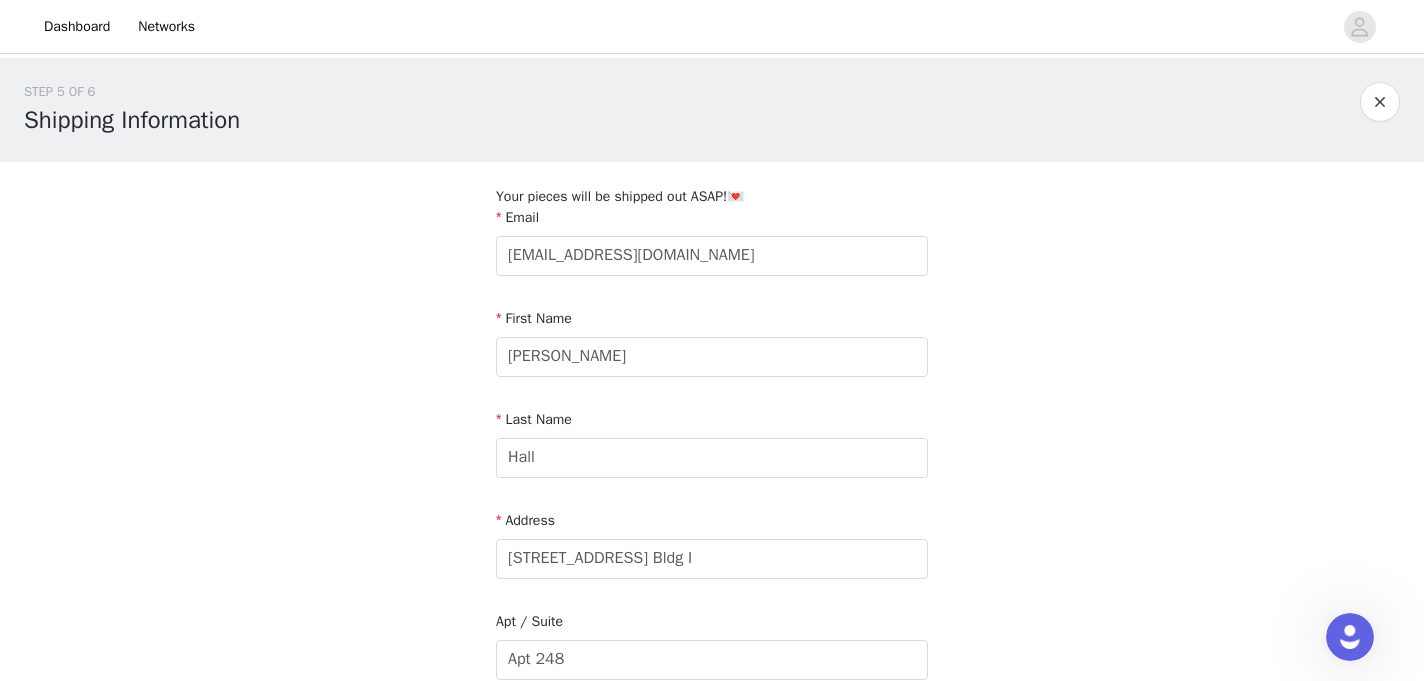 type on "[PERSON_NAME][GEOGRAPHIC_DATA]" 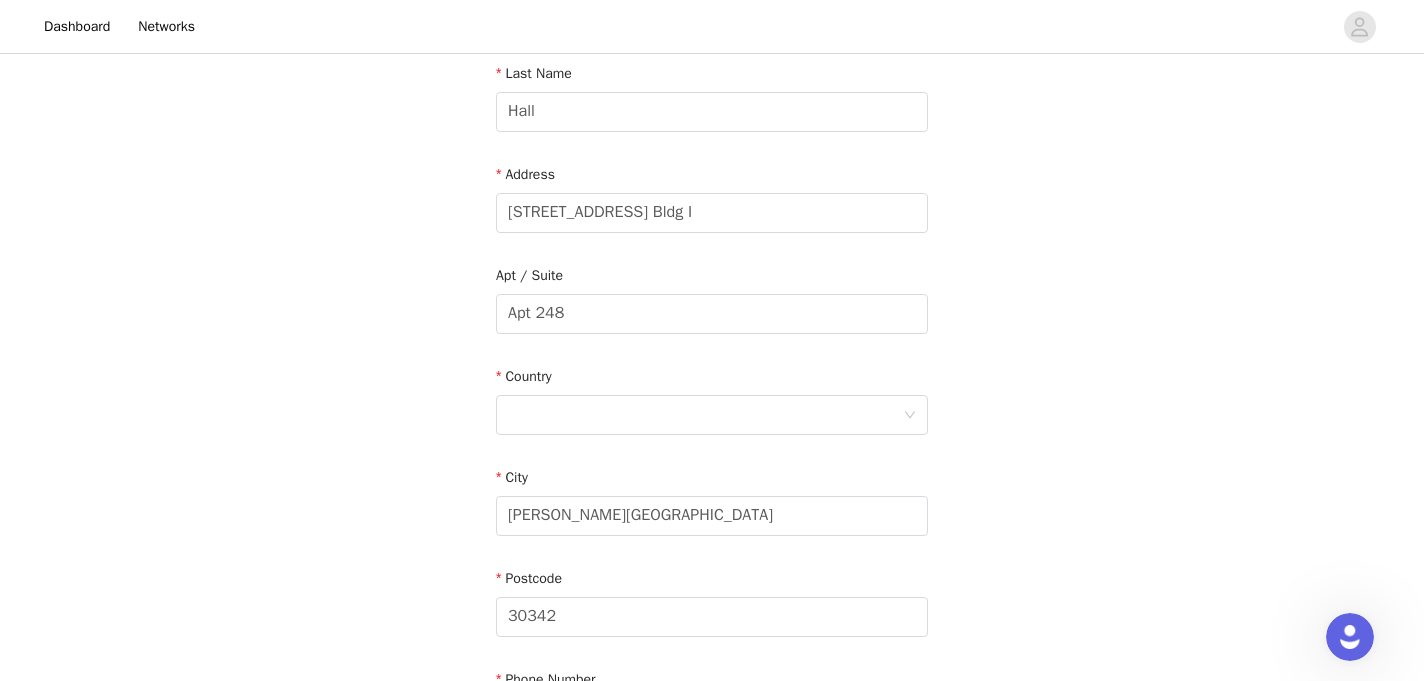 scroll, scrollTop: 349, scrollLeft: 0, axis: vertical 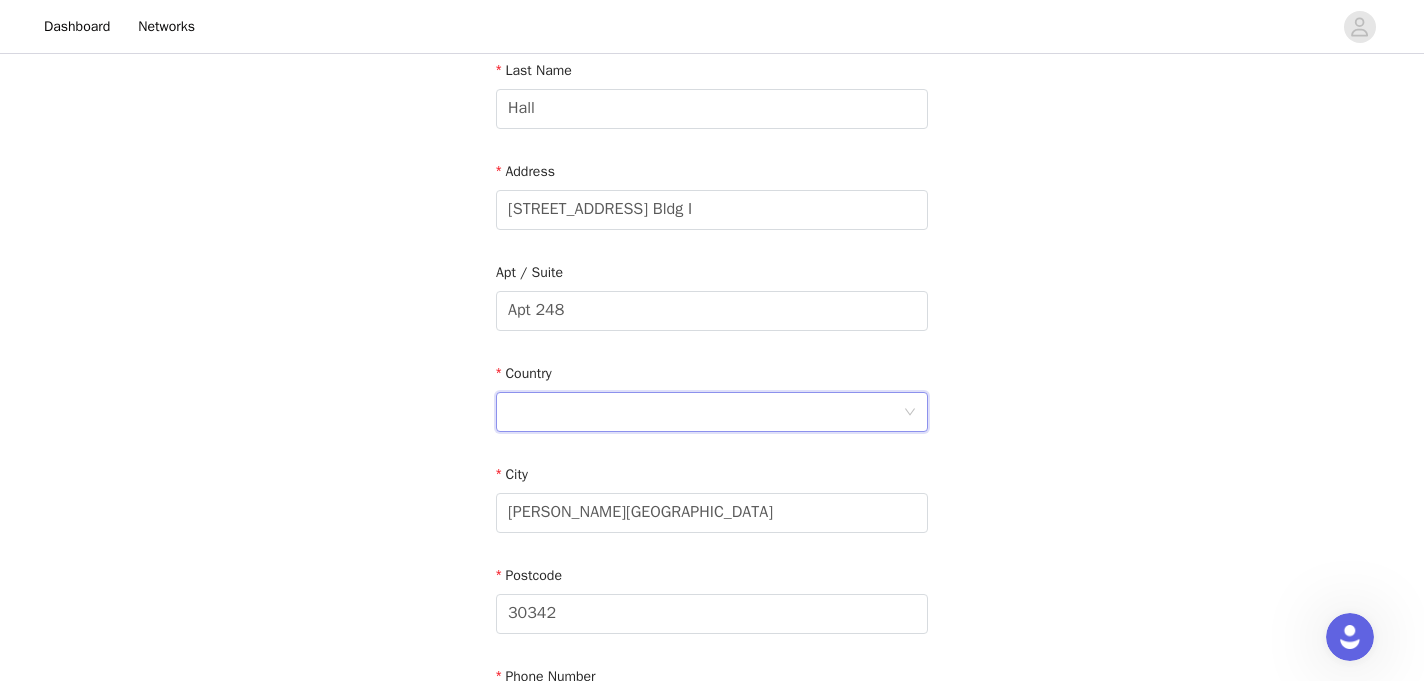 click at bounding box center [705, 412] 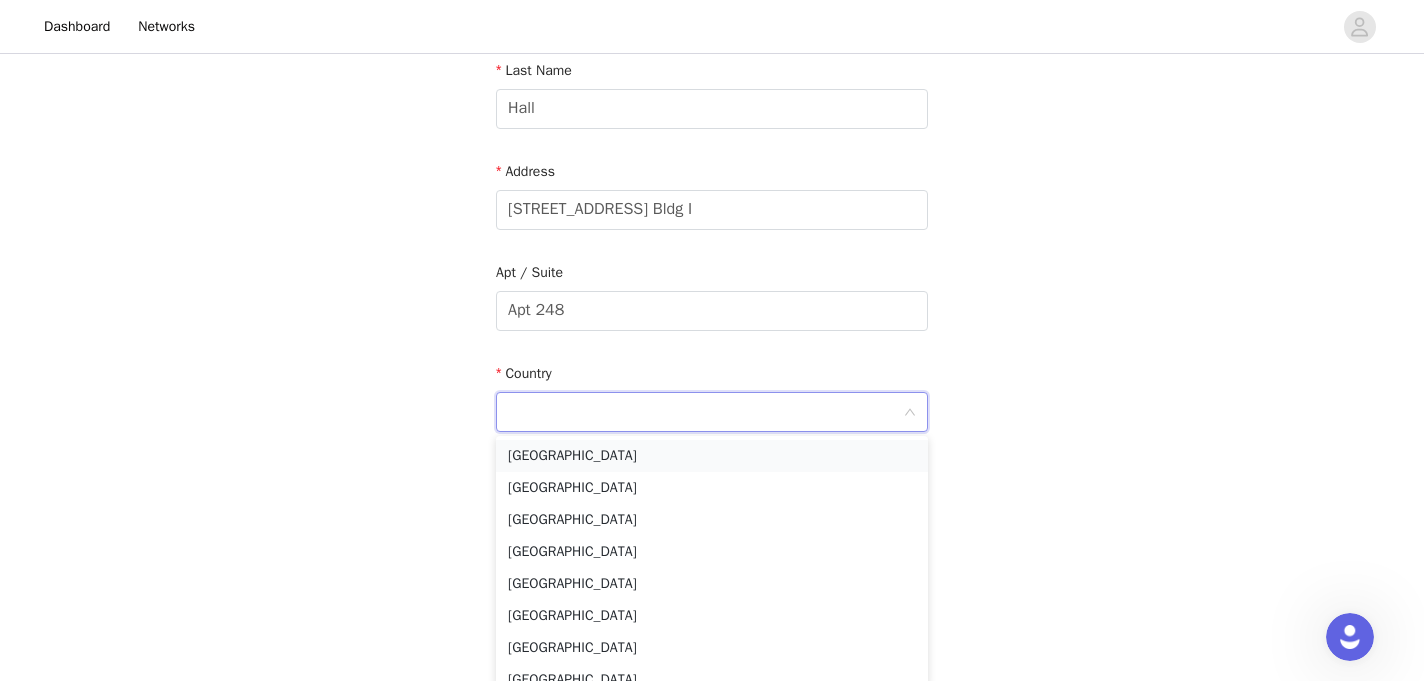 click on "[GEOGRAPHIC_DATA]" at bounding box center (712, 456) 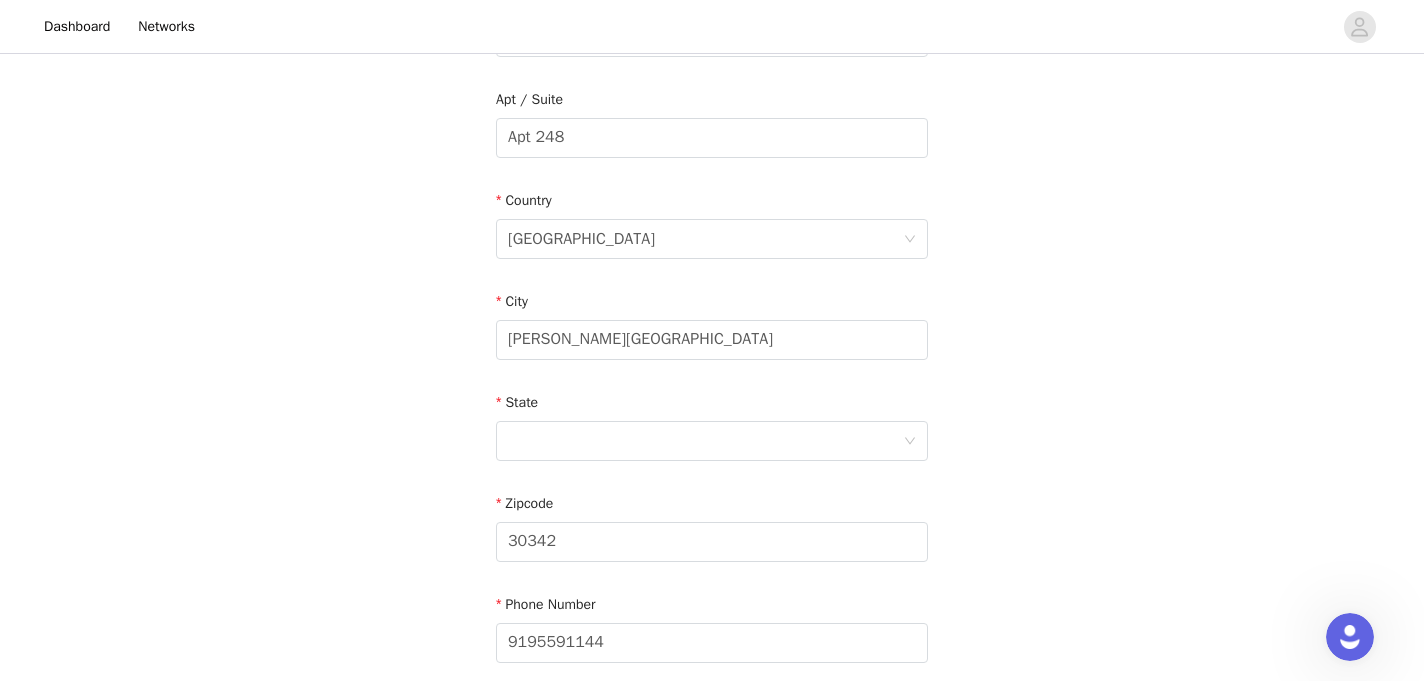 scroll, scrollTop: 588, scrollLeft: 0, axis: vertical 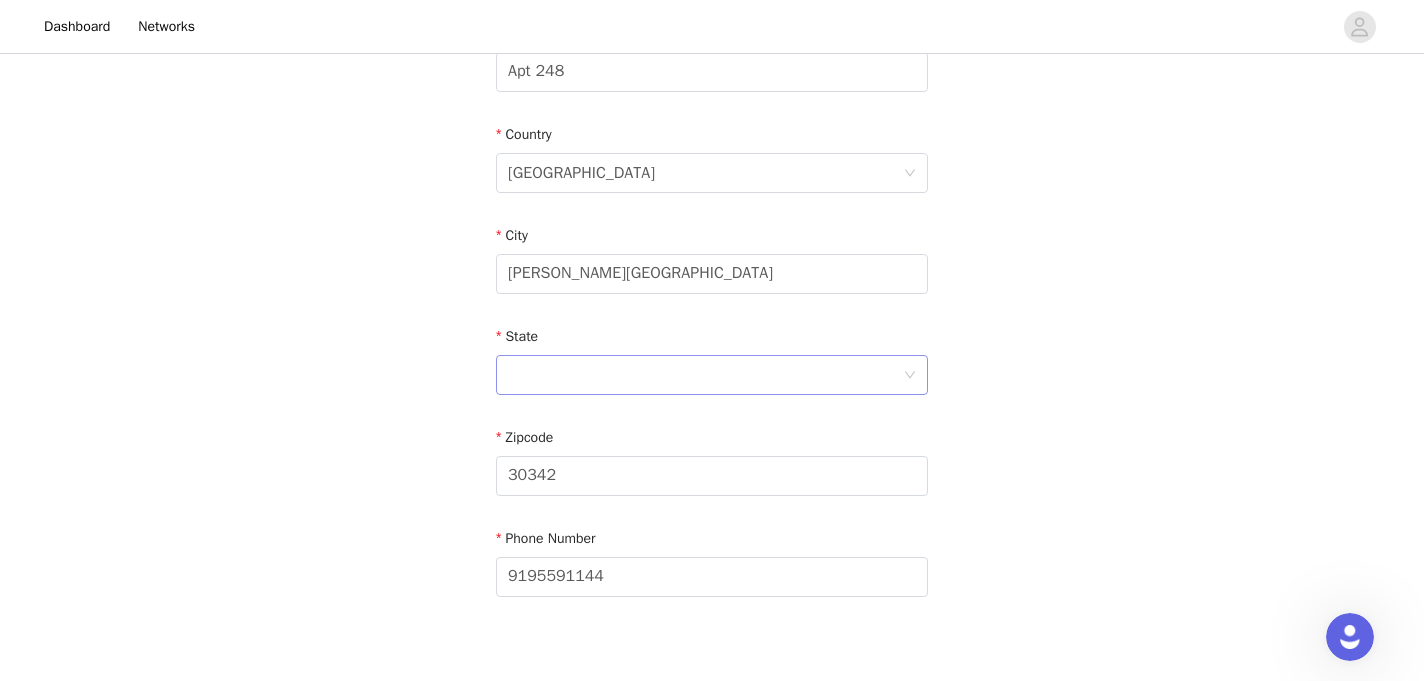 click at bounding box center [705, 375] 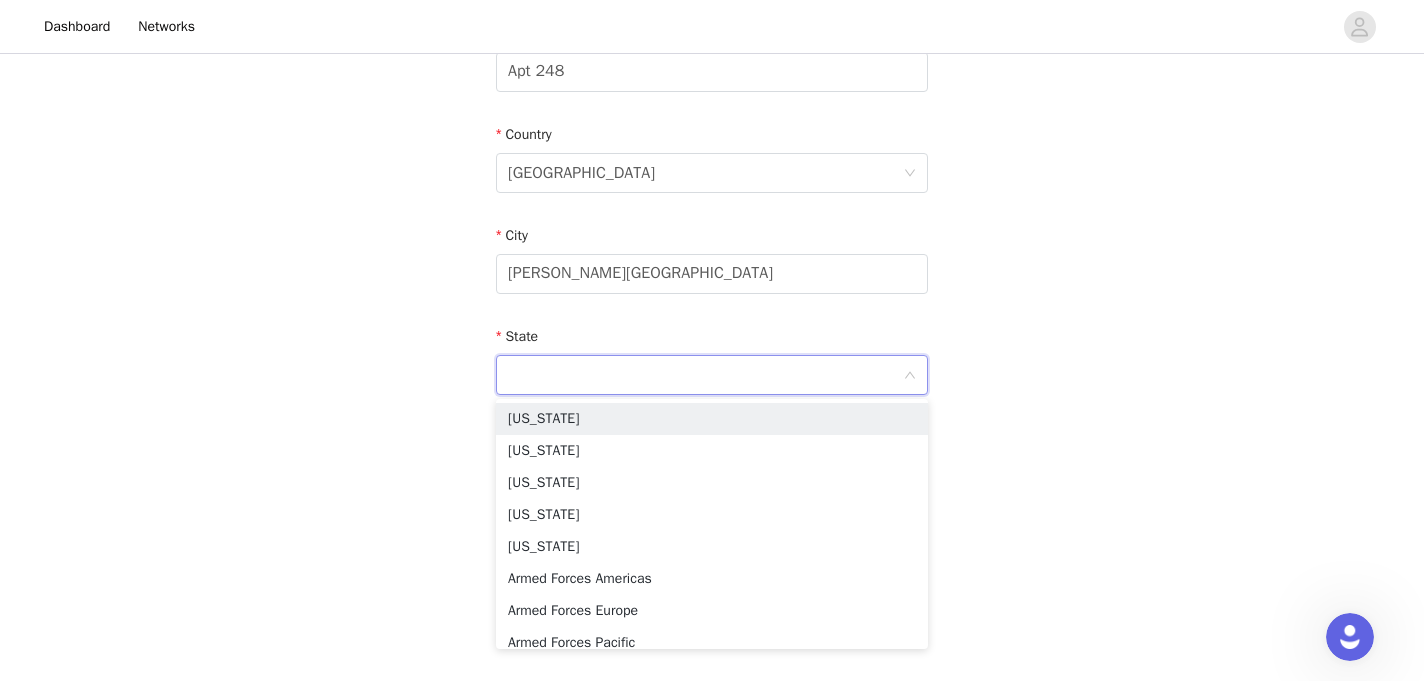 type on "g" 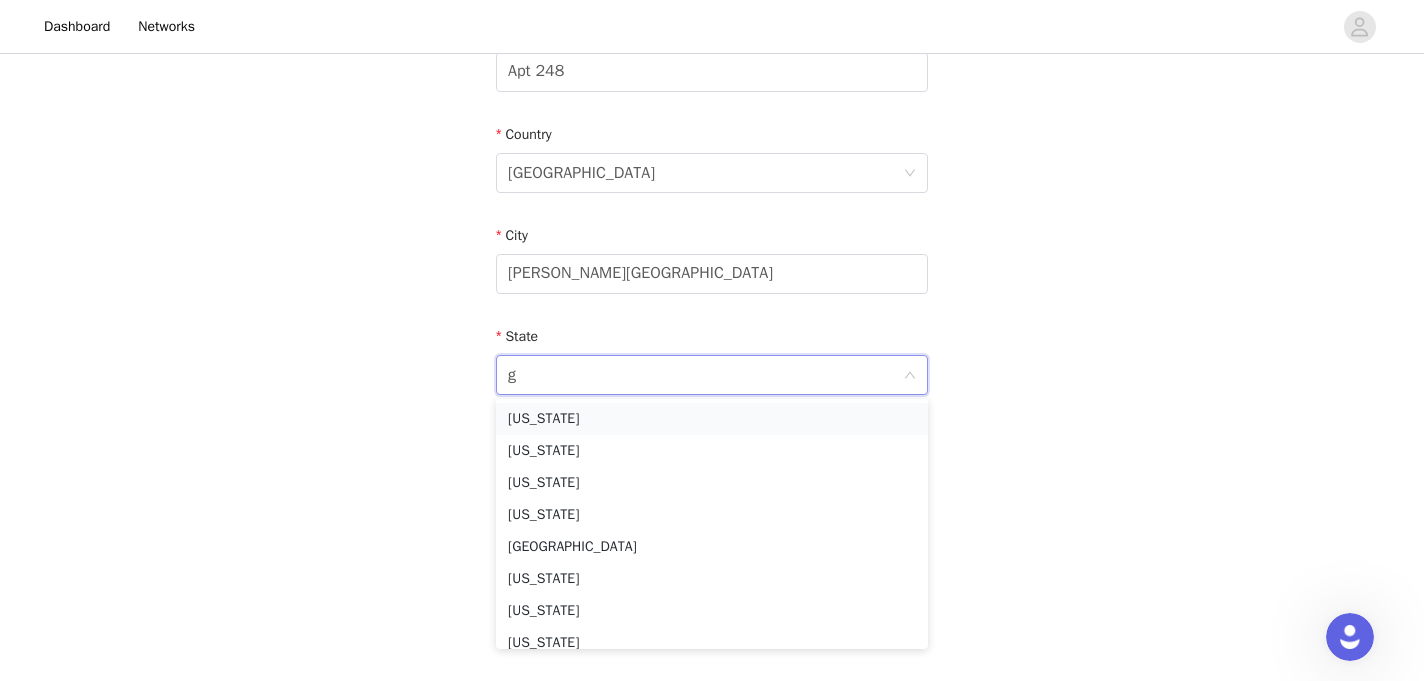 click on "[US_STATE]" at bounding box center (712, 419) 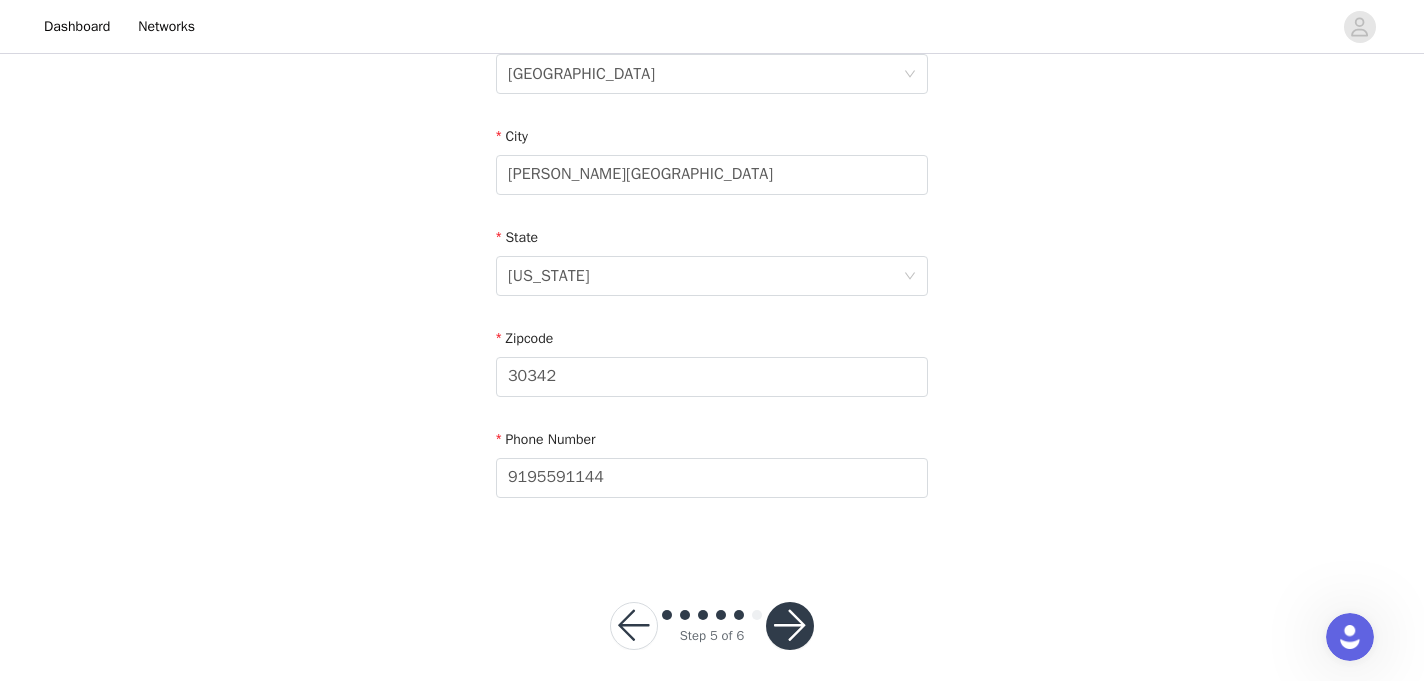 scroll, scrollTop: 703, scrollLeft: 0, axis: vertical 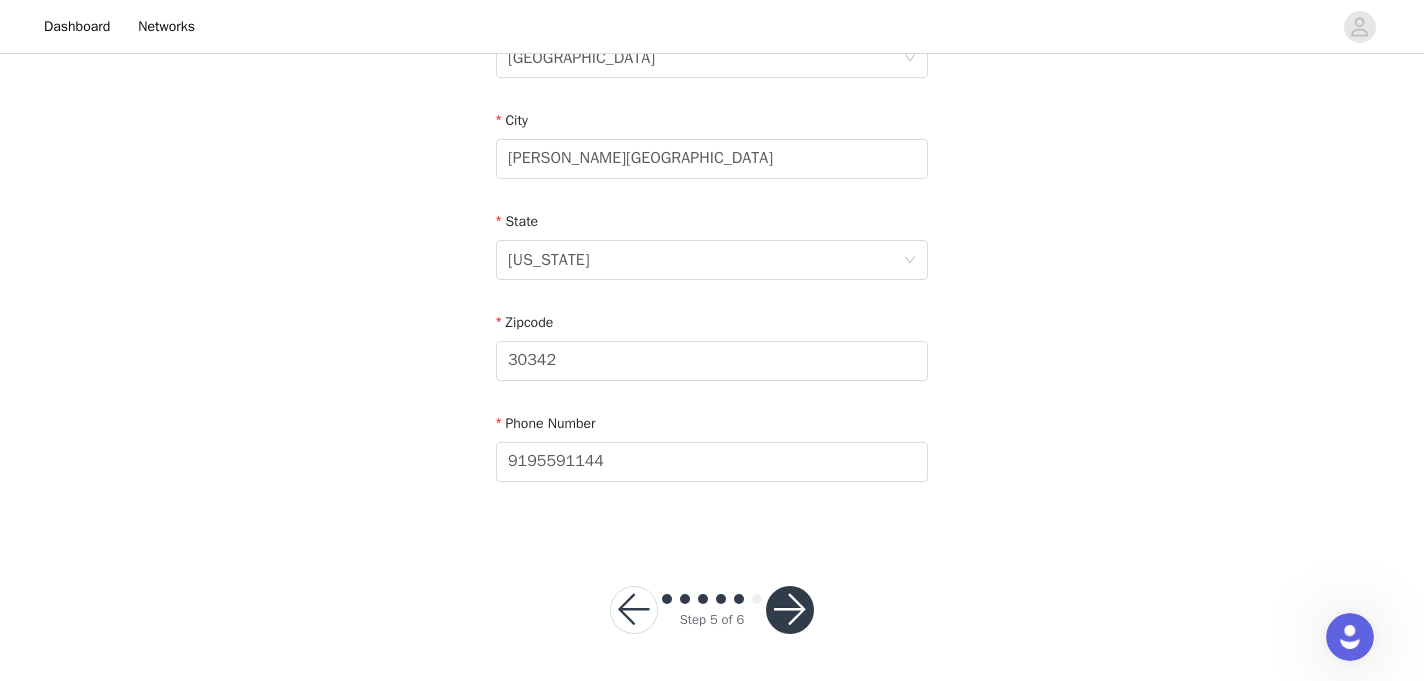 click on "Step 5 of 6" at bounding box center (712, 610) 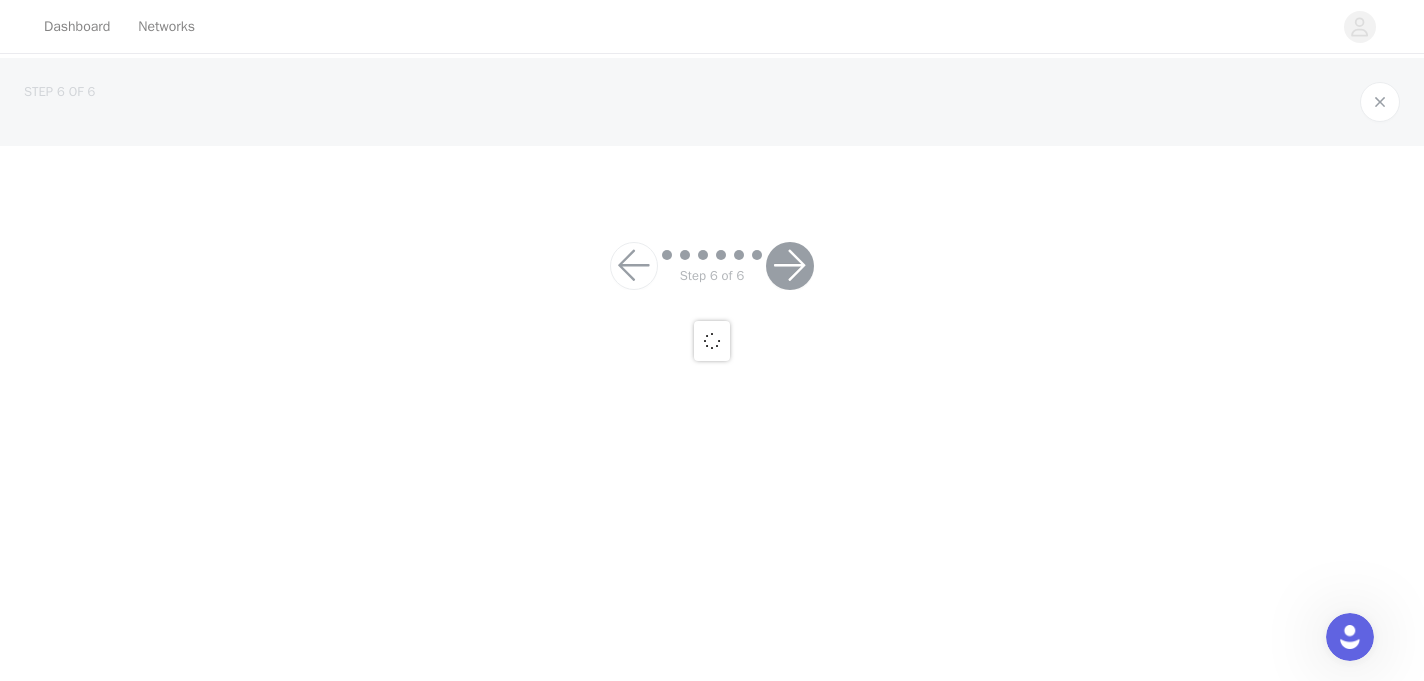 scroll, scrollTop: 0, scrollLeft: 0, axis: both 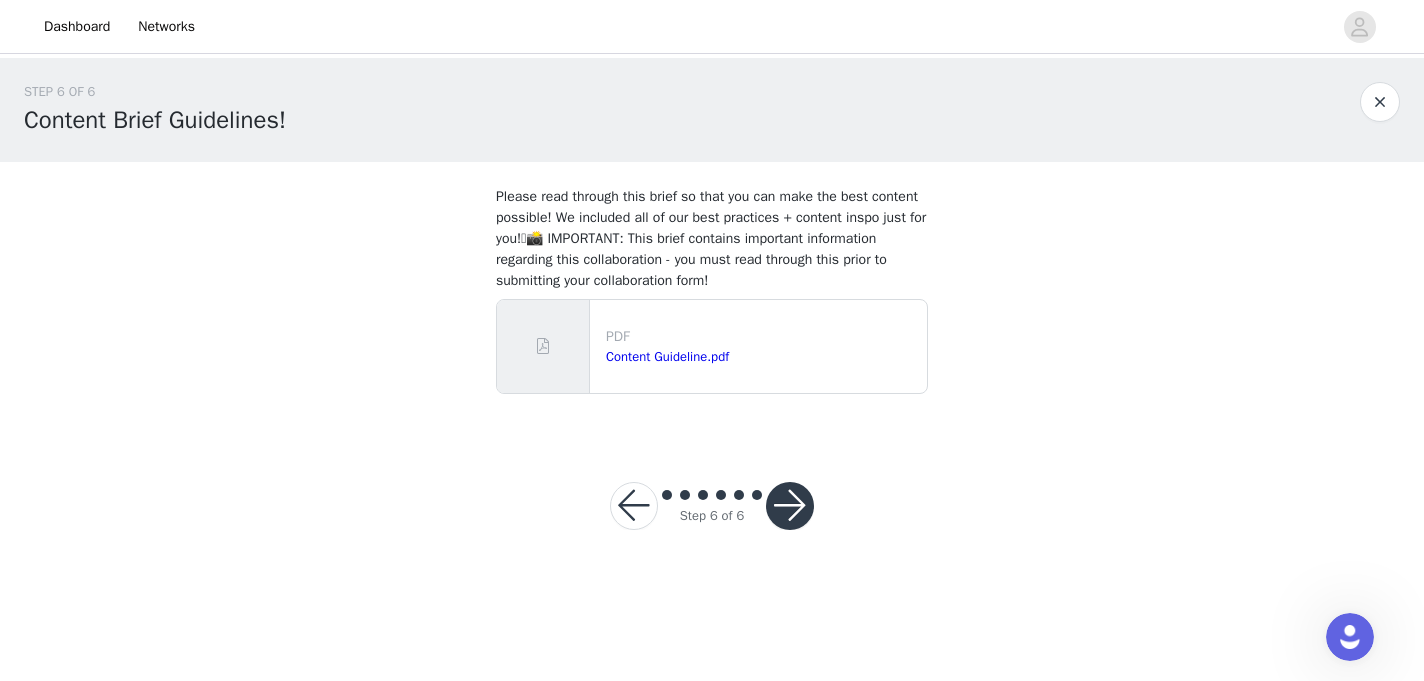 click at bounding box center (790, 506) 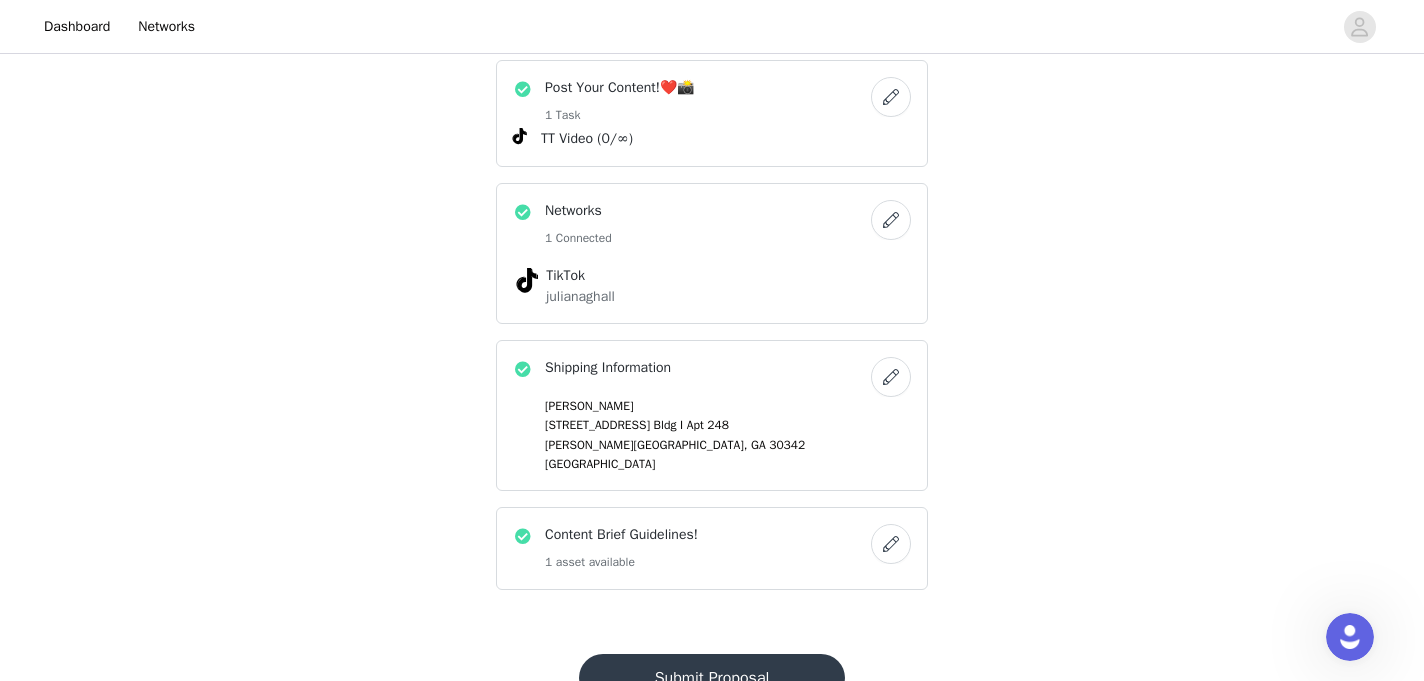 scroll, scrollTop: 909, scrollLeft: 0, axis: vertical 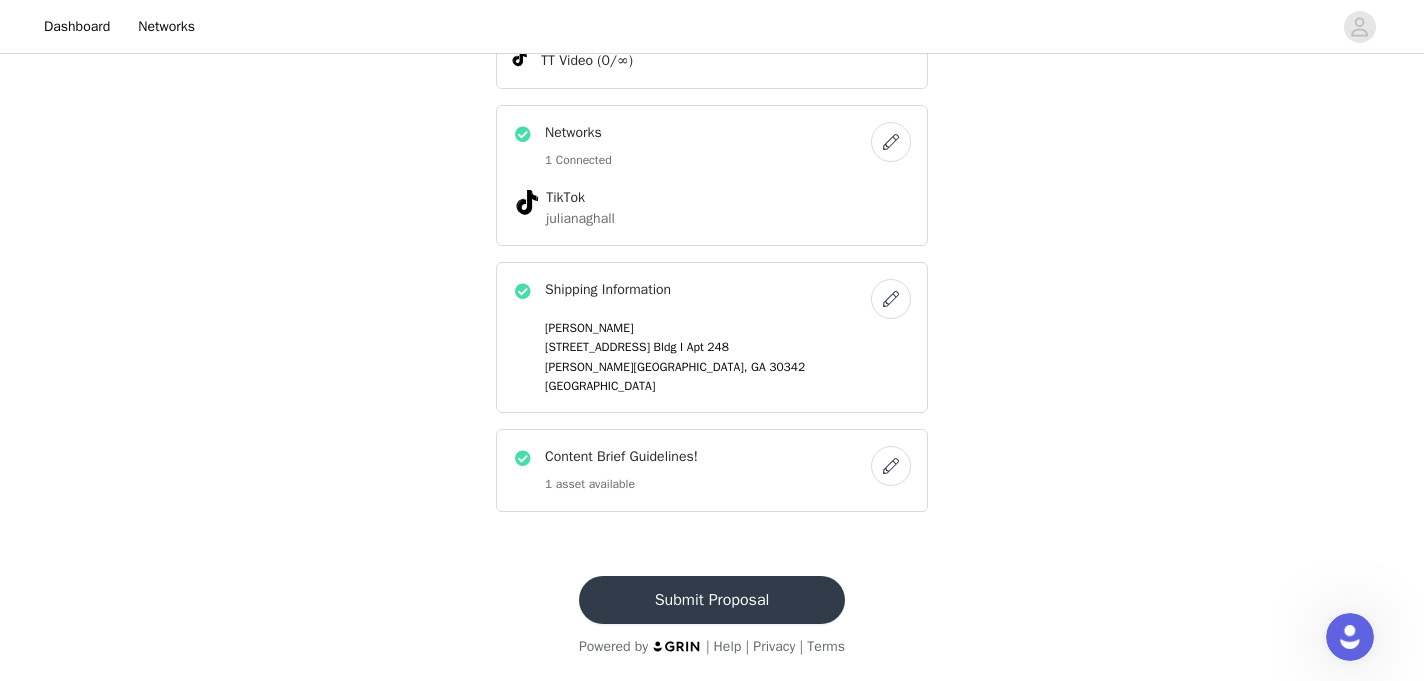 click on "Submit Proposal" at bounding box center (712, 600) 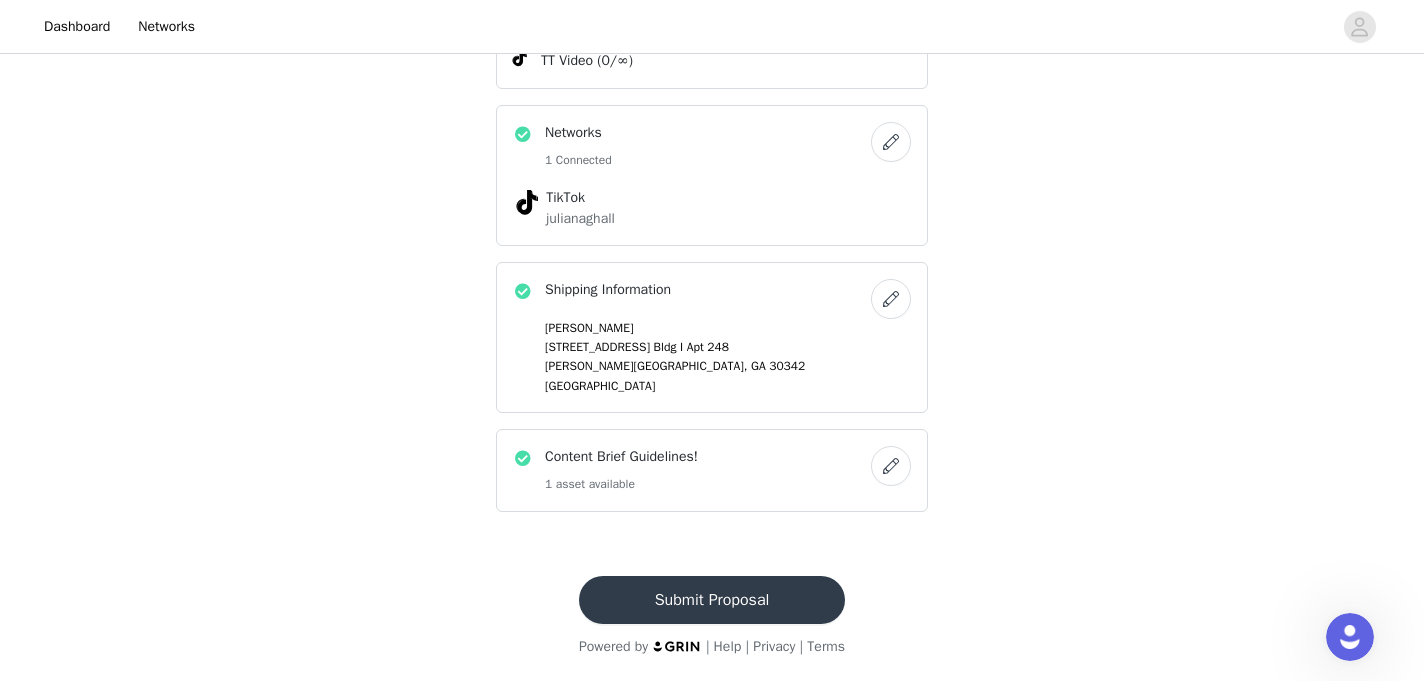 scroll, scrollTop: 0, scrollLeft: 0, axis: both 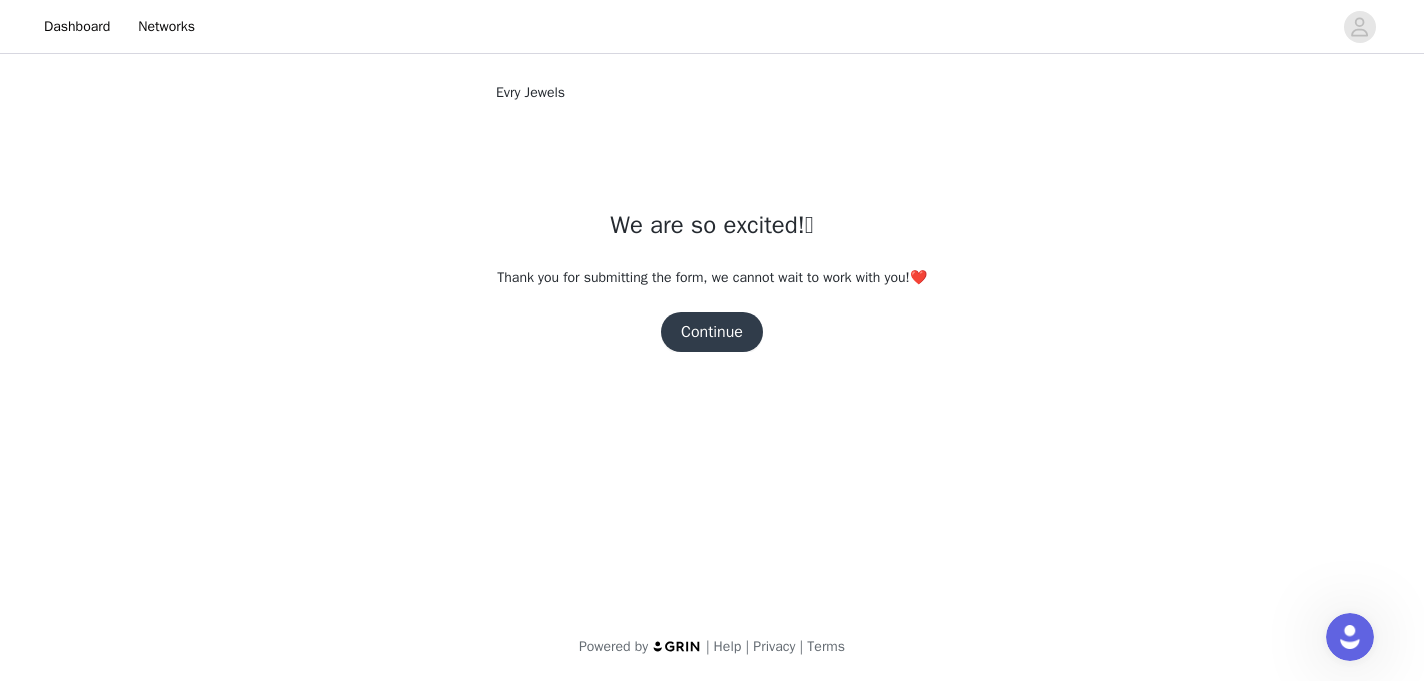 click on "Continue" at bounding box center [712, 332] 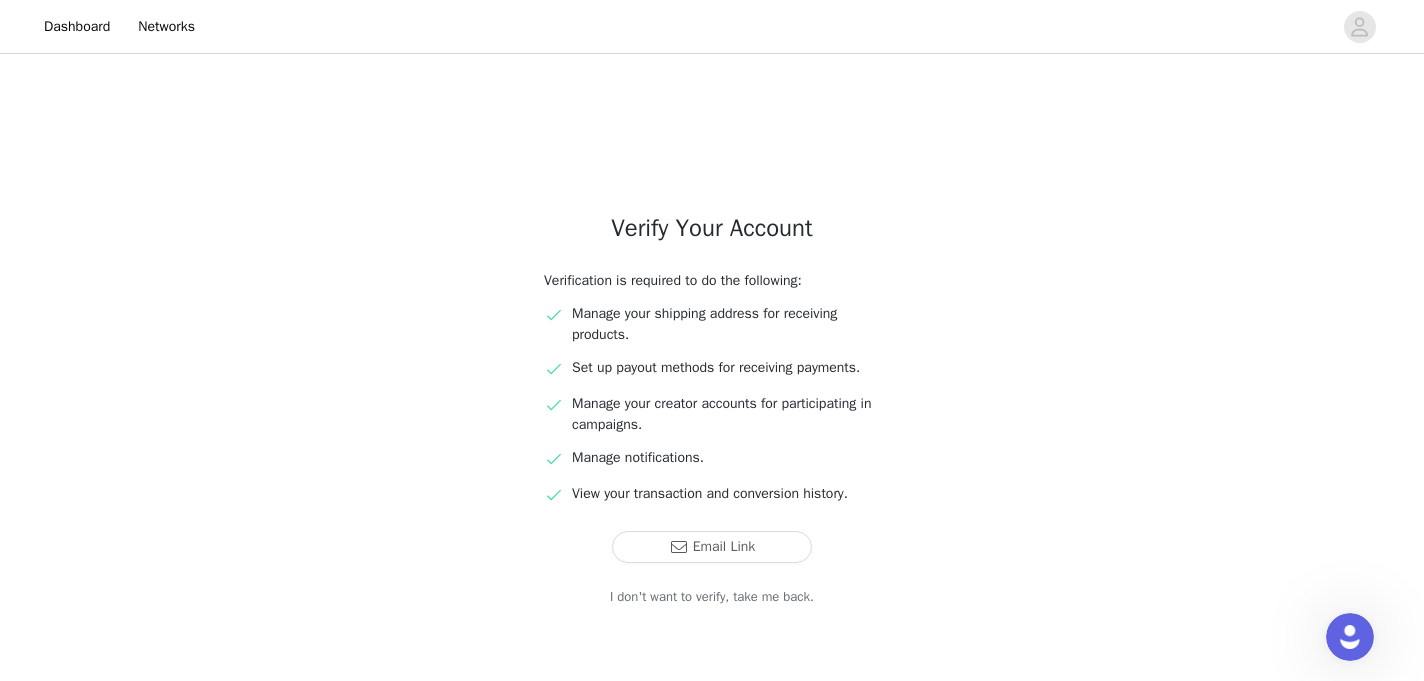 scroll, scrollTop: 58, scrollLeft: 0, axis: vertical 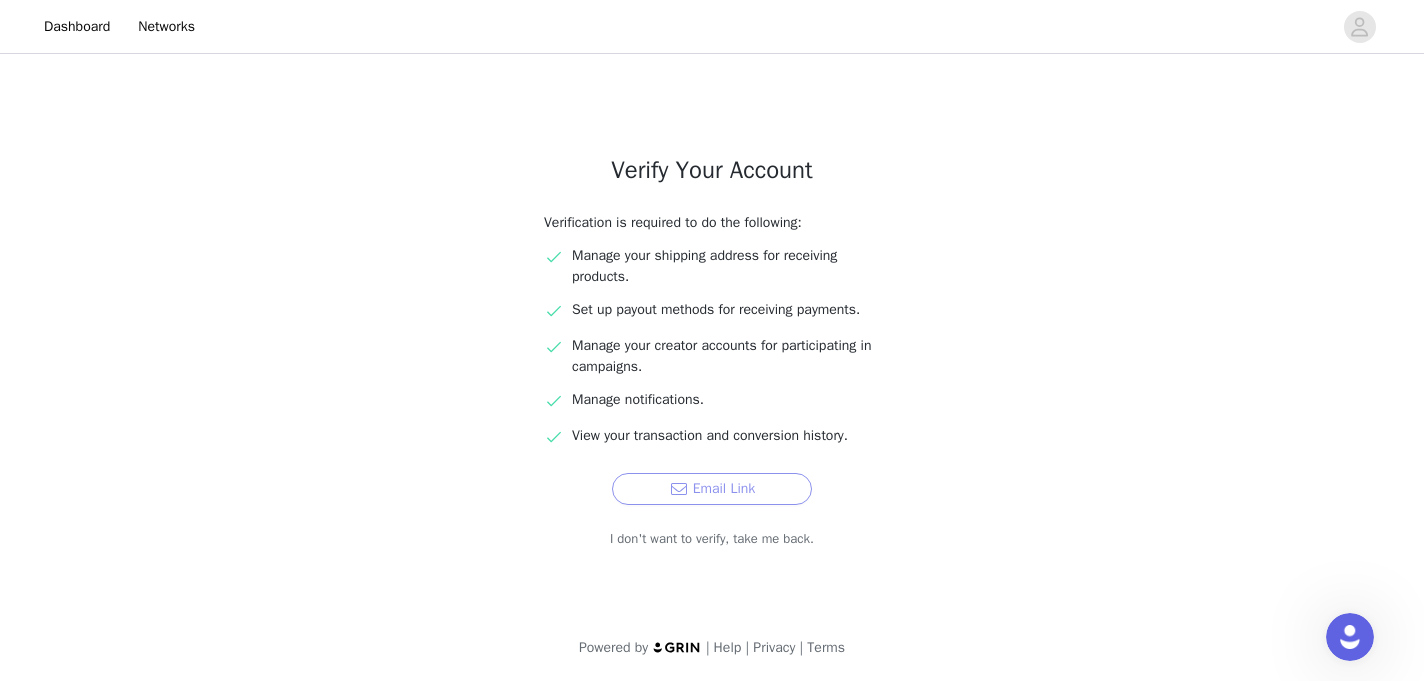 click on "Email Link" at bounding box center (712, 489) 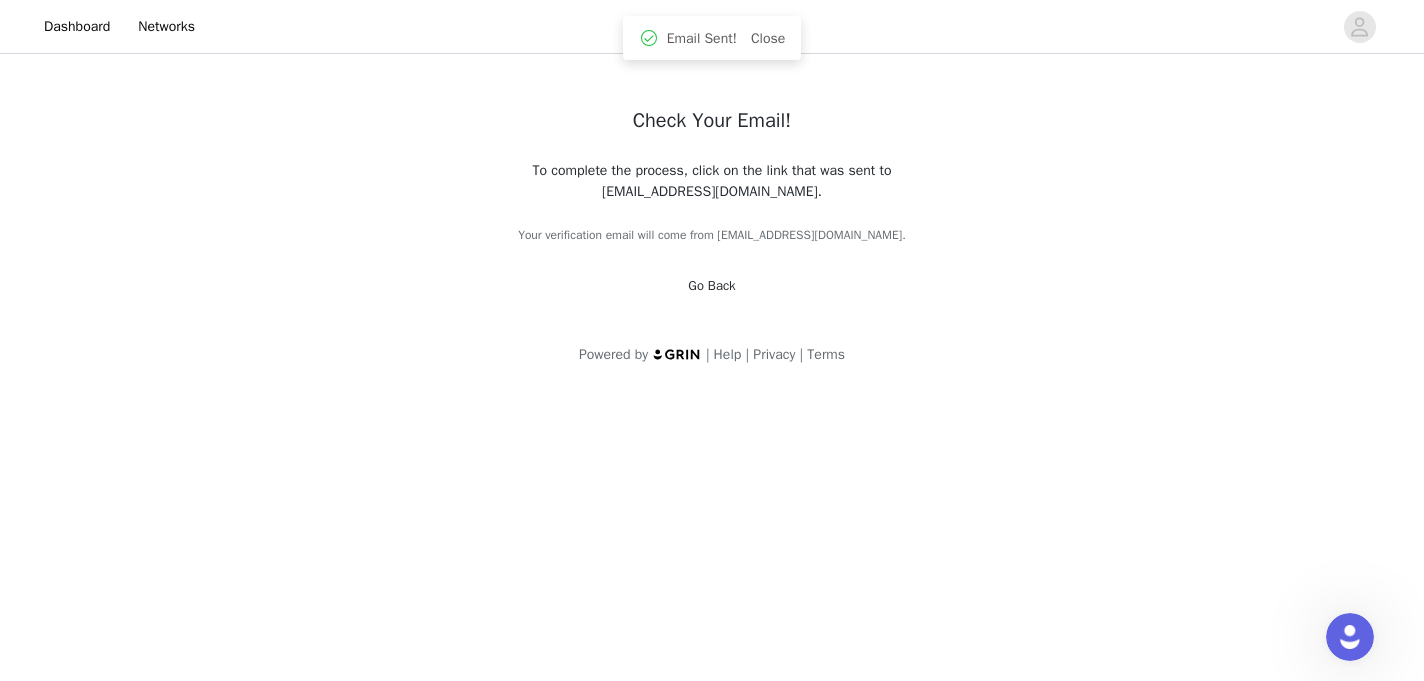 scroll, scrollTop: 0, scrollLeft: 0, axis: both 